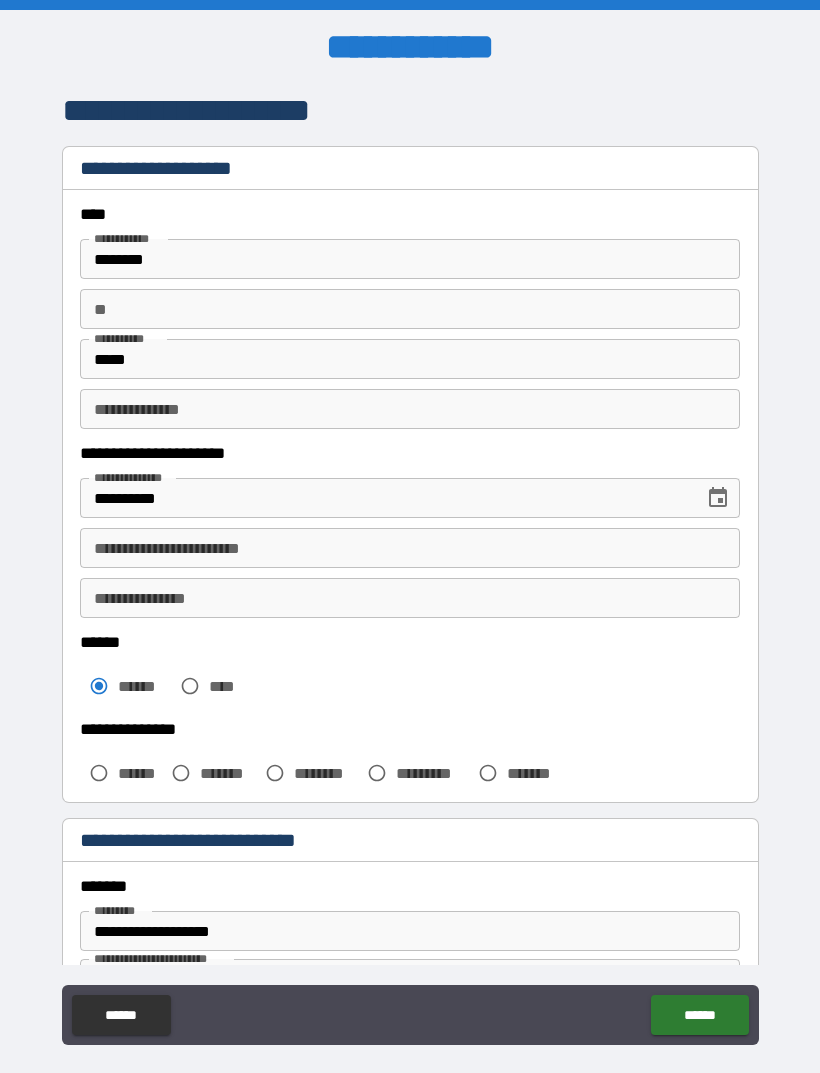 scroll, scrollTop: 0, scrollLeft: 0, axis: both 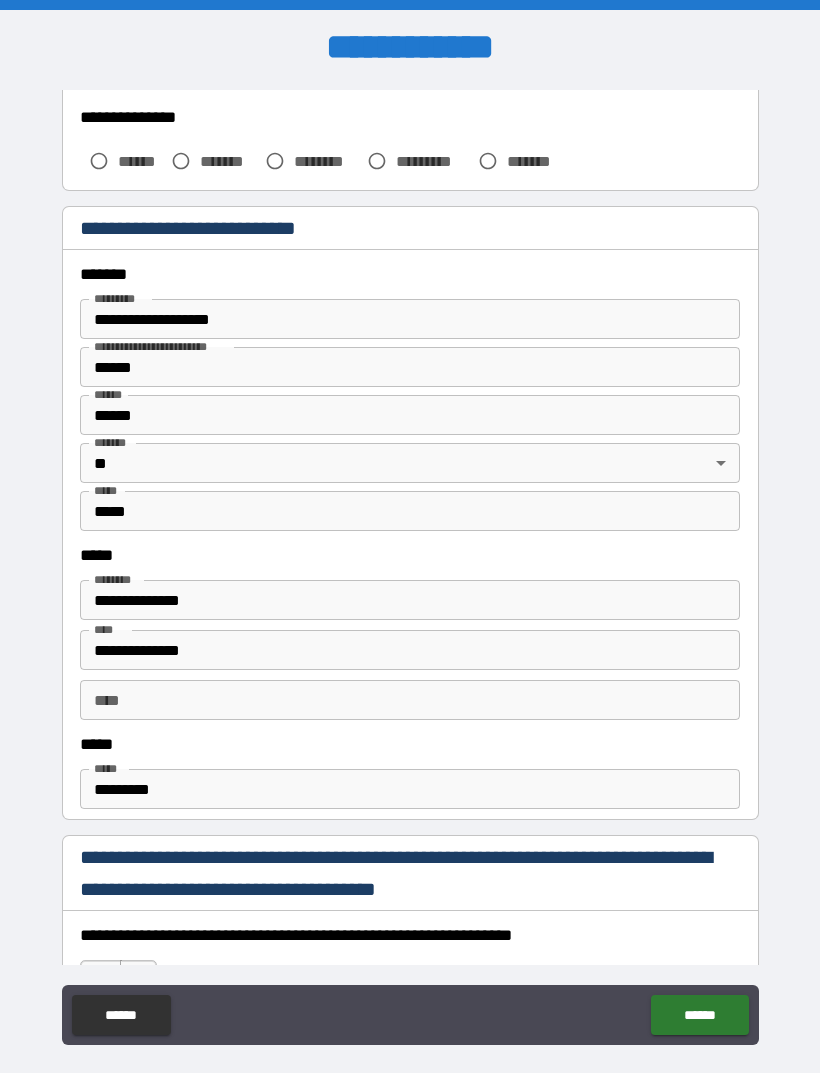 click on "*********" at bounding box center (410, 789) 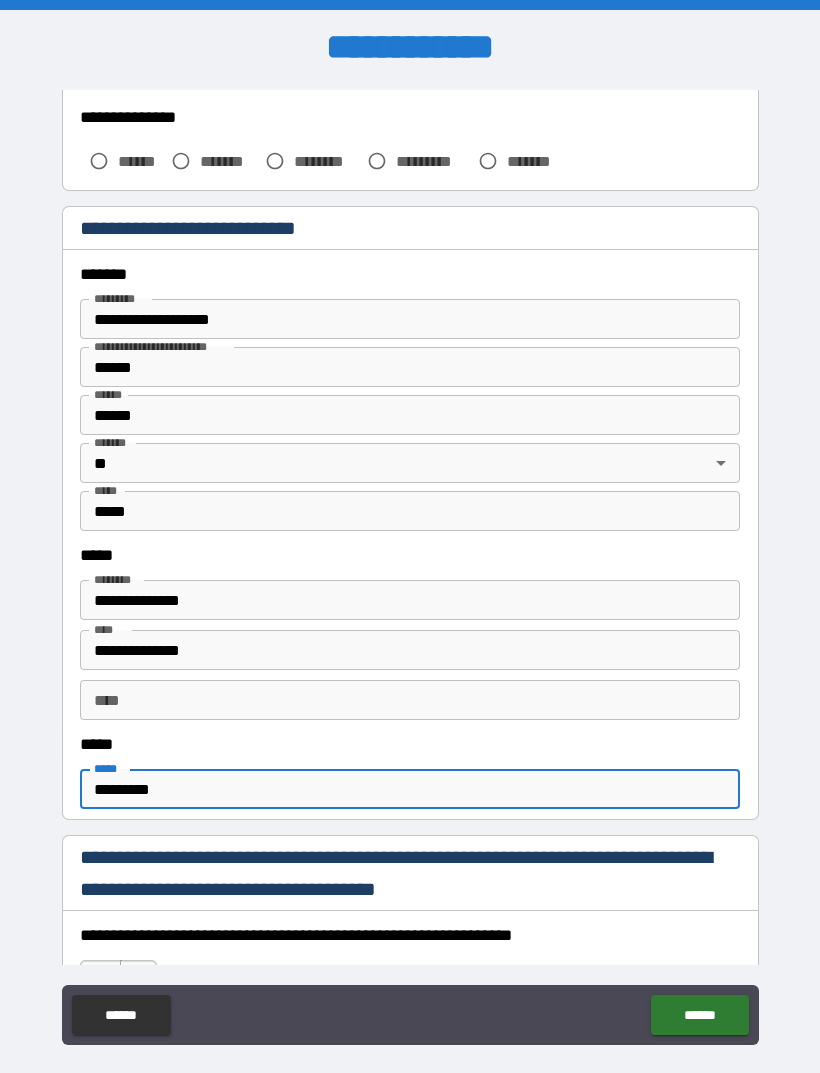scroll, scrollTop: 64, scrollLeft: 0, axis: vertical 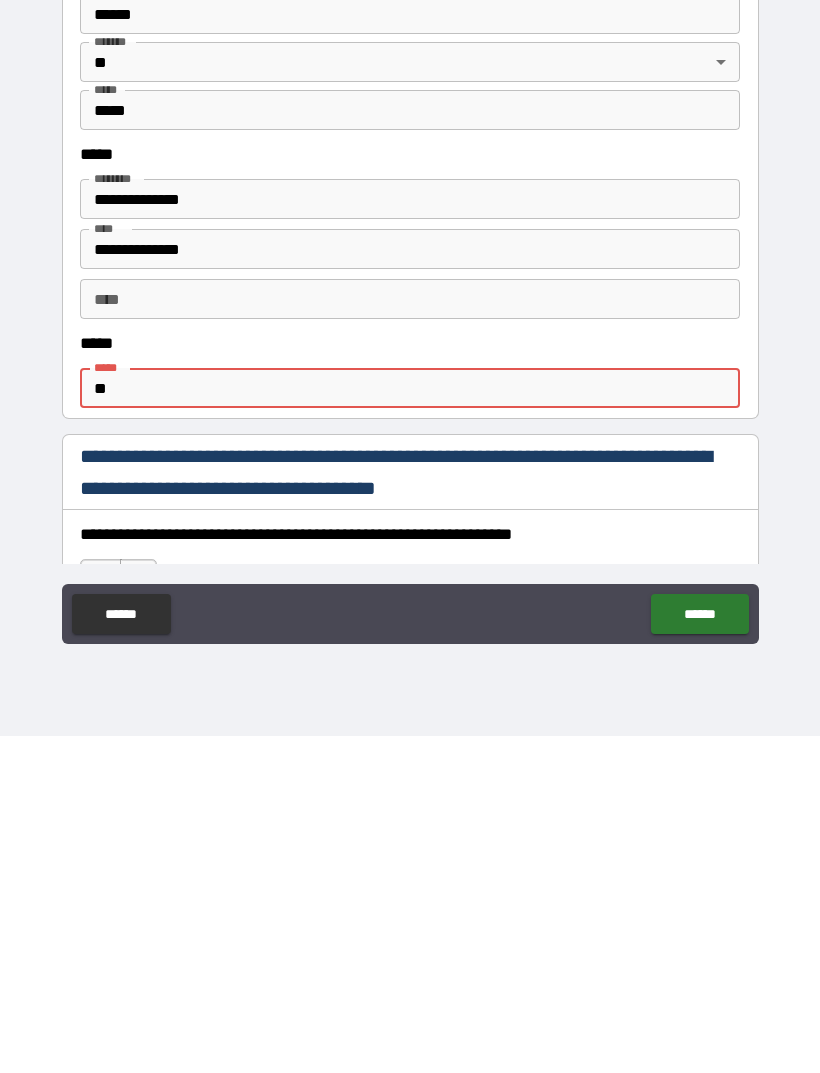 type on "*" 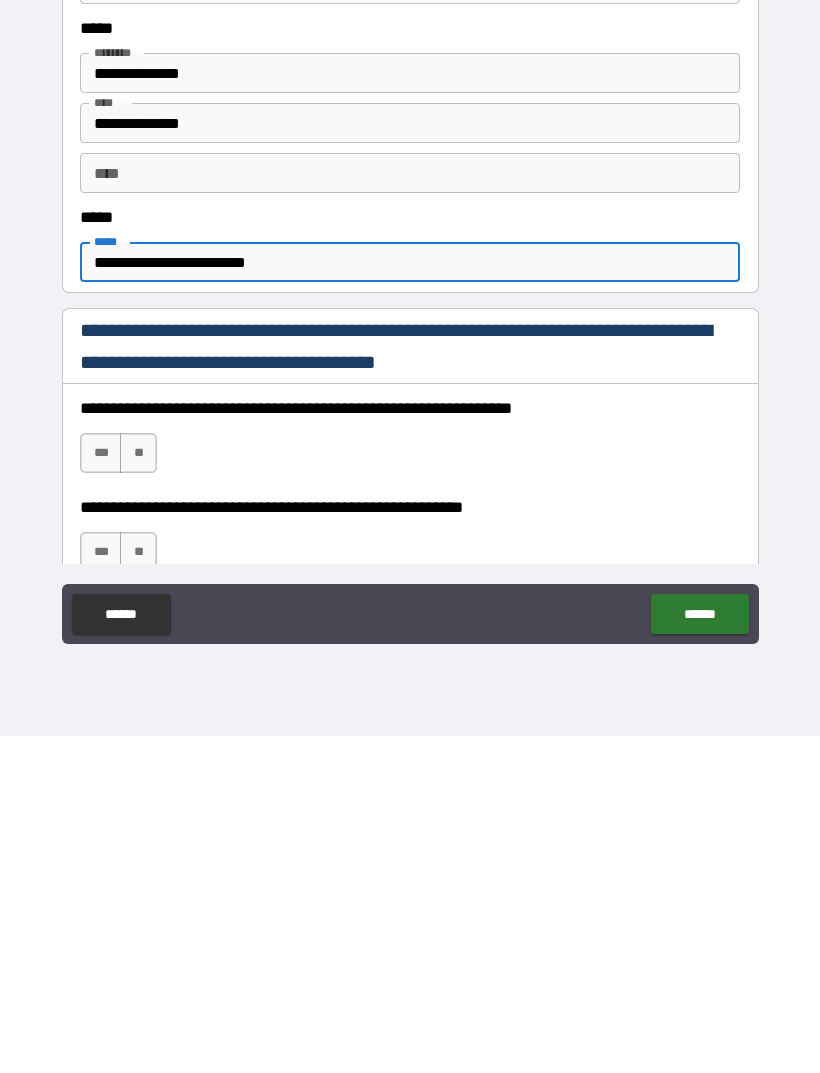 scroll, scrollTop: 776, scrollLeft: 0, axis: vertical 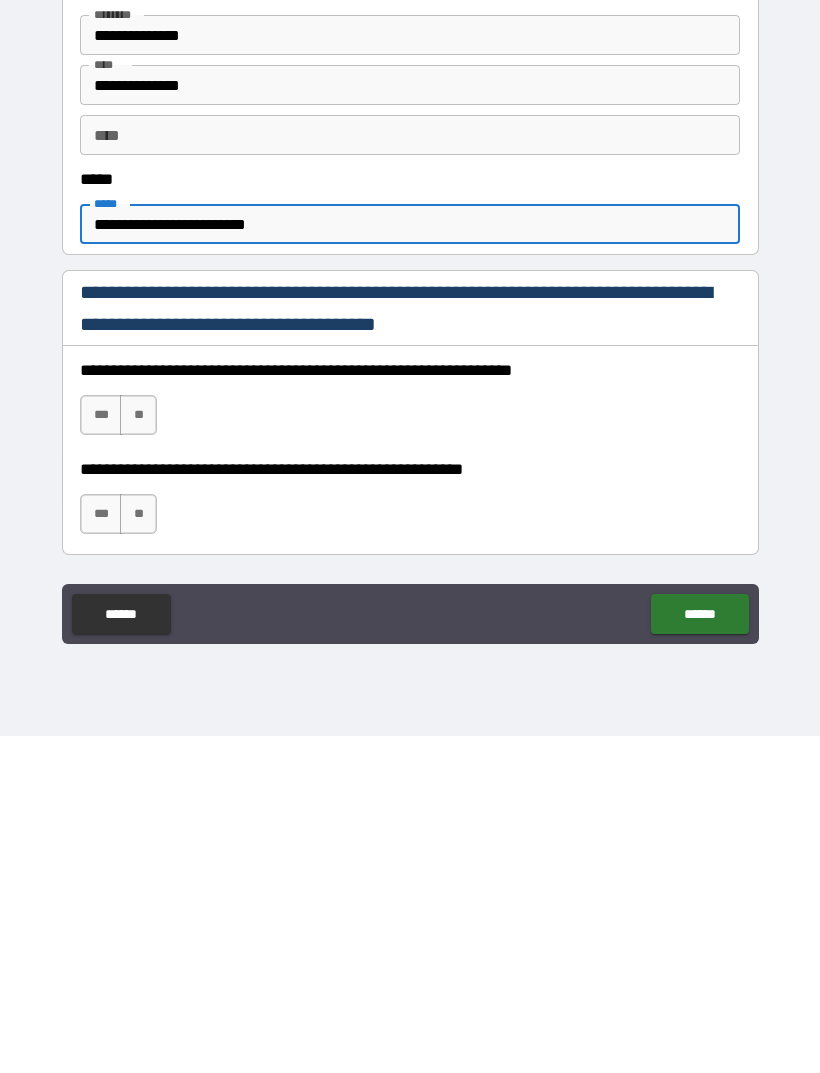 type on "**********" 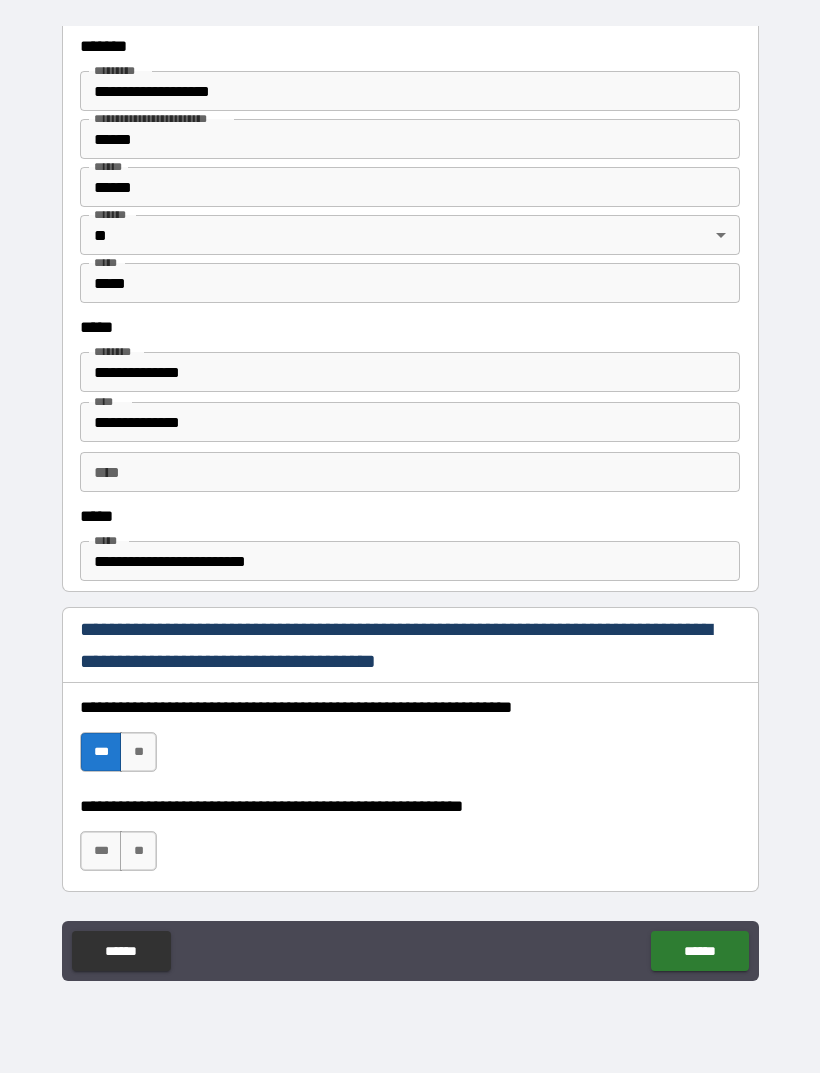 click on "***" at bounding box center [101, 851] 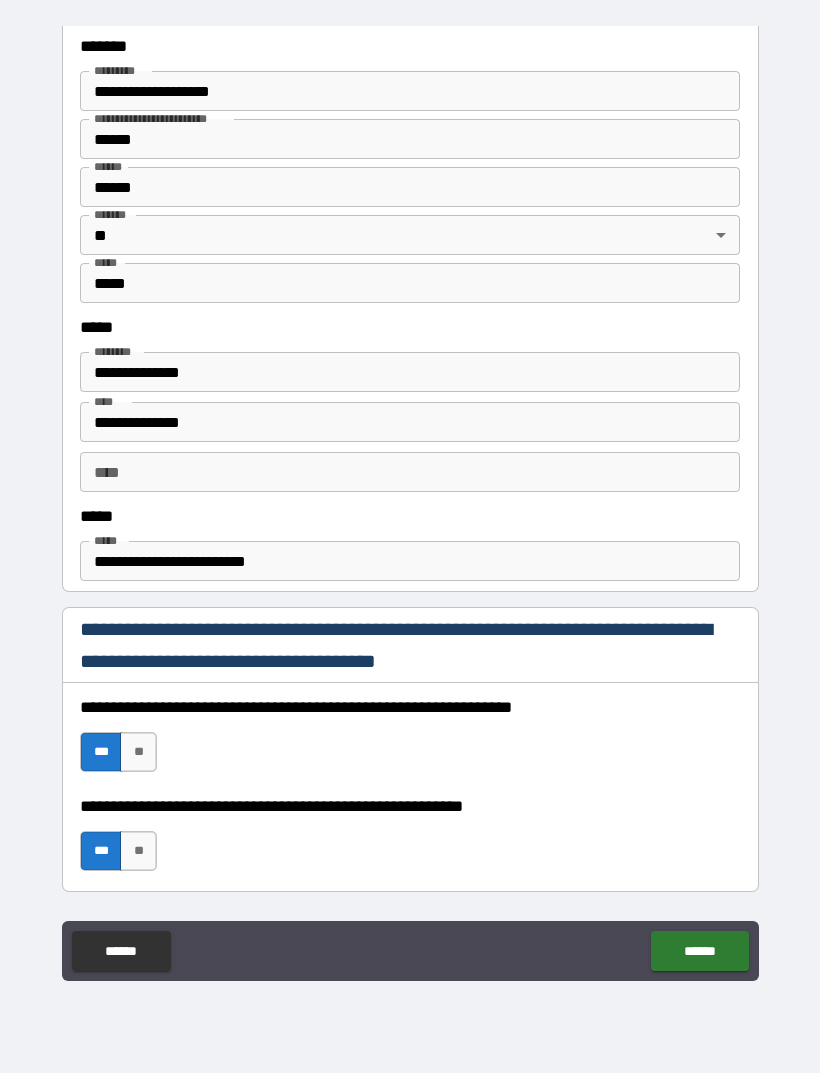click on "**********" at bounding box center (410, 422) 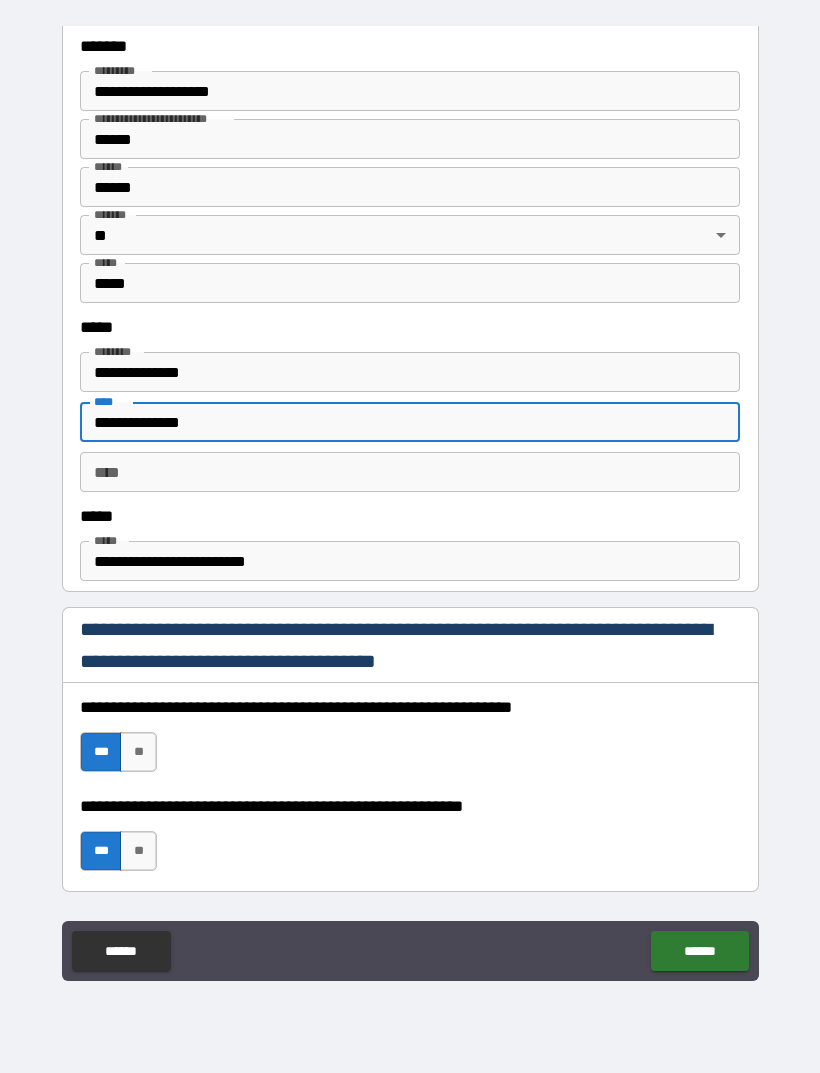click on "**********" at bounding box center [410, 422] 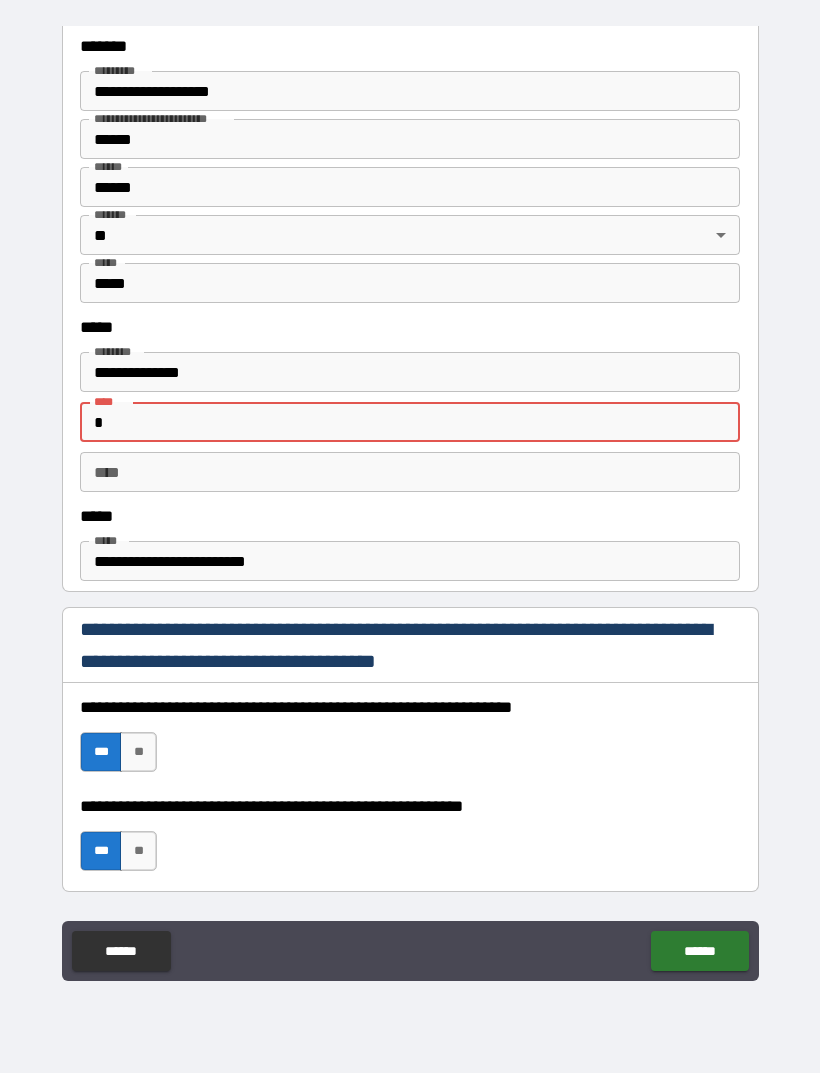 type on "*" 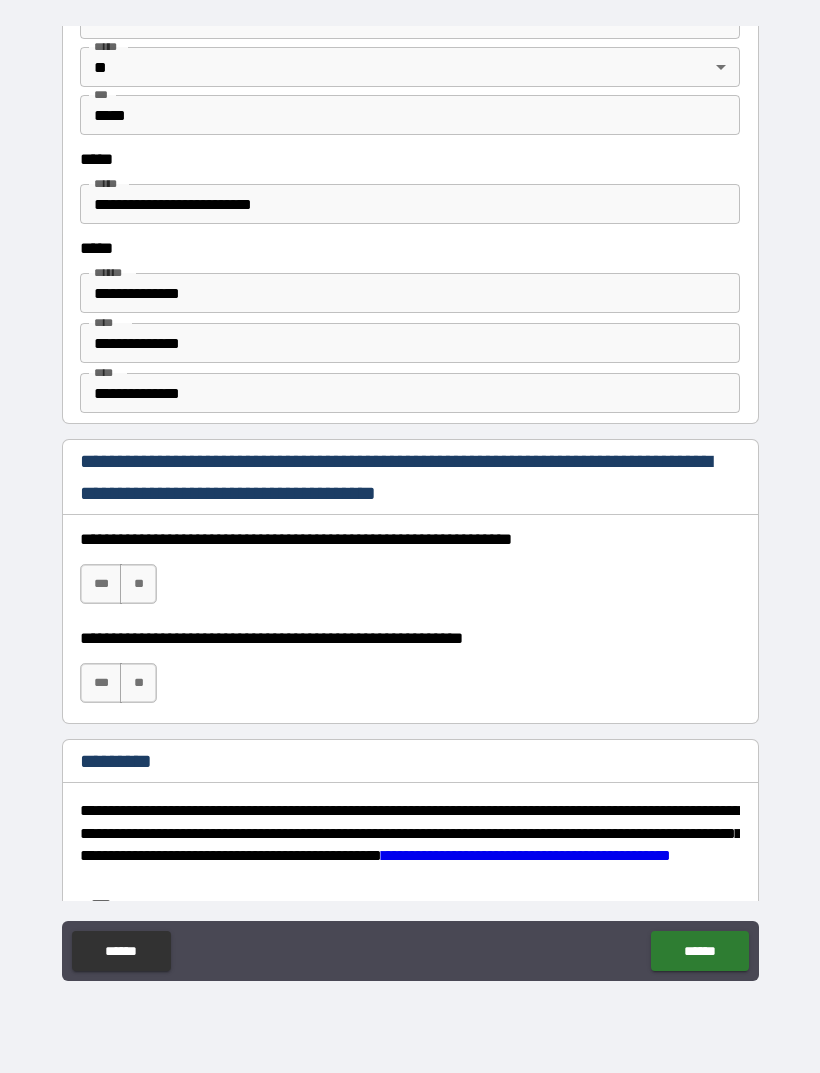 scroll, scrollTop: 2582, scrollLeft: 0, axis: vertical 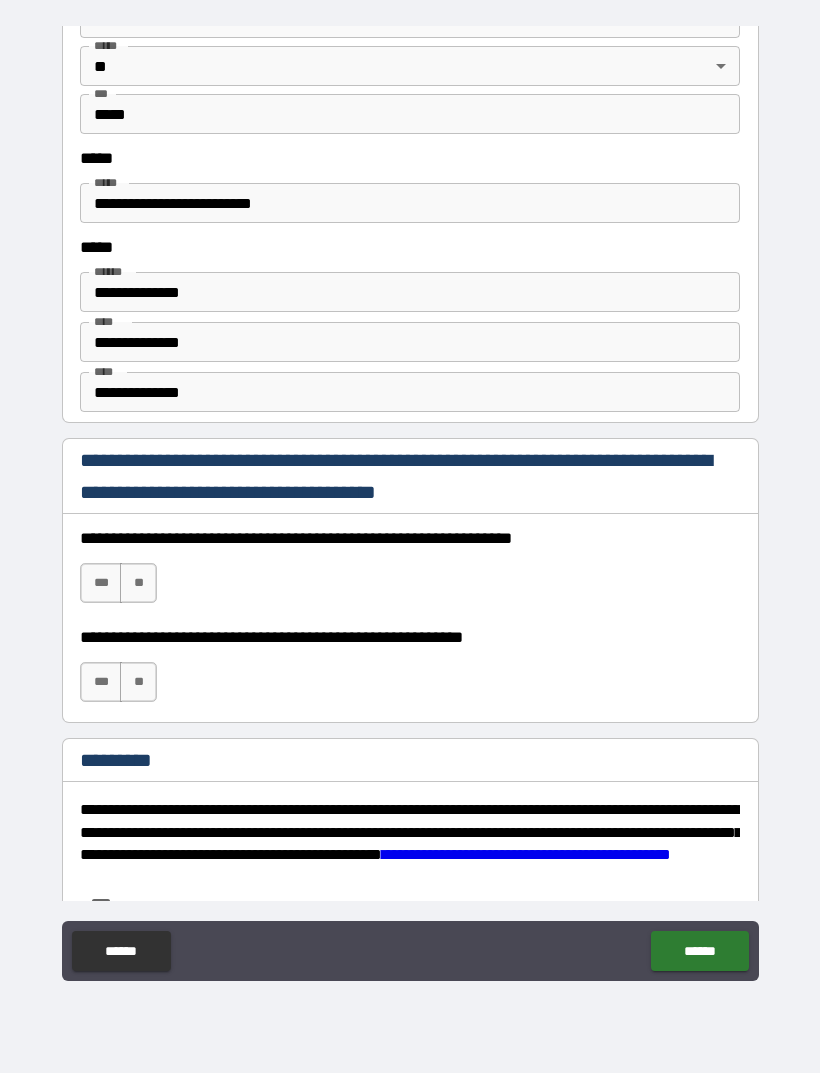click on "***" at bounding box center (101, 583) 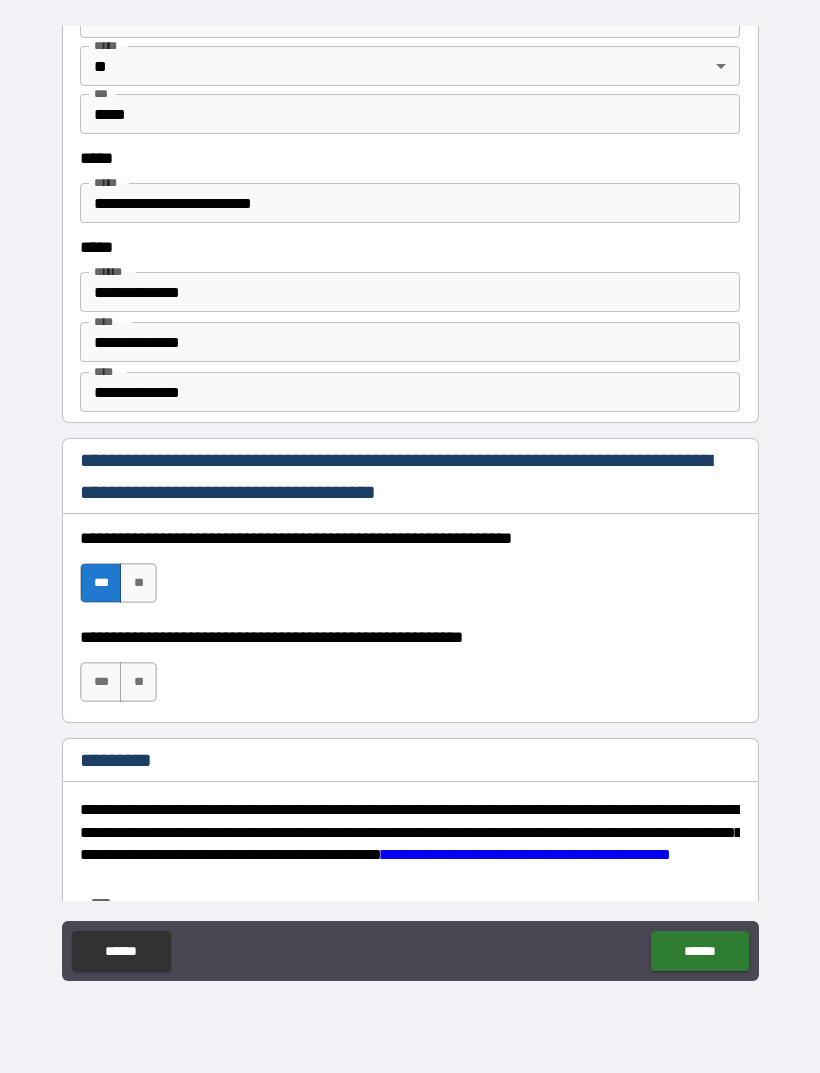 click on "***" at bounding box center [101, 682] 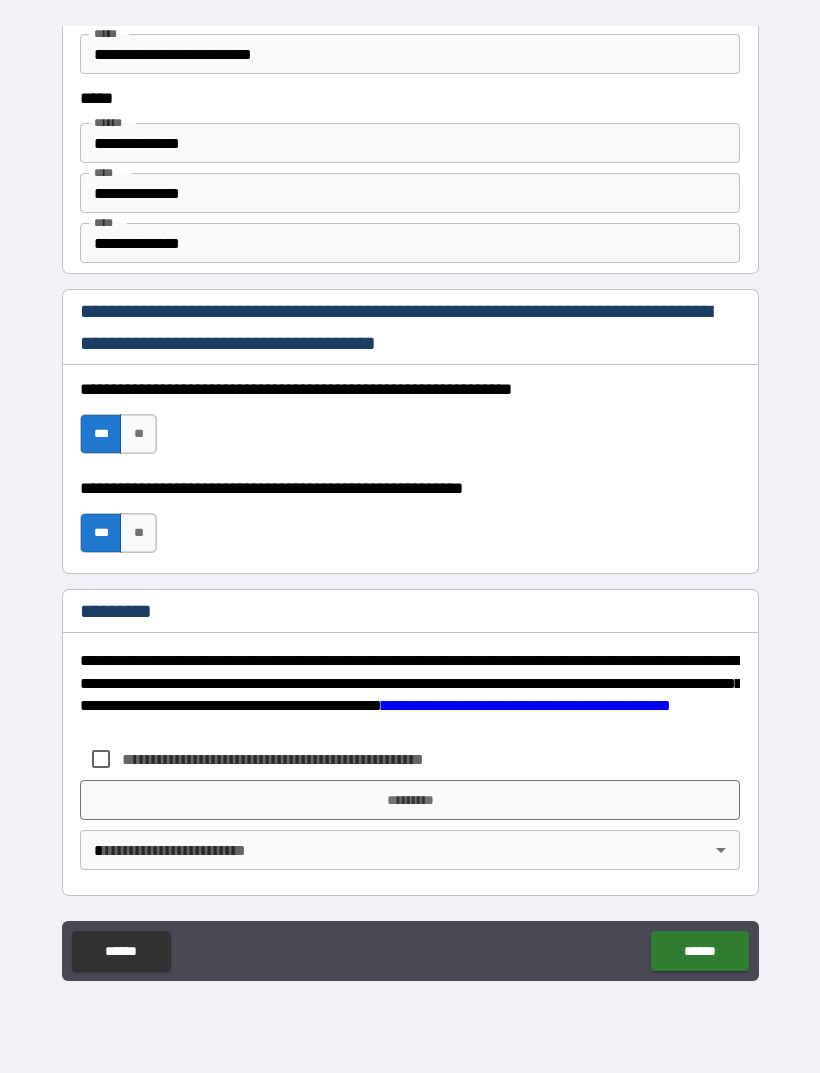 scroll, scrollTop: 2731, scrollLeft: 0, axis: vertical 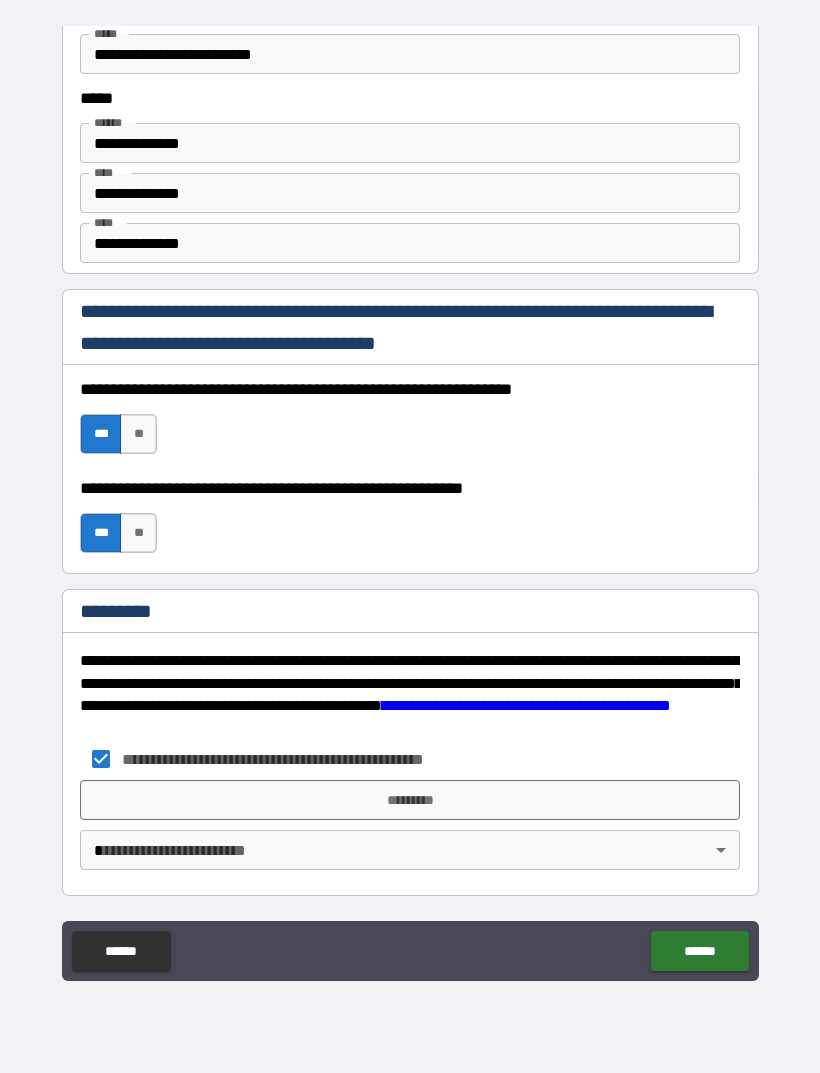 click on "*********" at bounding box center (410, 800) 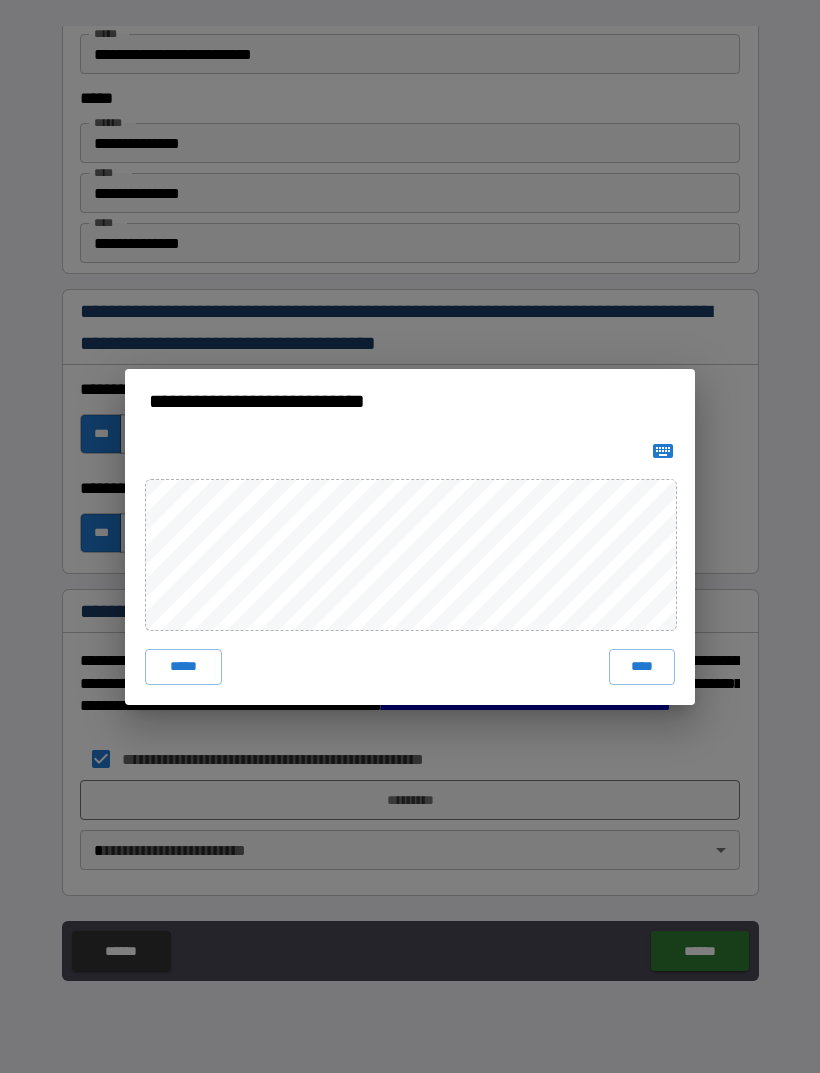 click on "****" at bounding box center (642, 667) 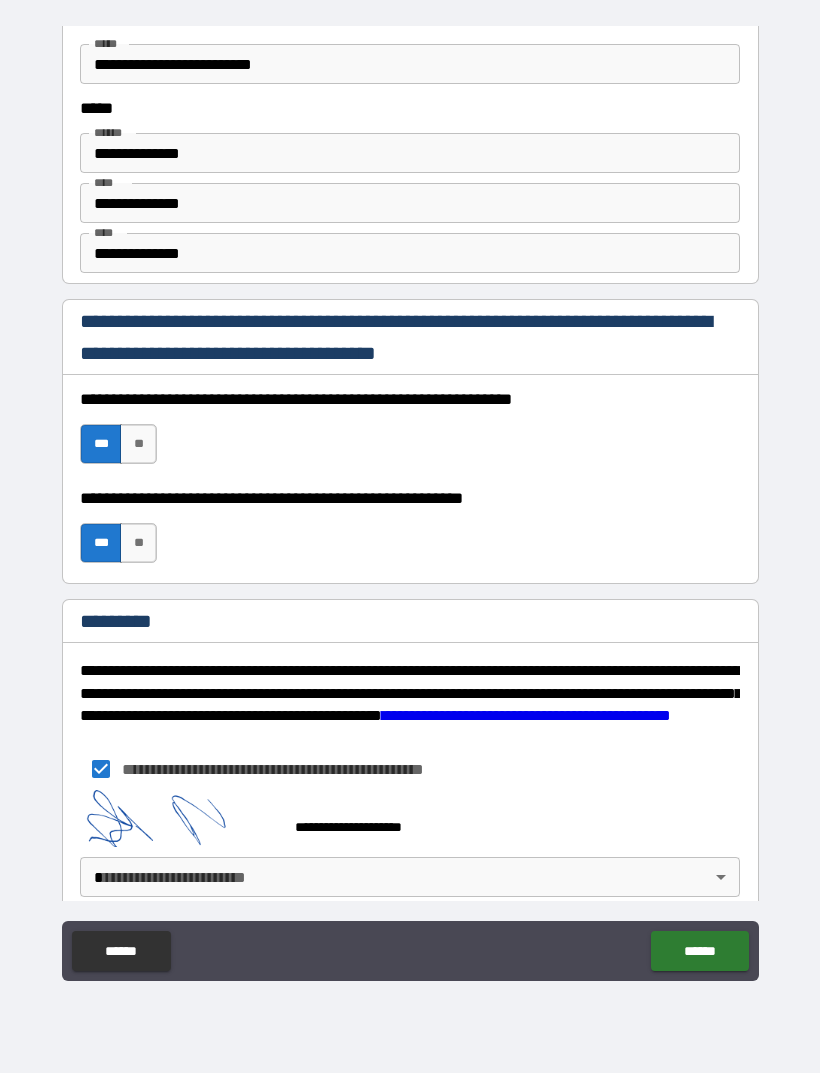 click on "******" at bounding box center (699, 951) 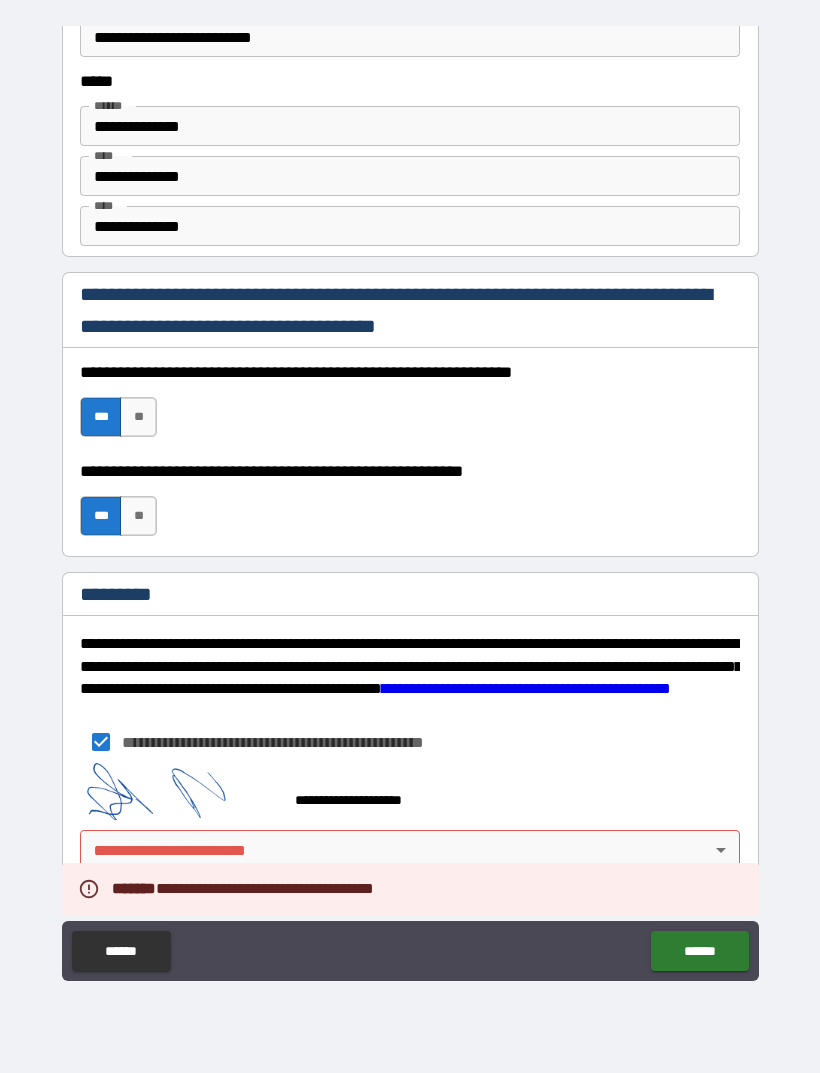 scroll, scrollTop: 2748, scrollLeft: 0, axis: vertical 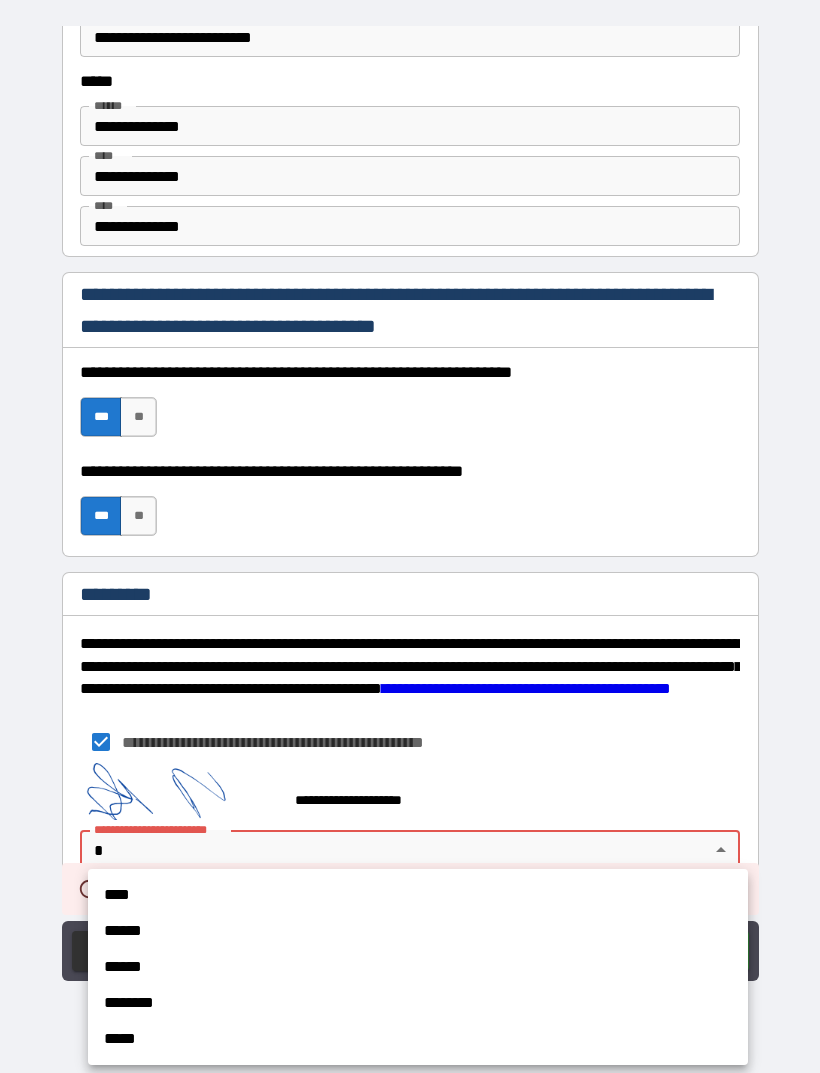 click on "********" at bounding box center [418, 1003] 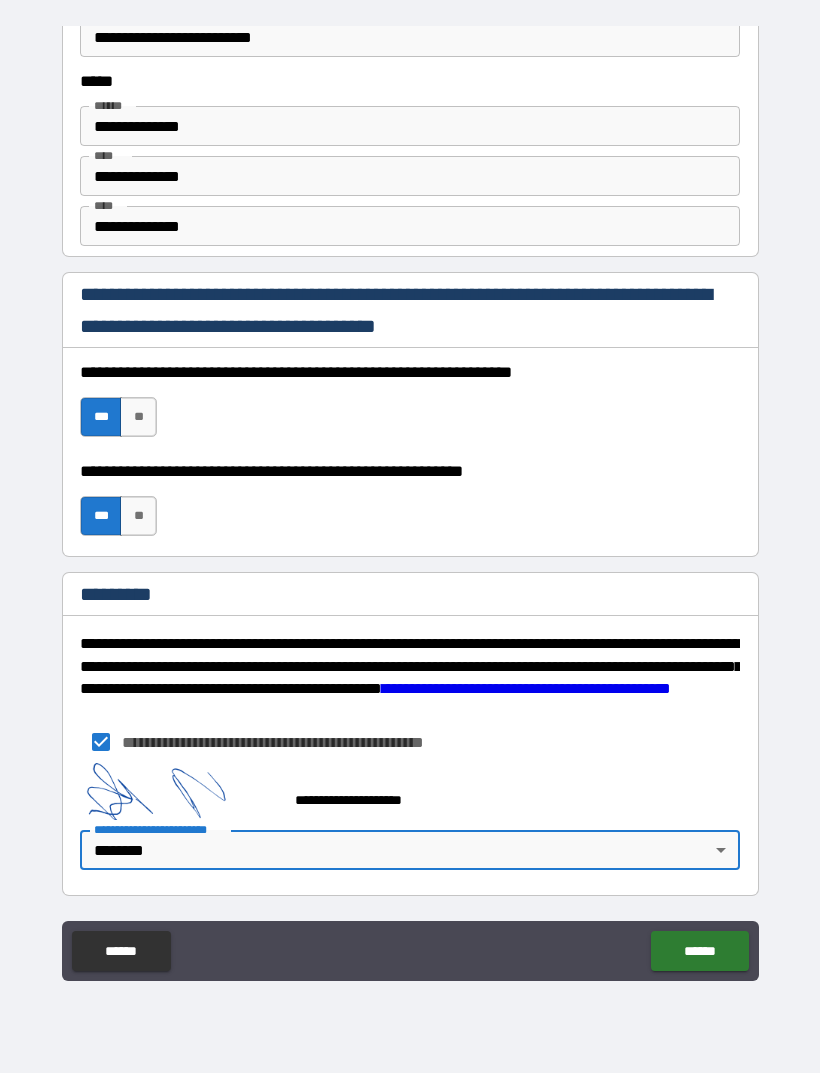 click on "******" at bounding box center (699, 951) 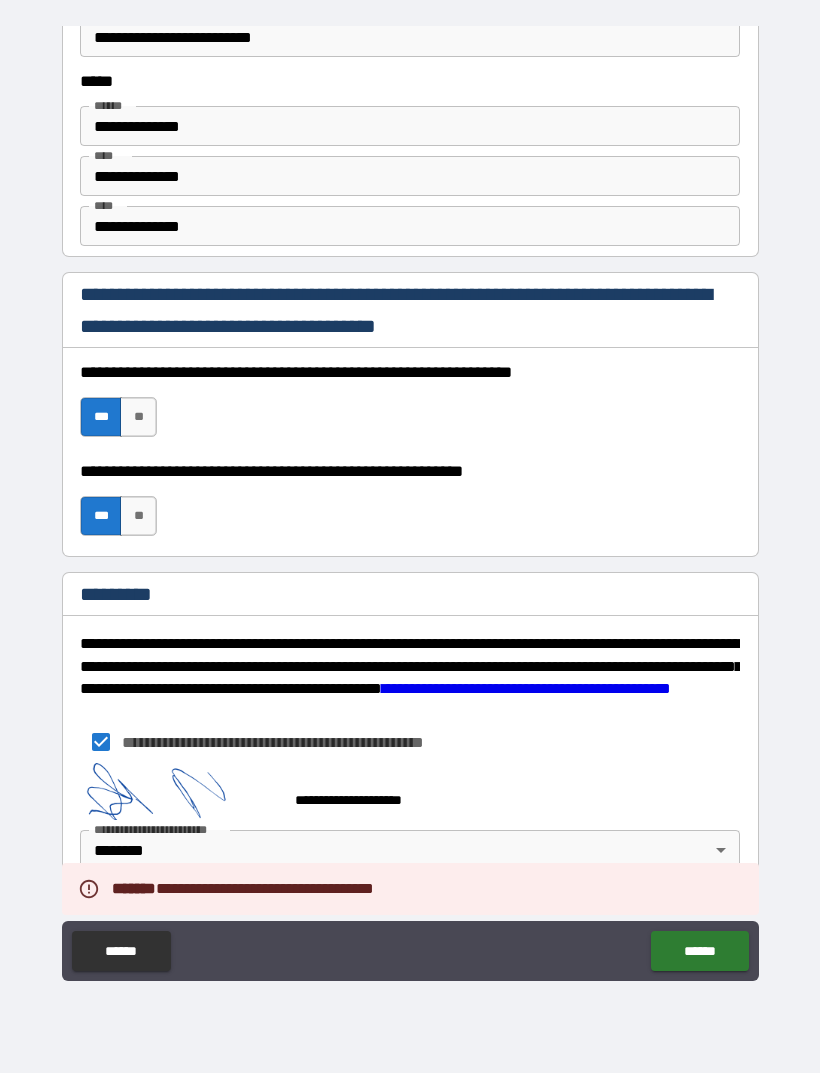 scroll, scrollTop: 2748, scrollLeft: 0, axis: vertical 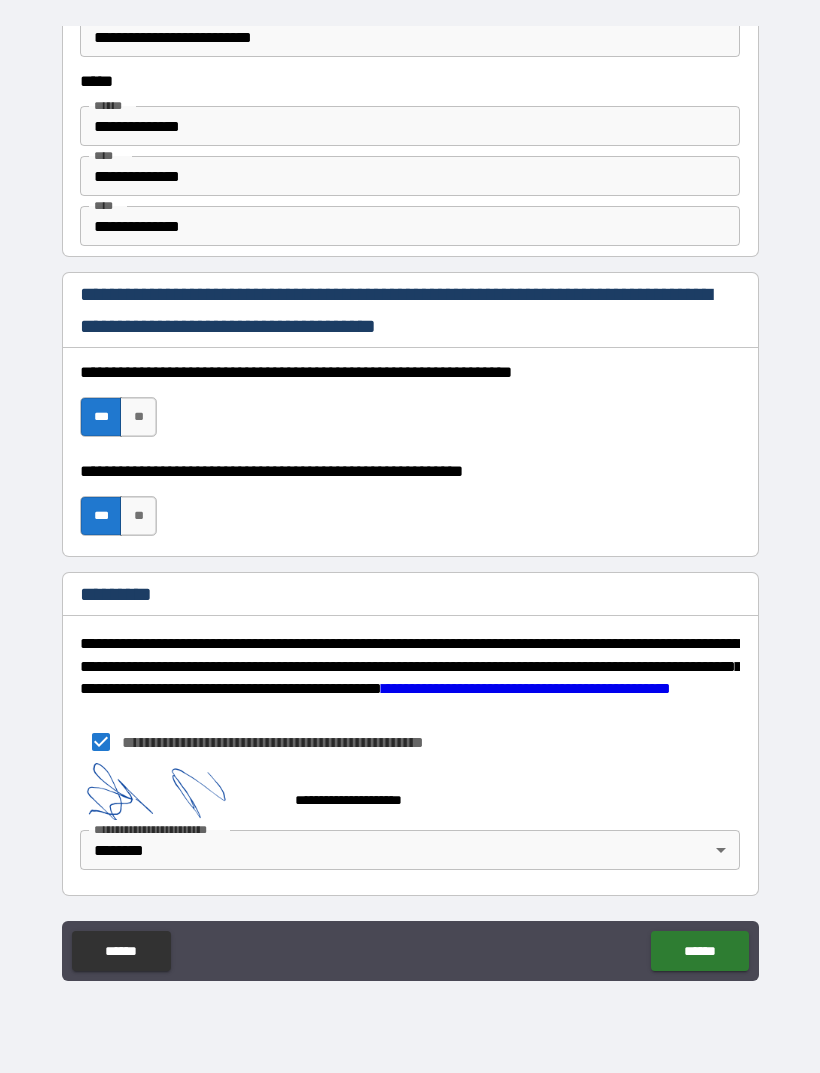 click on "**********" at bounding box center [526, 688] 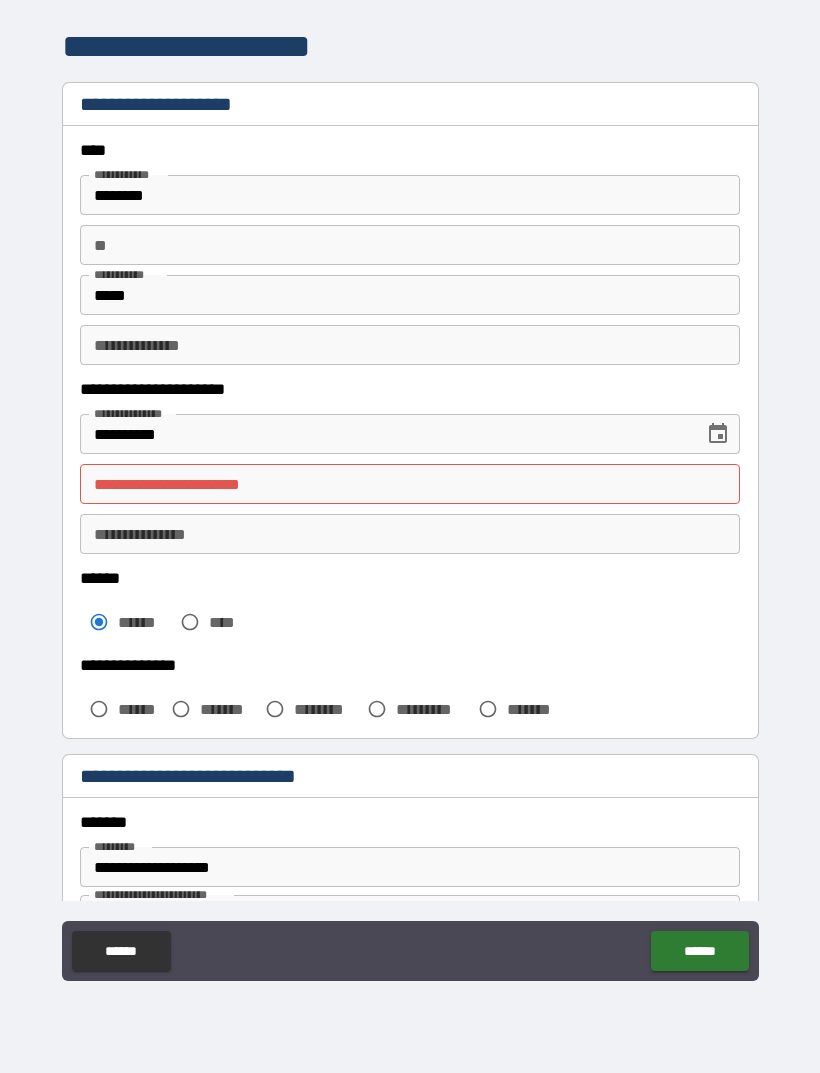scroll, scrollTop: 0, scrollLeft: 0, axis: both 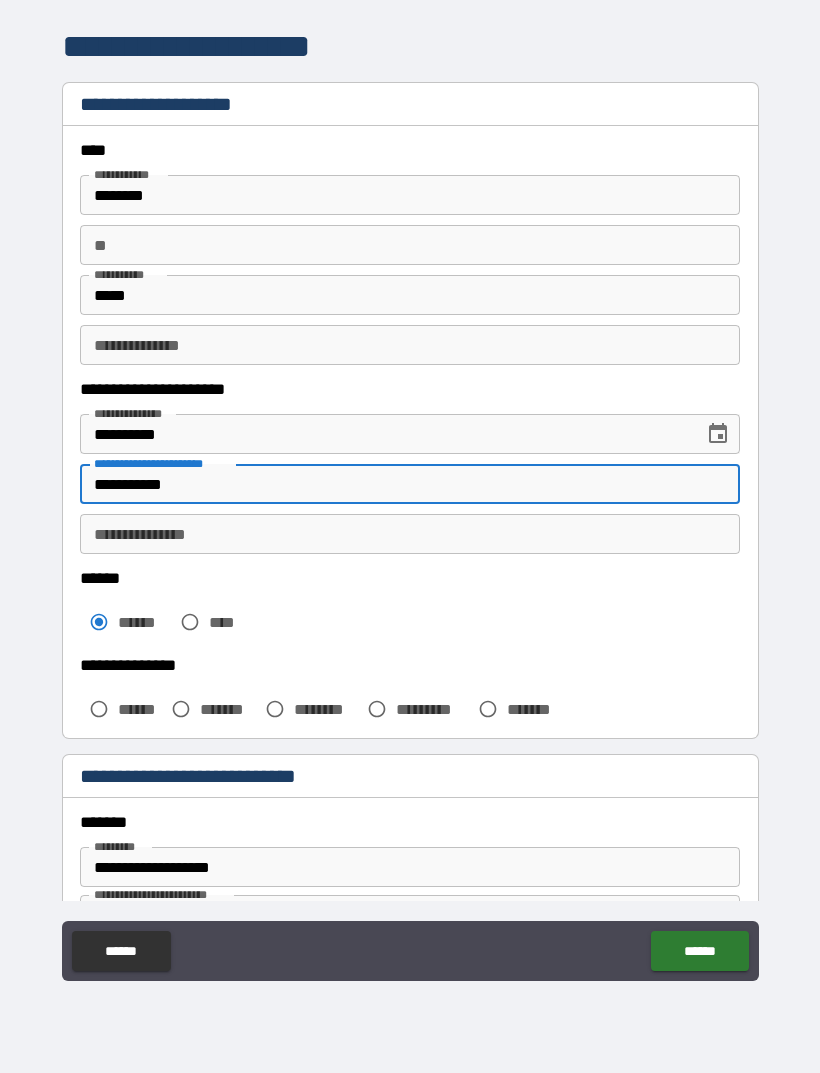 type on "**********" 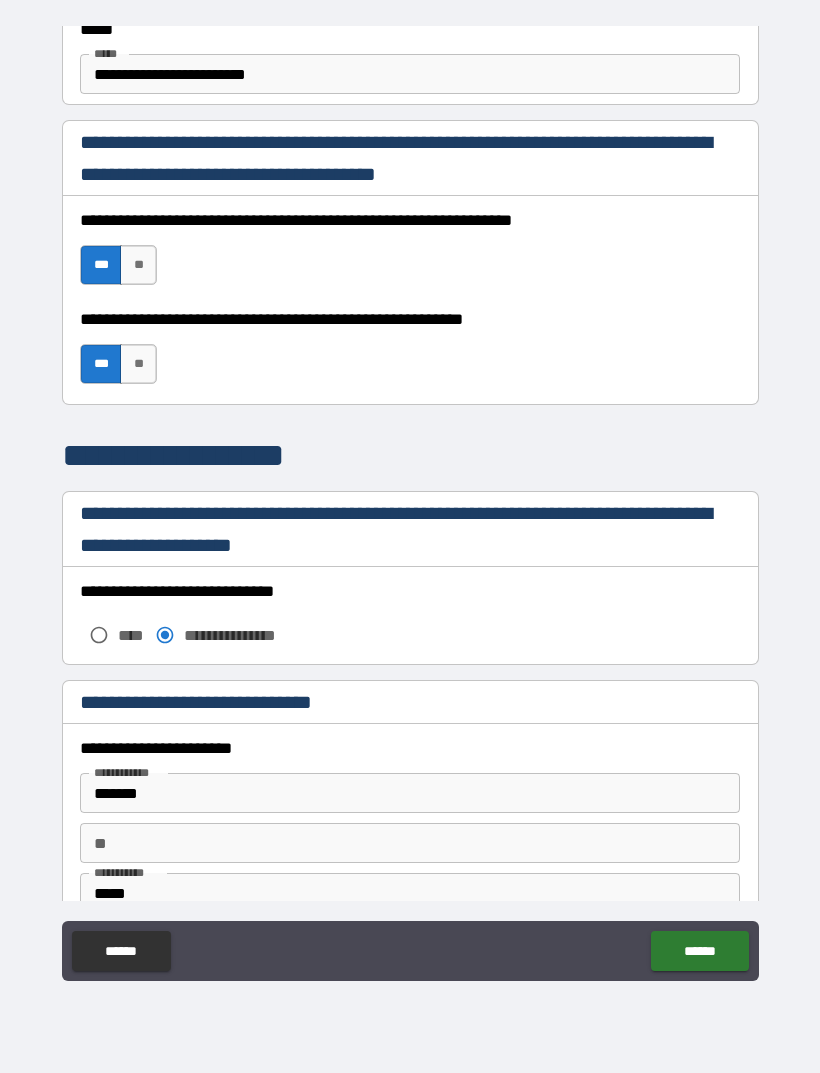 scroll, scrollTop: 1264, scrollLeft: 0, axis: vertical 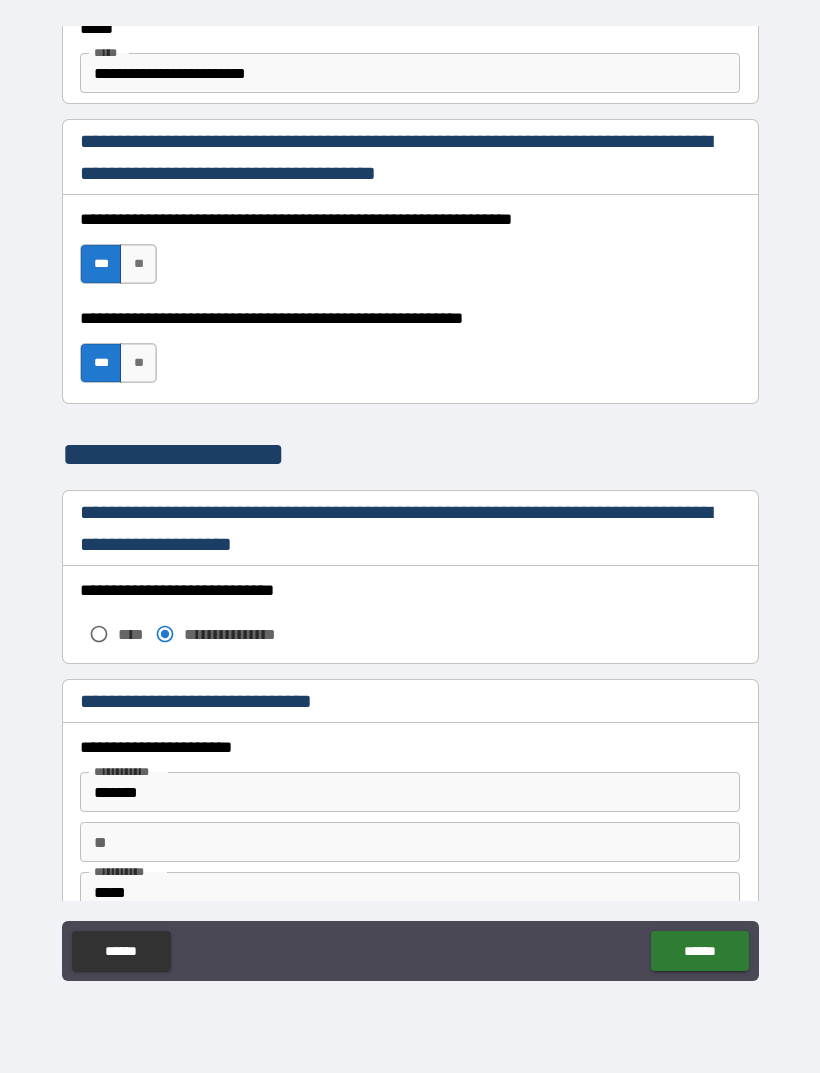 click on "******" at bounding box center (699, 951) 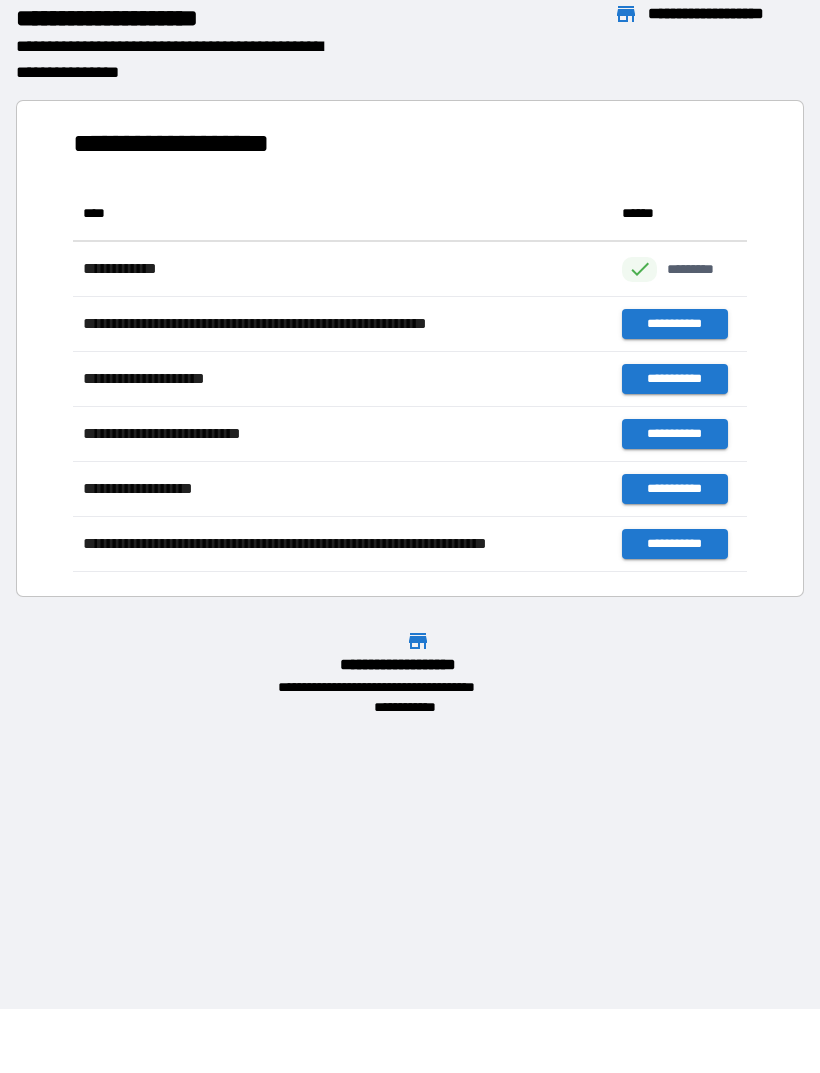 scroll, scrollTop: 386, scrollLeft: 674, axis: both 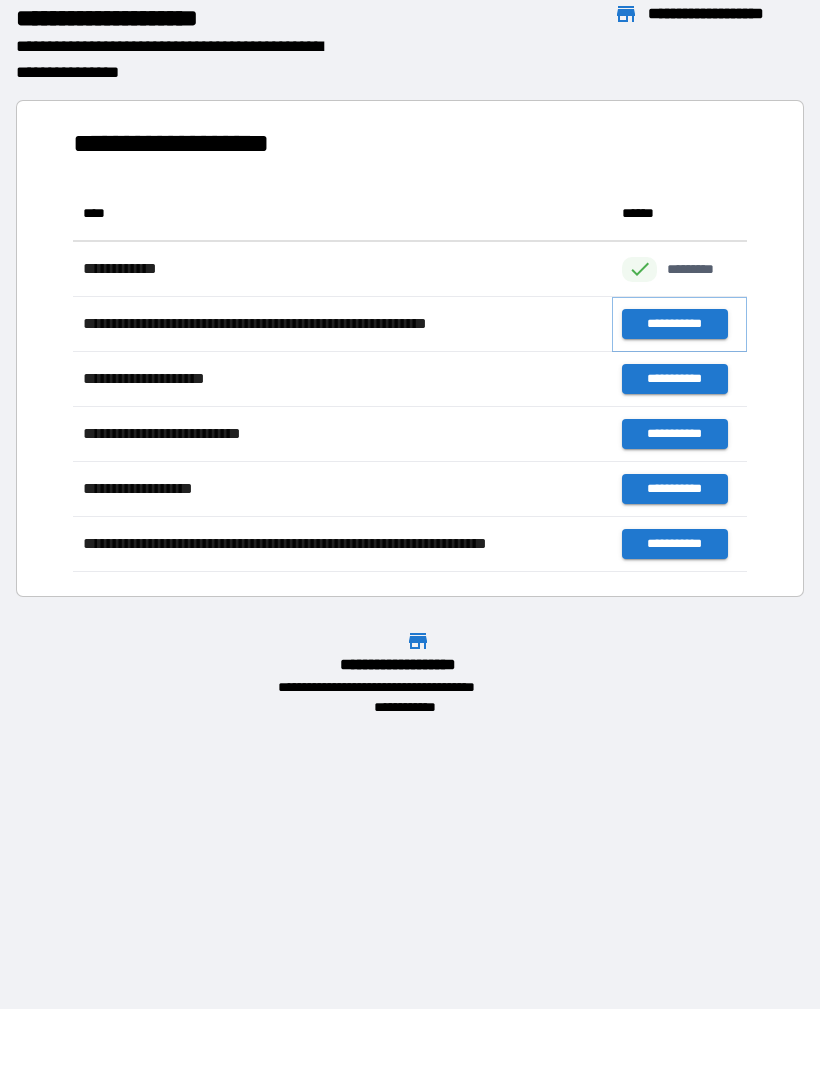 click on "**********" at bounding box center (674, 324) 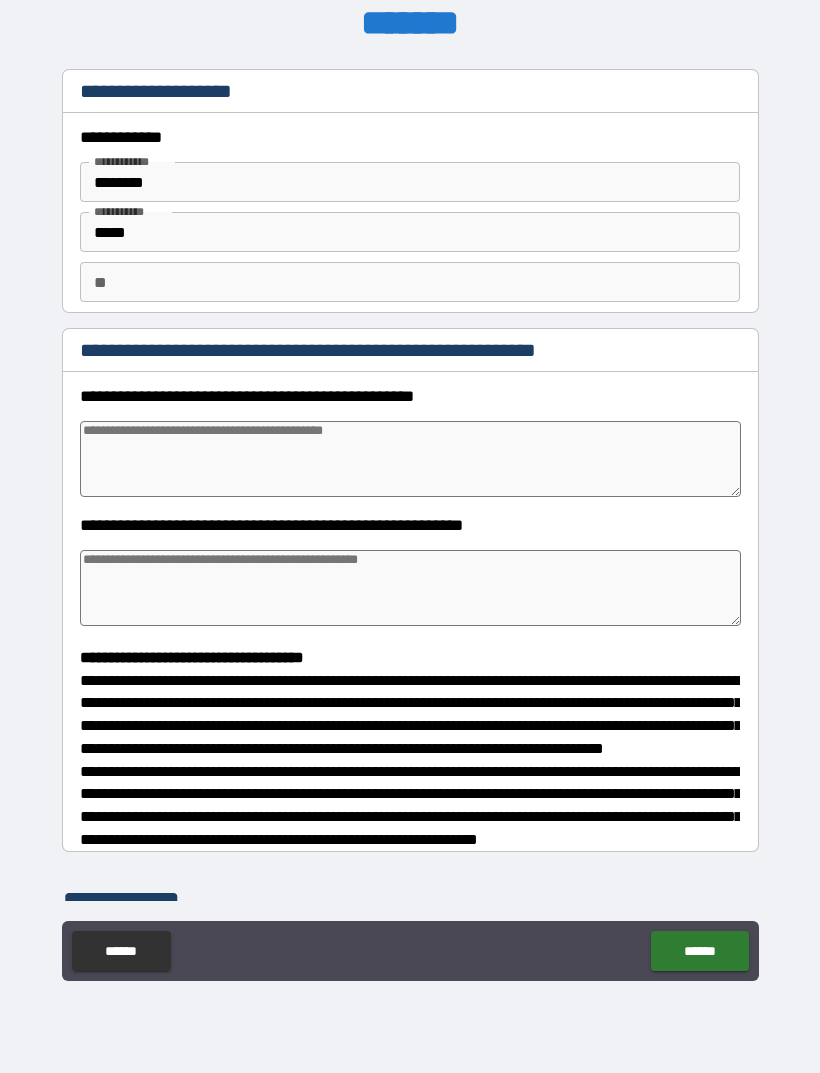 click at bounding box center [410, 459] 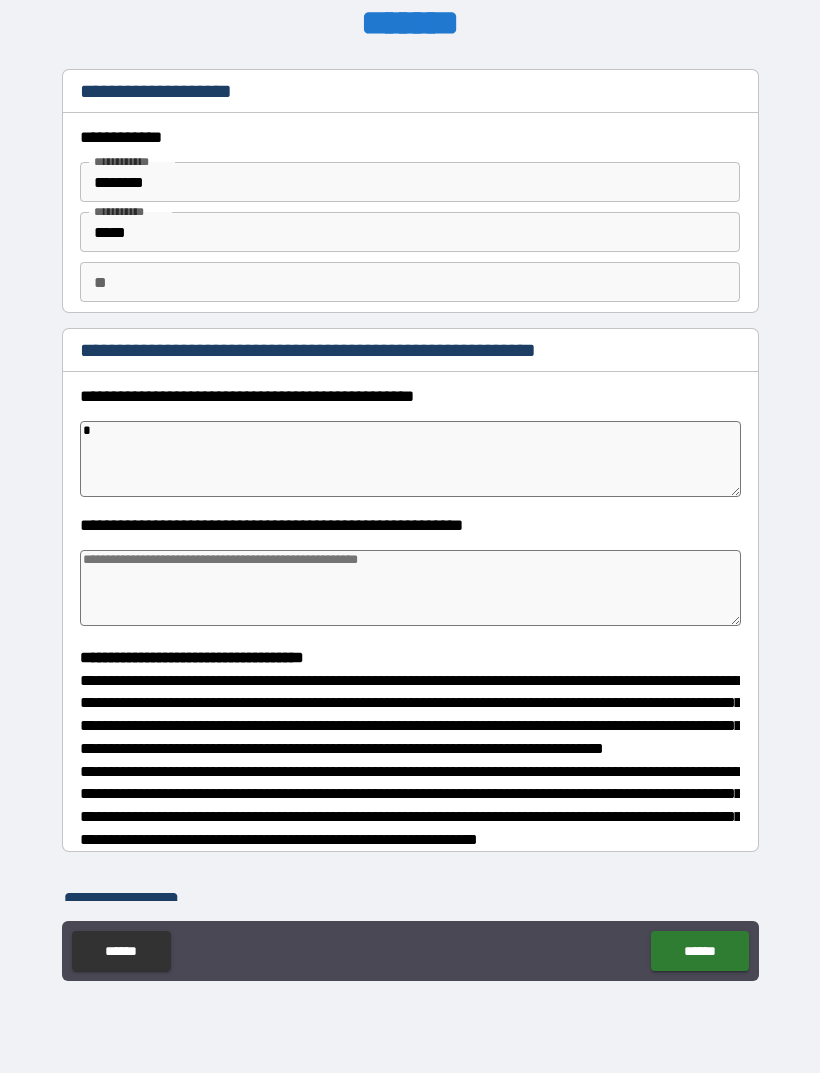 type on "*" 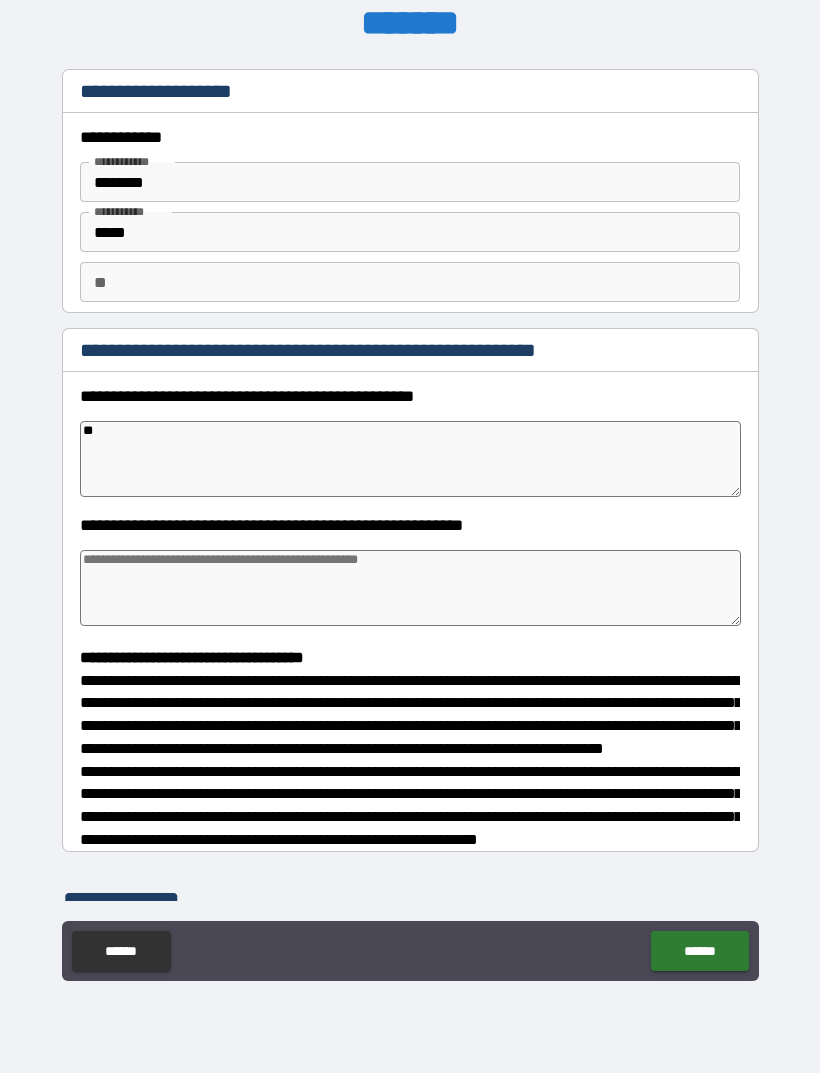 type on "*" 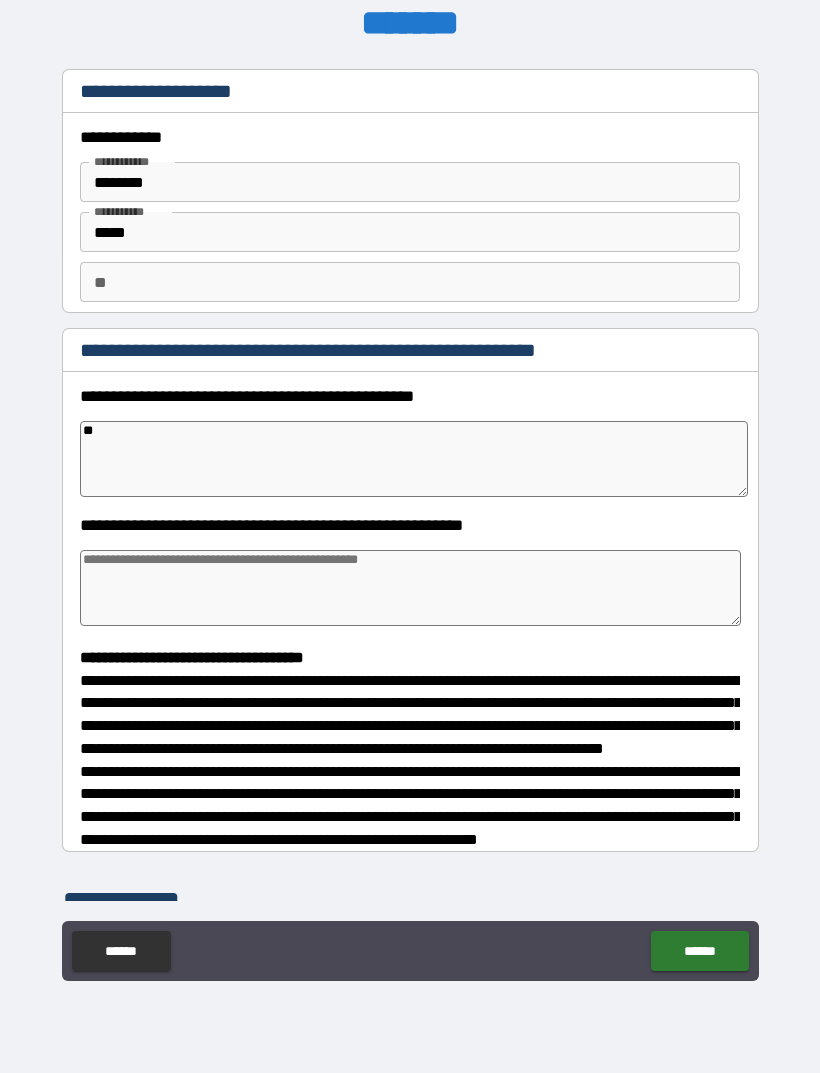 type on "***" 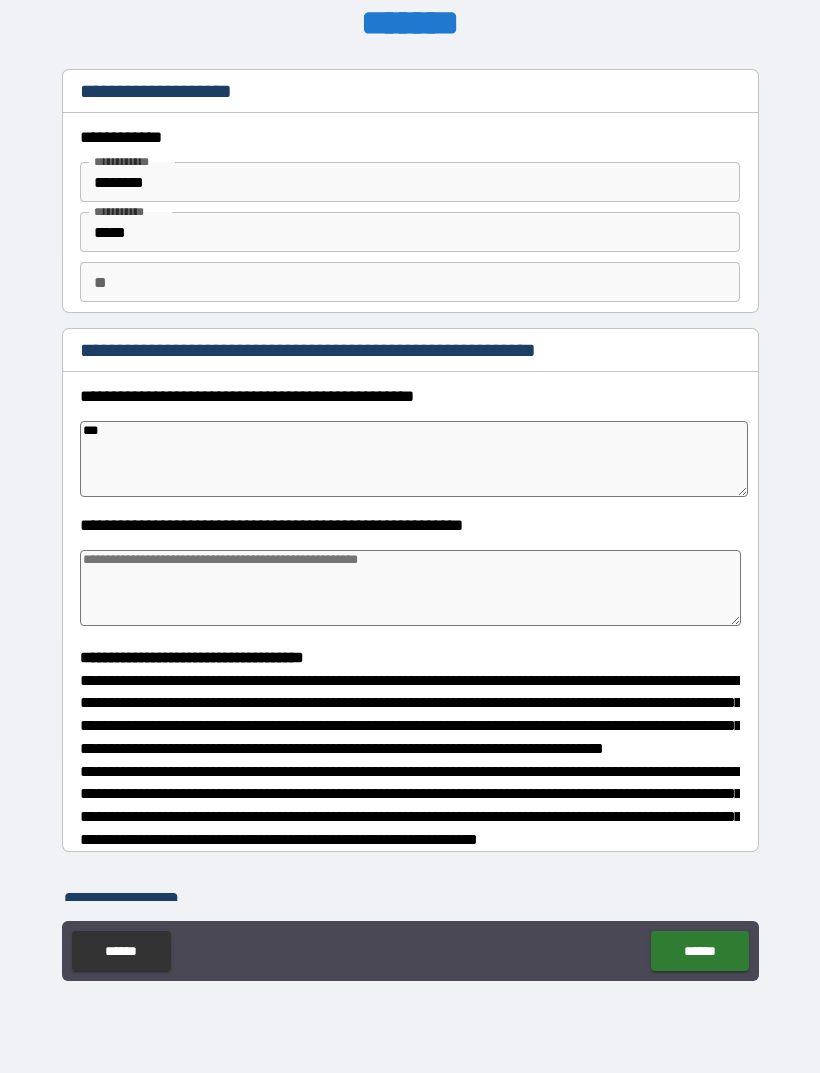 type on "*" 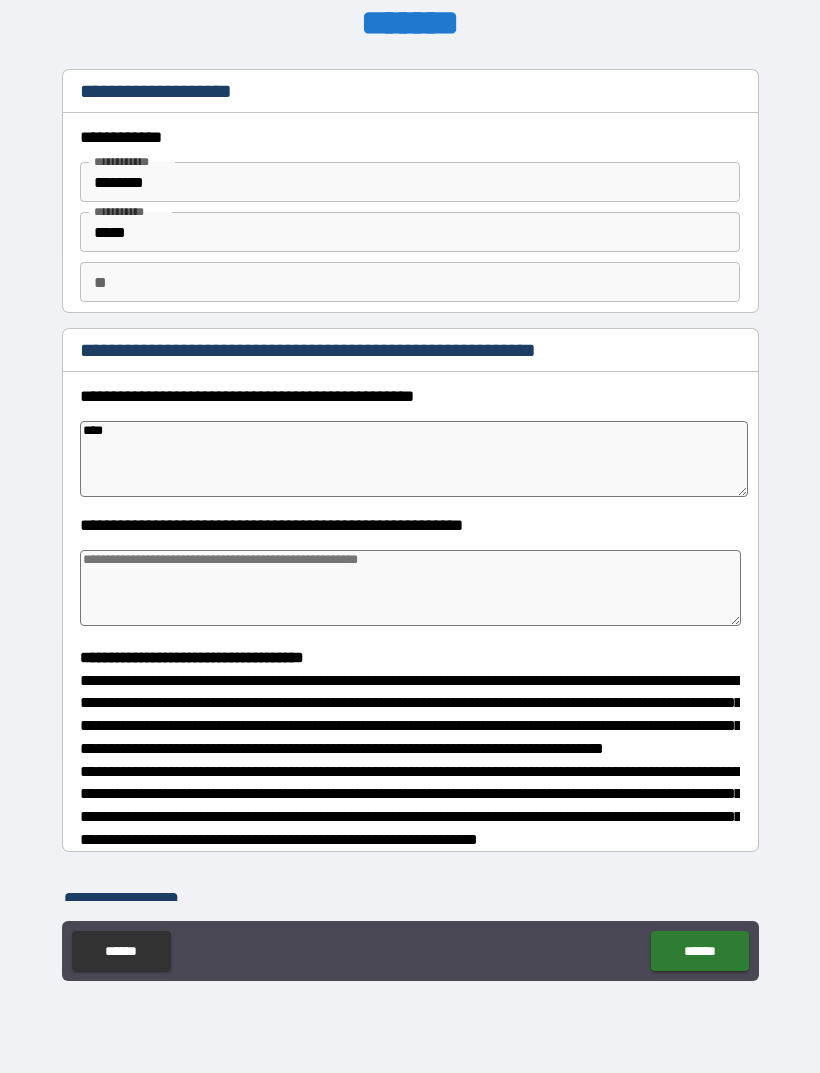 type on "*" 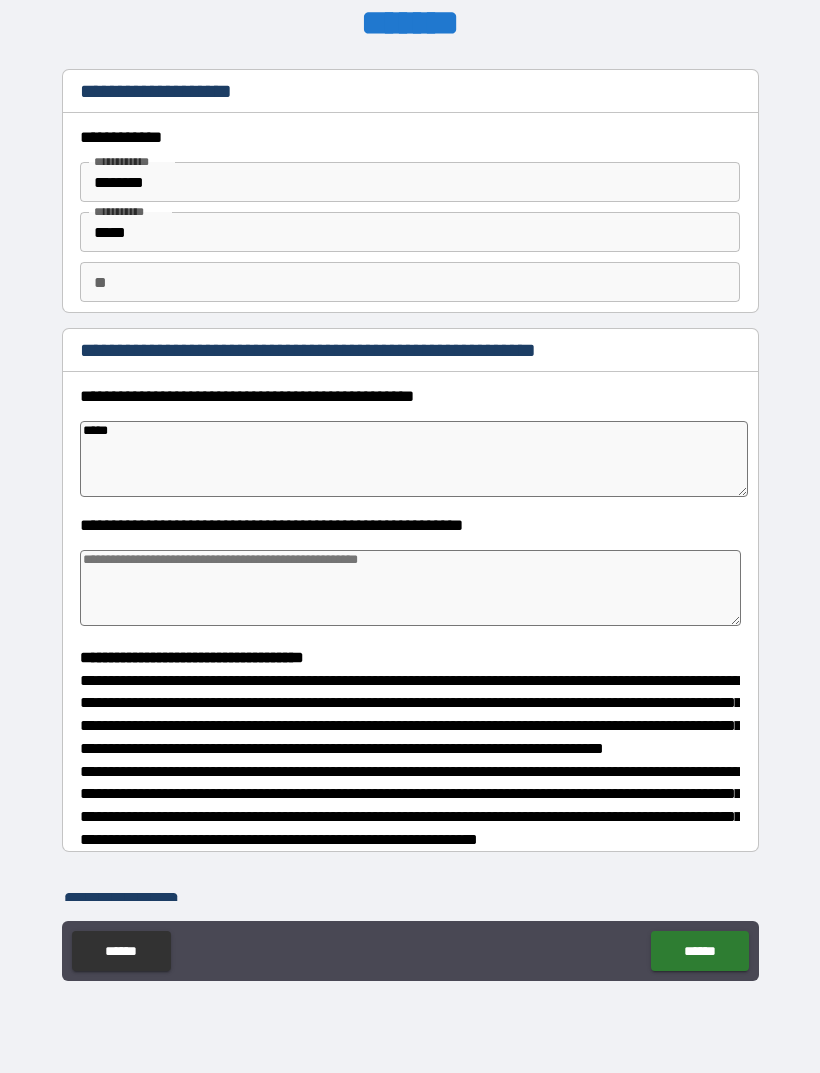 type on "*" 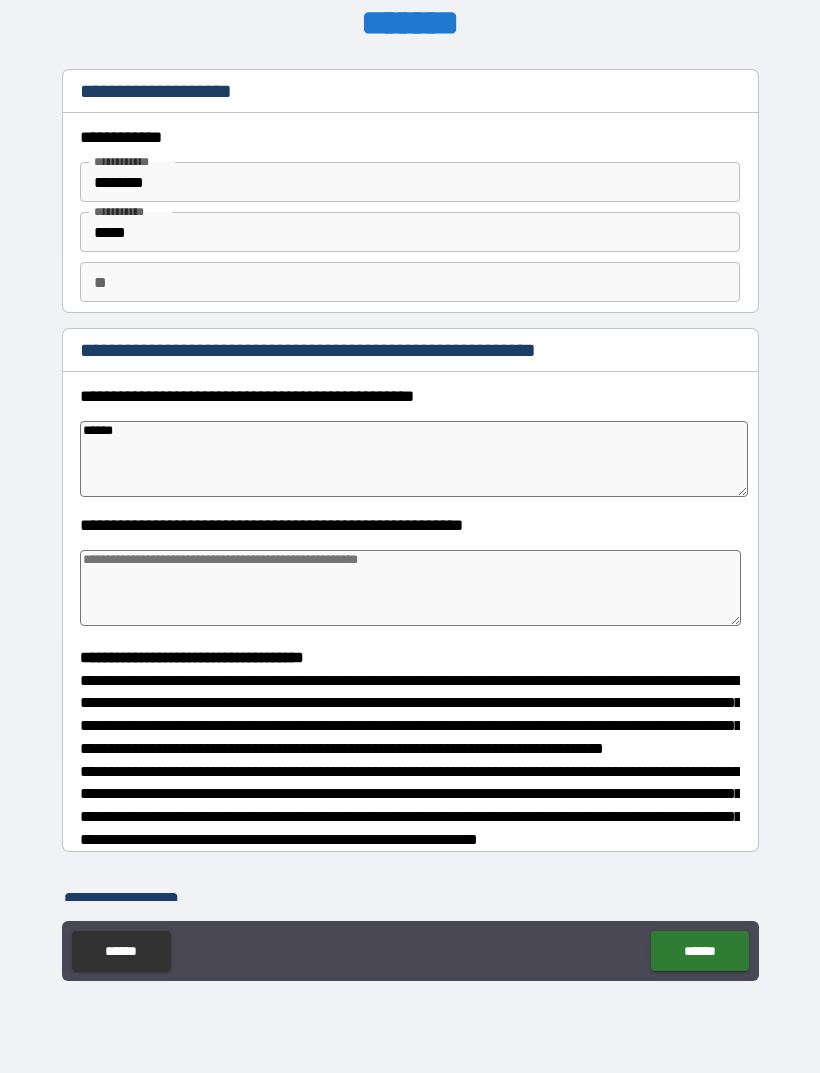 type on "*******" 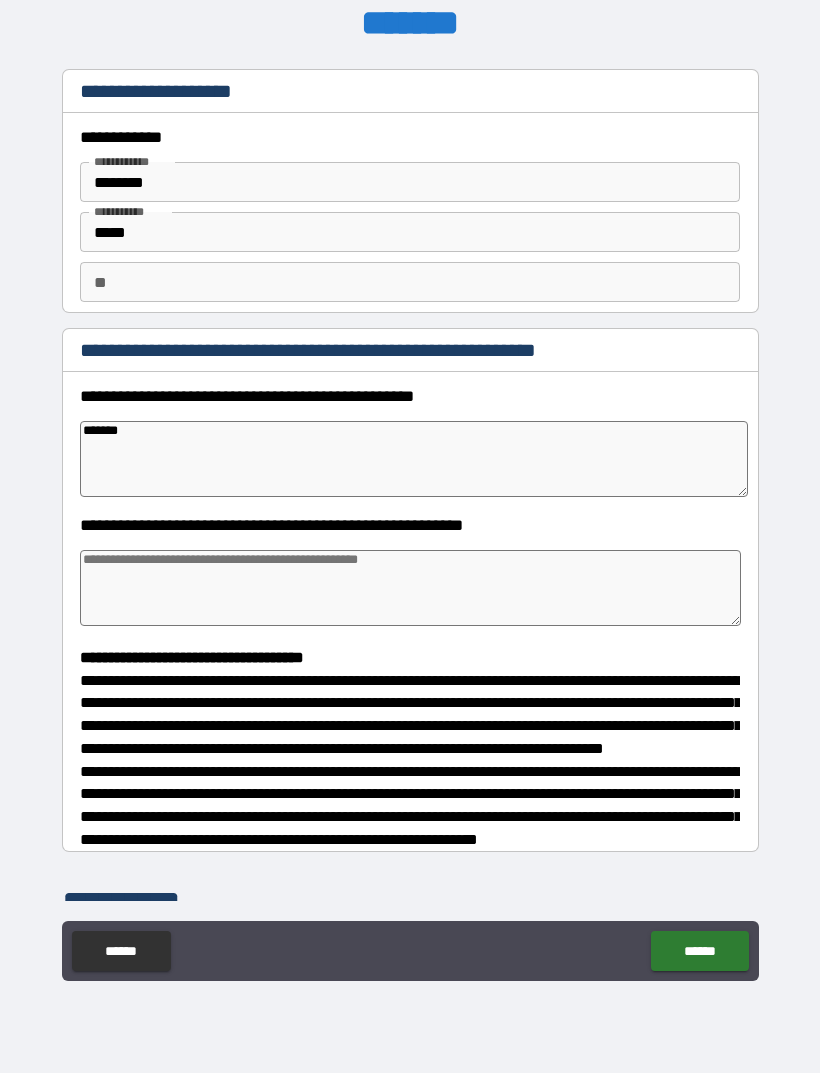 type on "*" 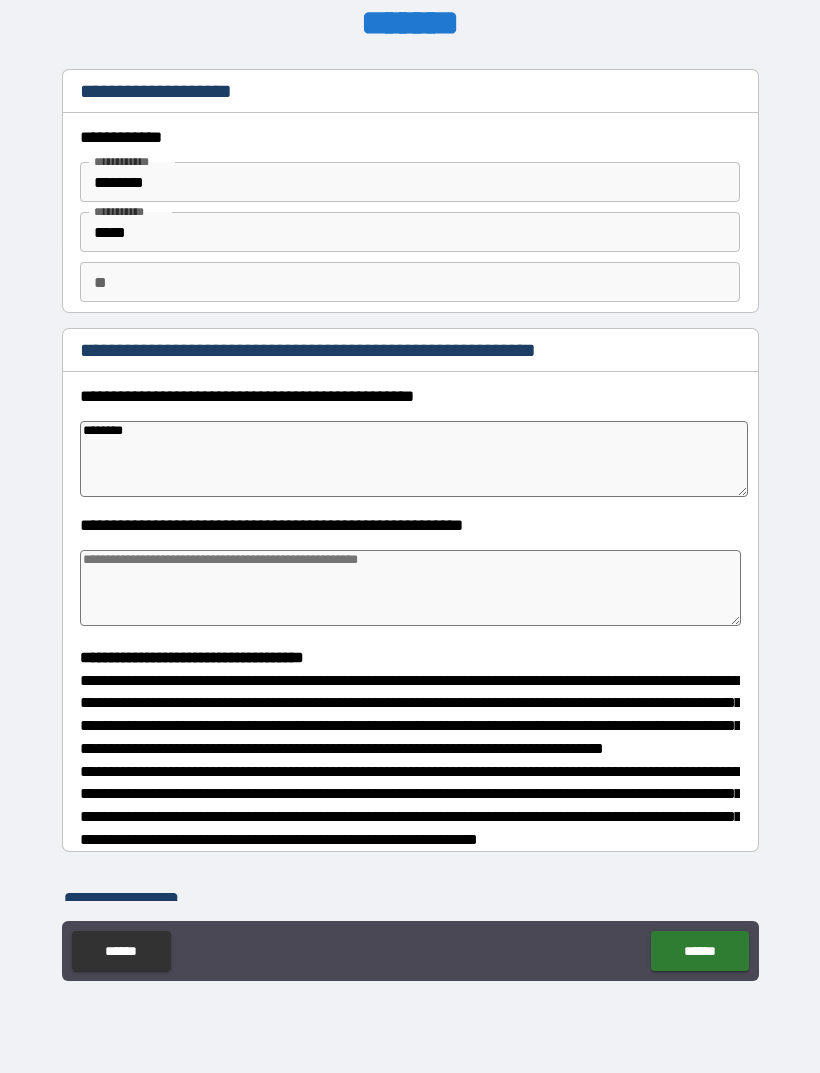 type on "*" 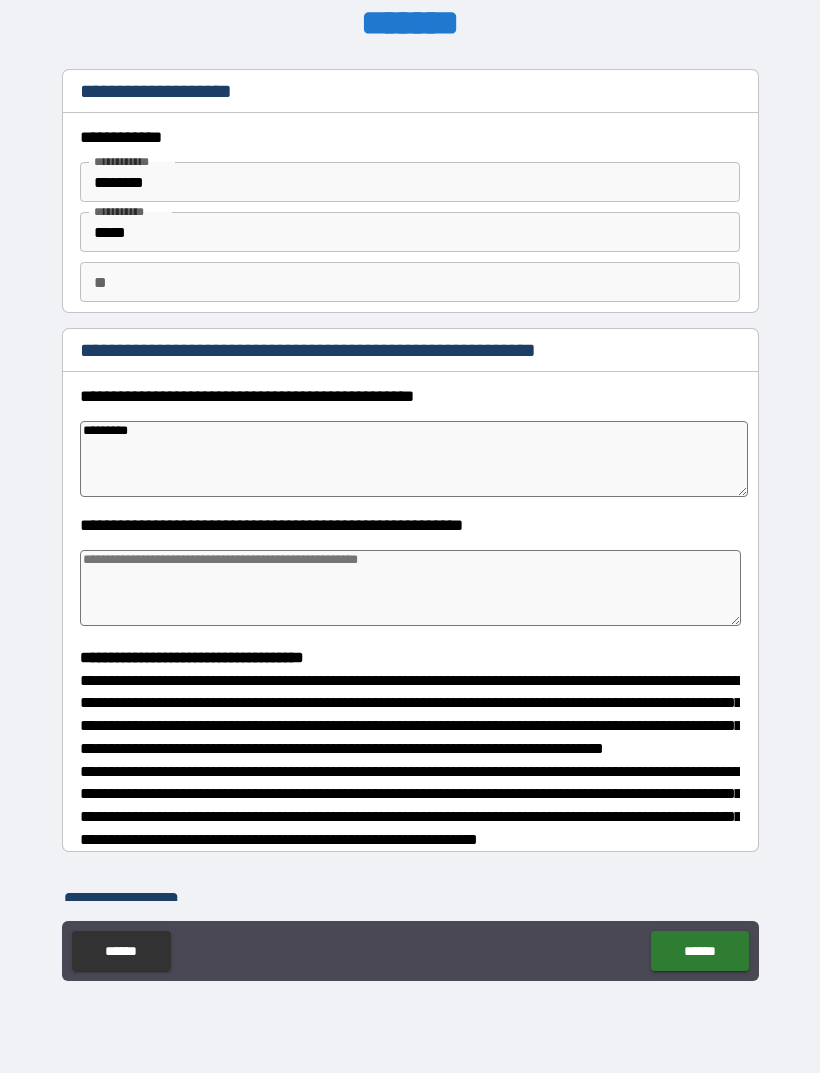 type on "*" 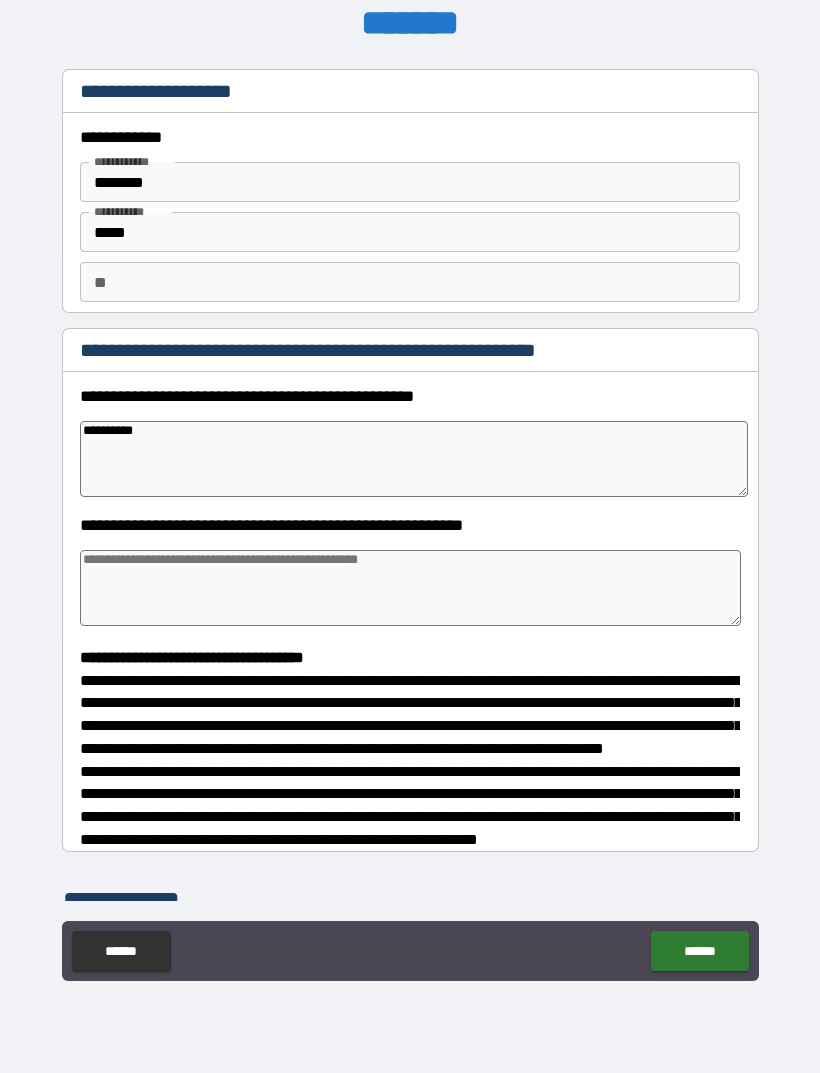 type on "**********" 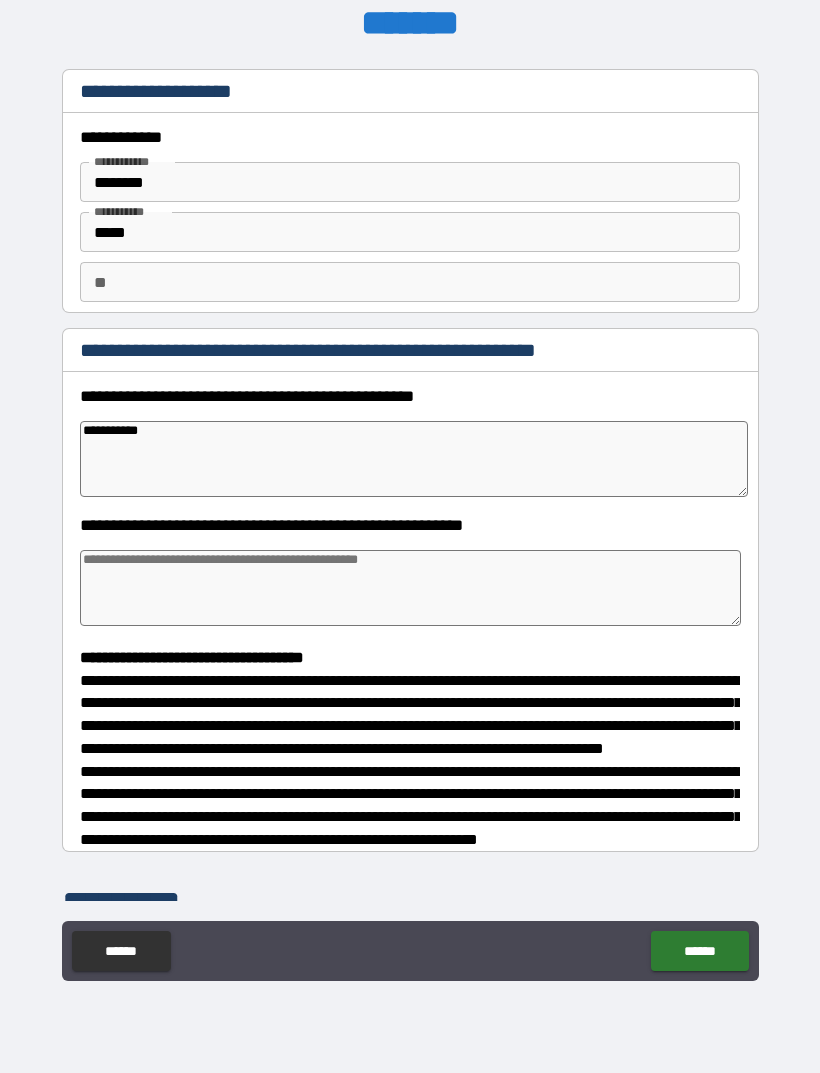 type on "*" 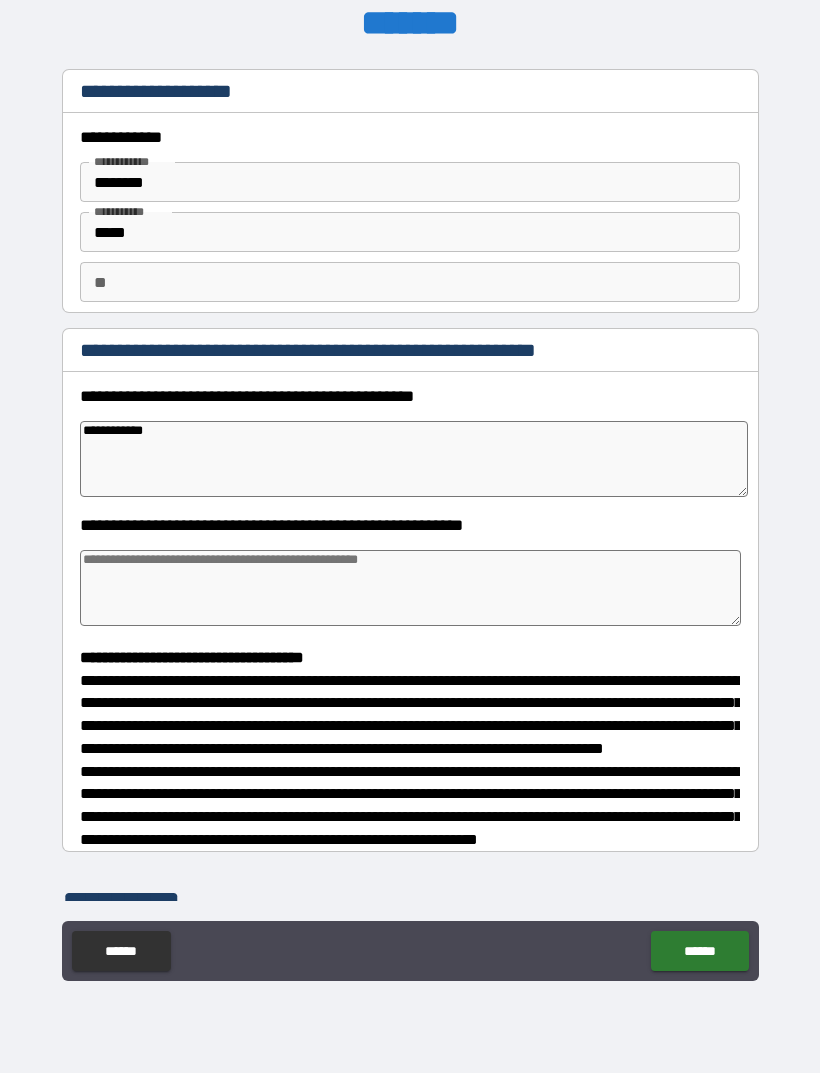 type on "**********" 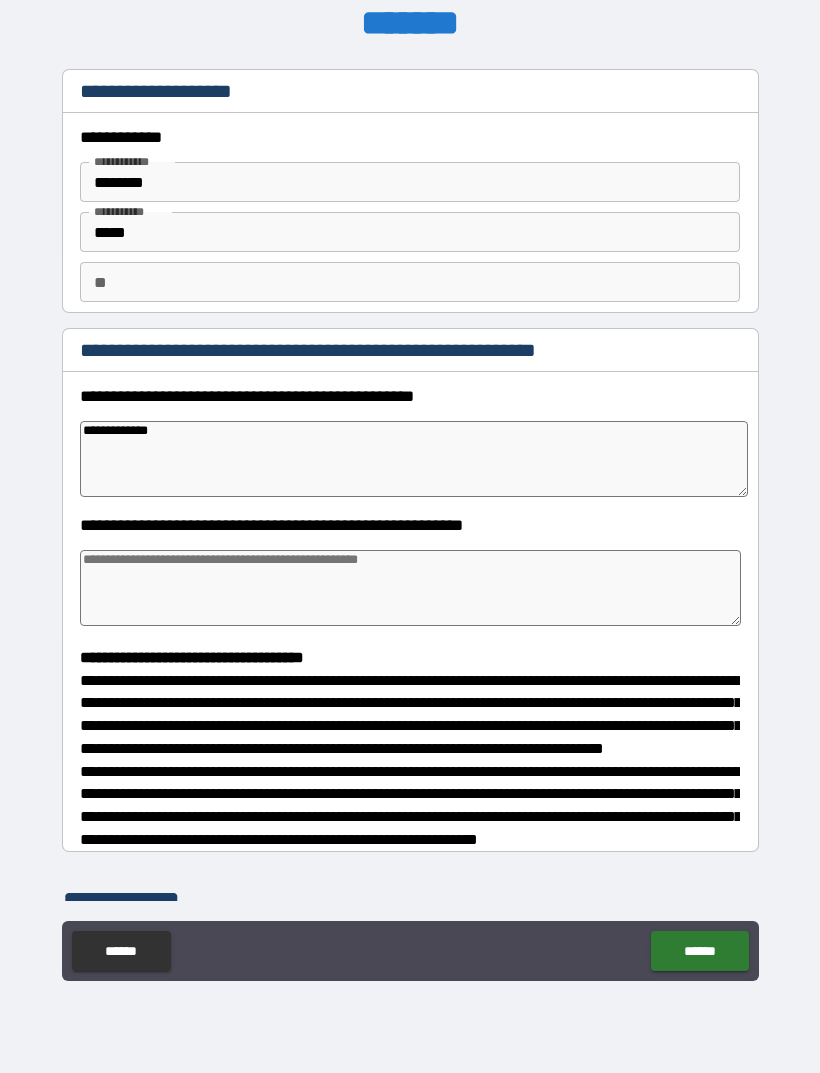 type on "*" 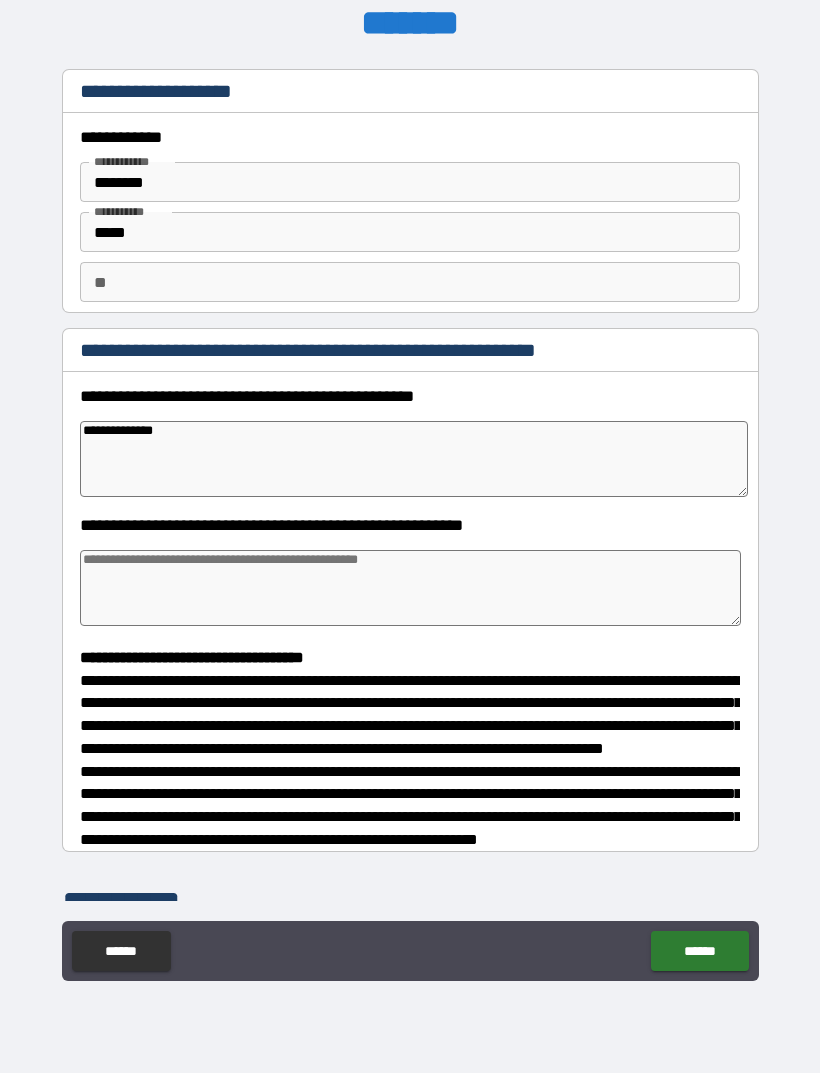 type on "*" 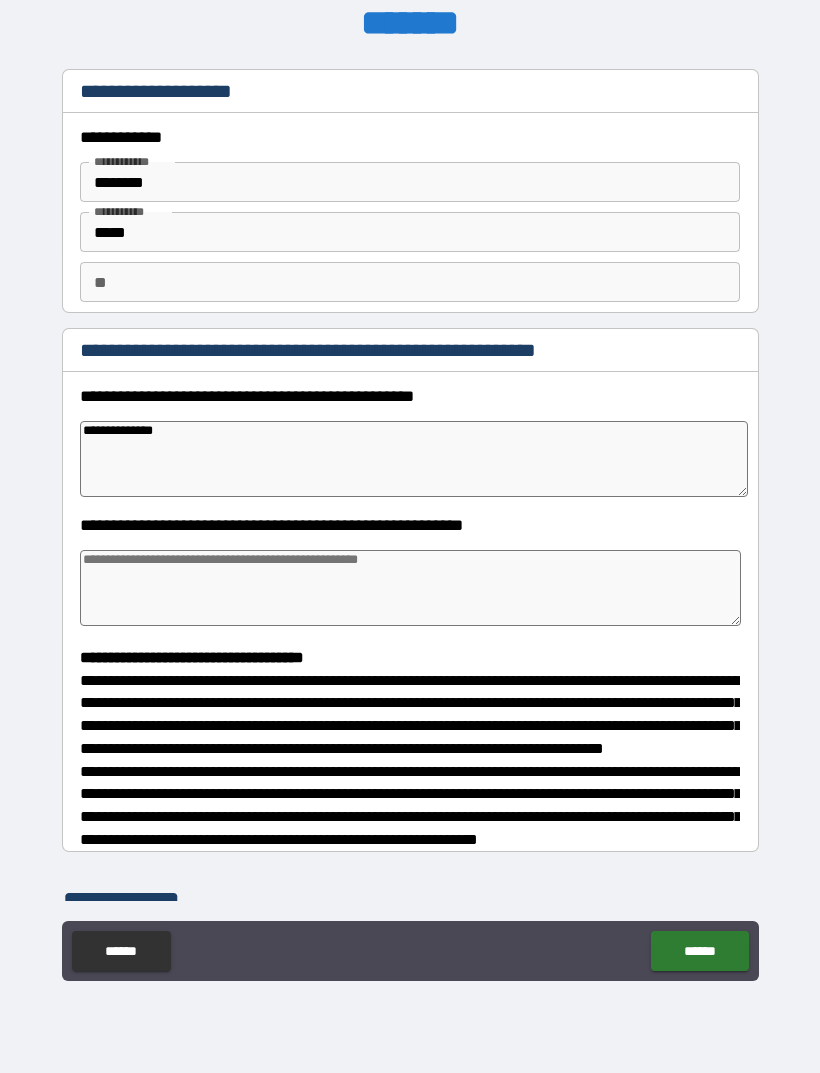 type on "**********" 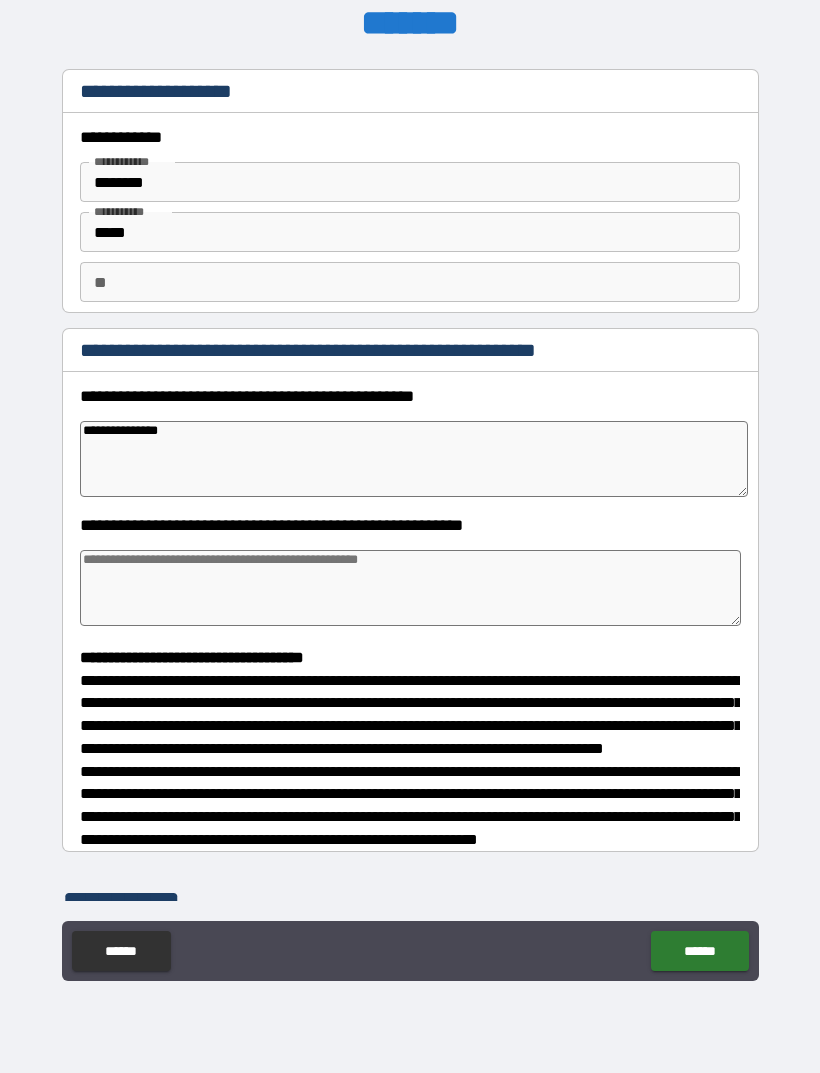 type on "*" 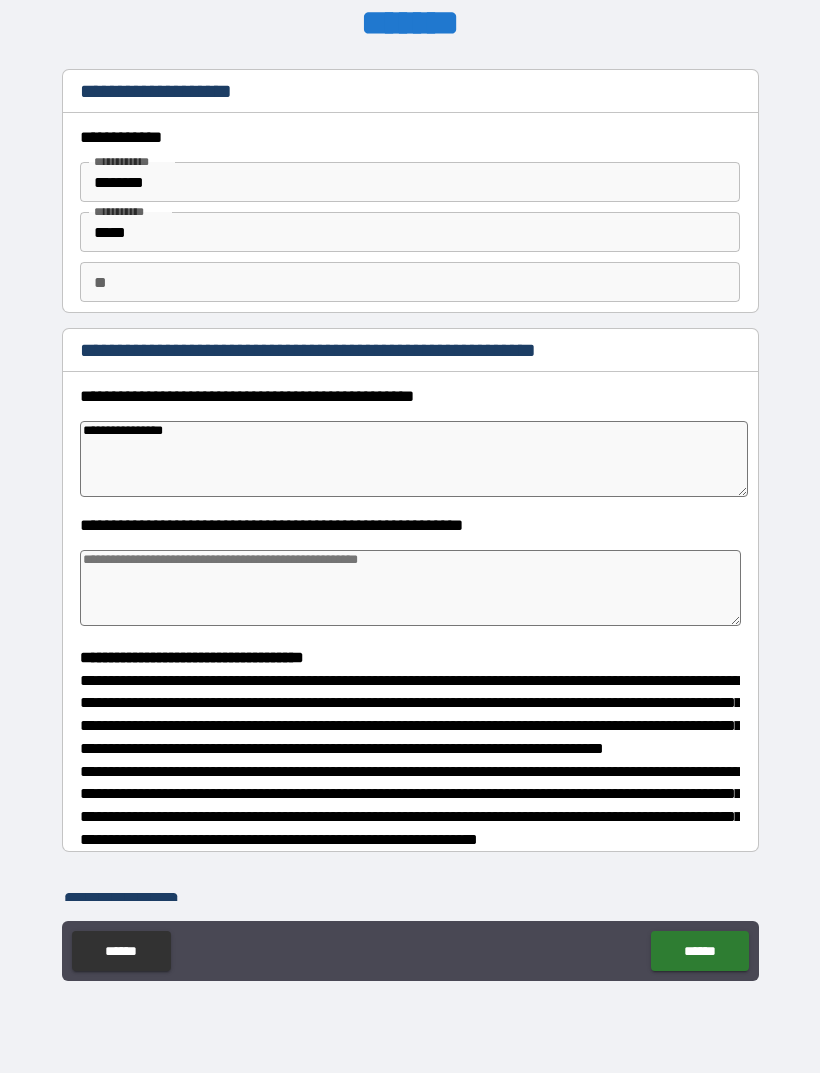 type on "*" 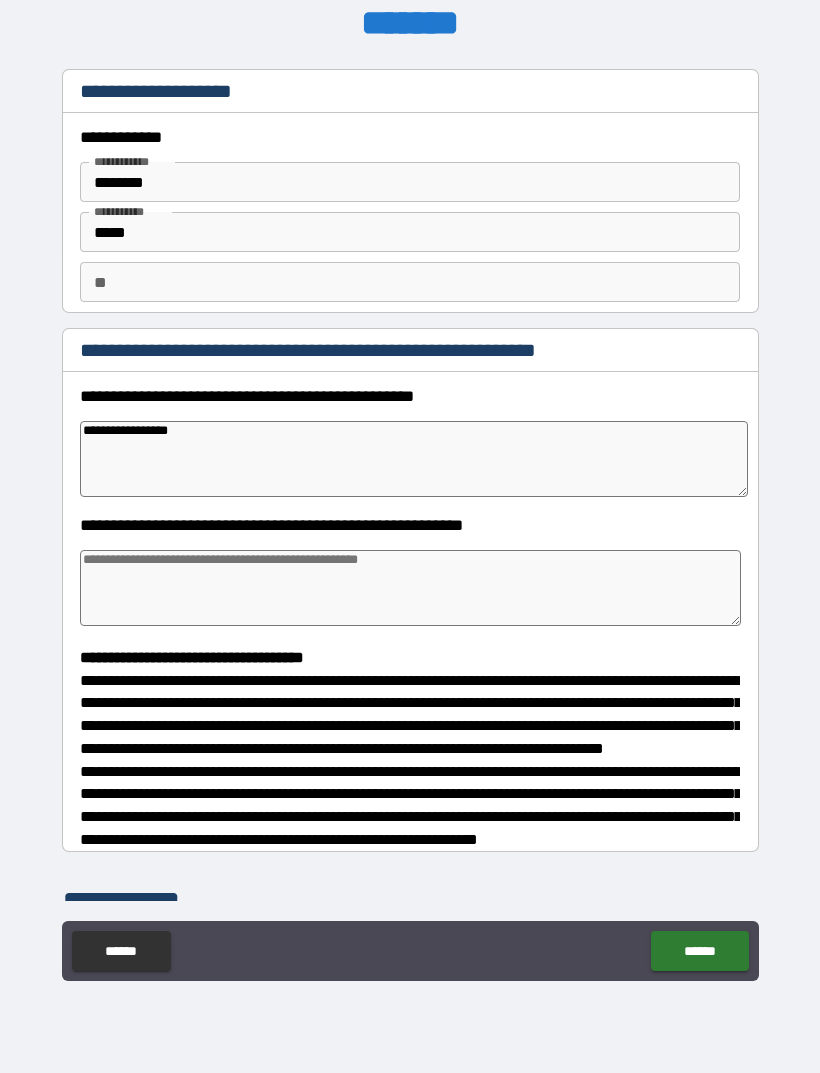 type on "**********" 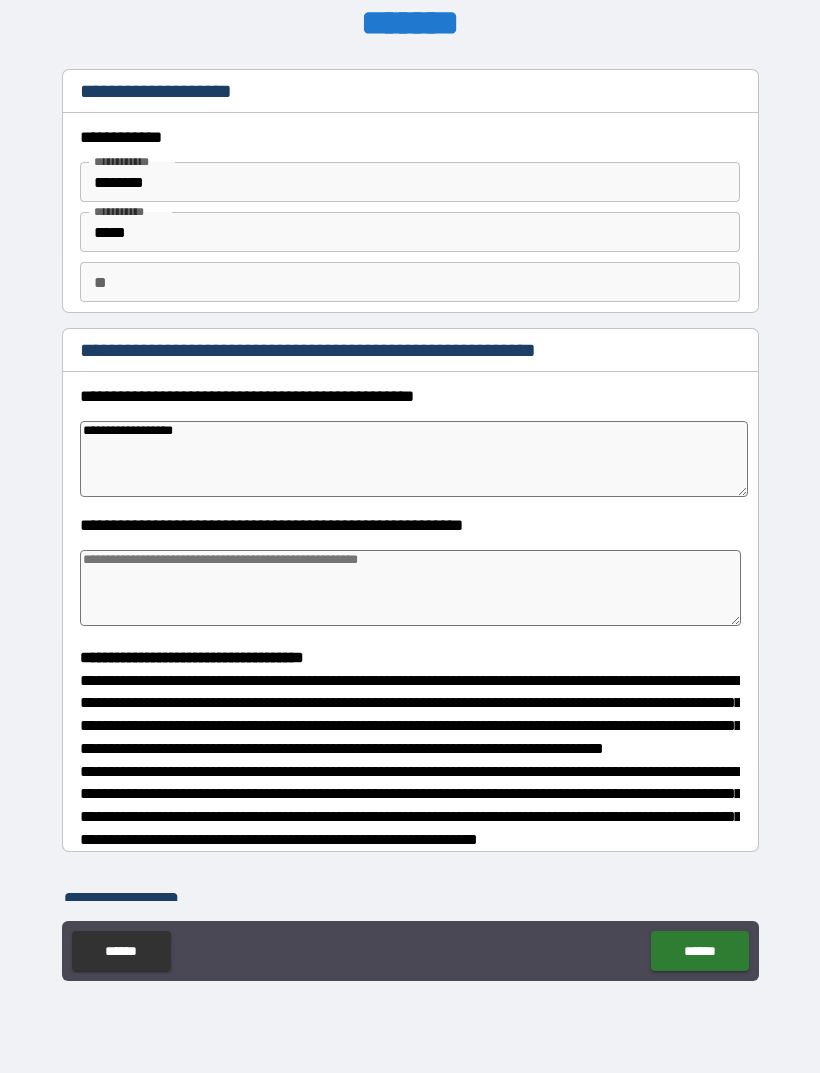 type on "*" 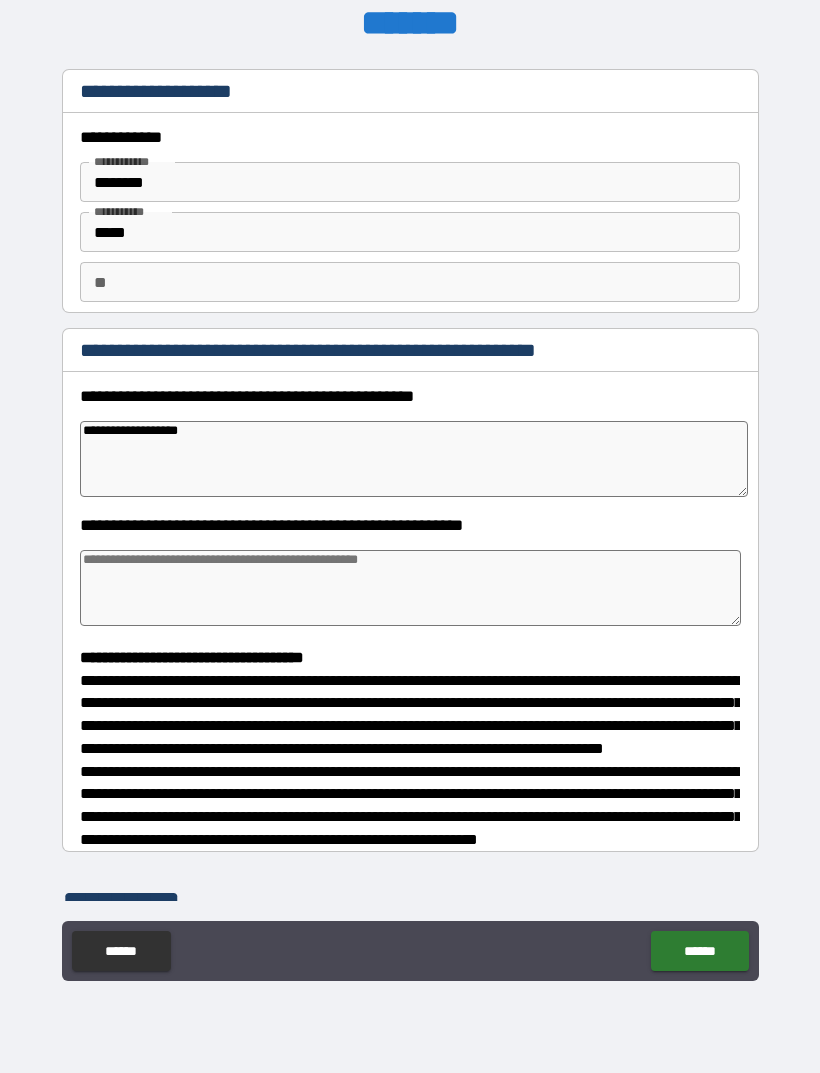 type on "*" 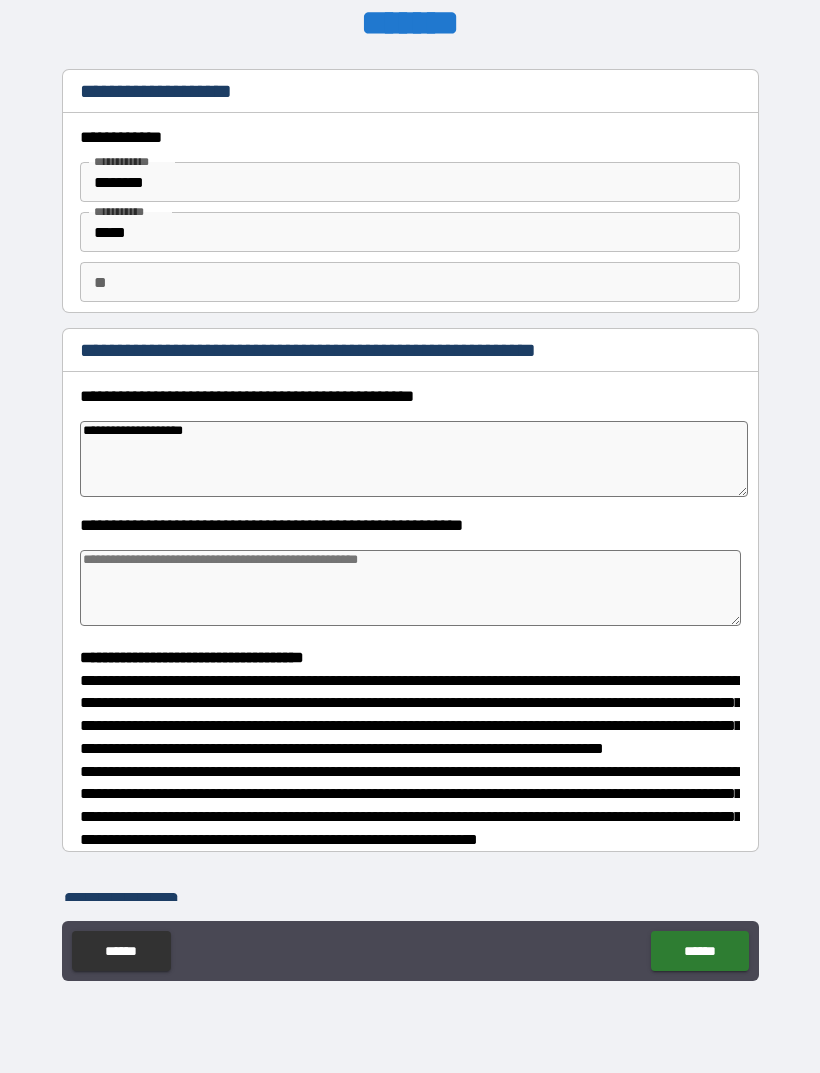 type on "**********" 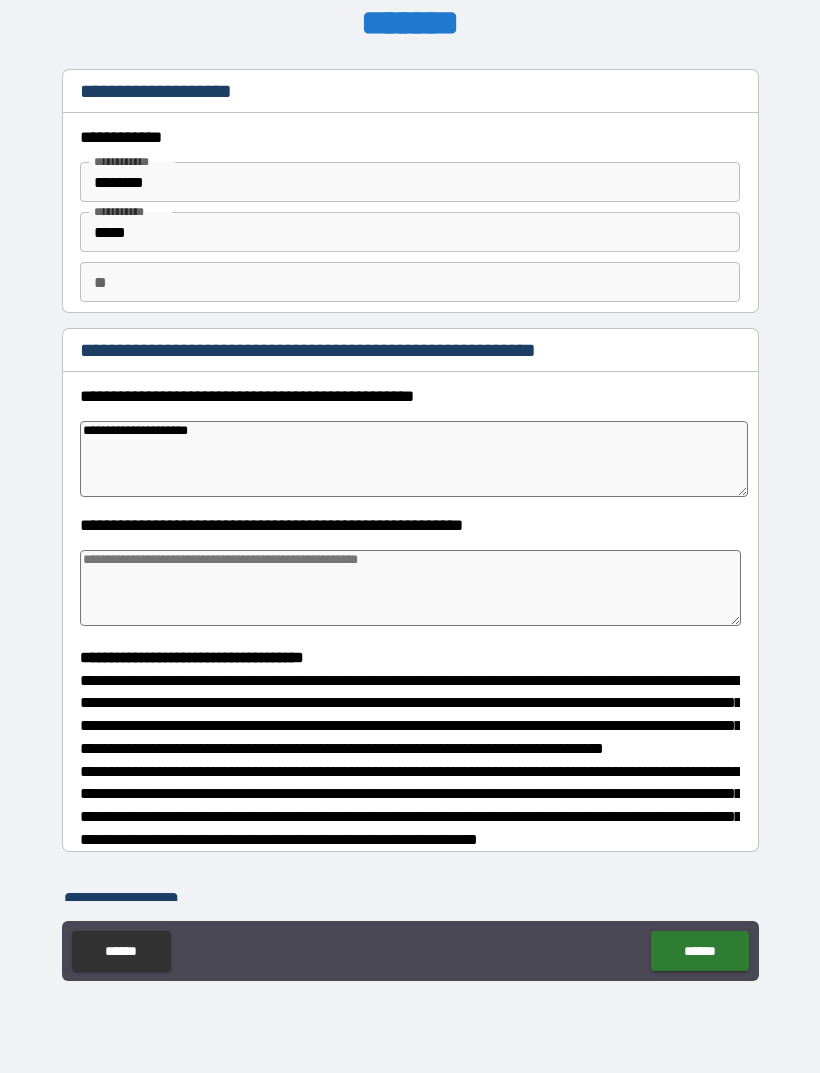 type on "*" 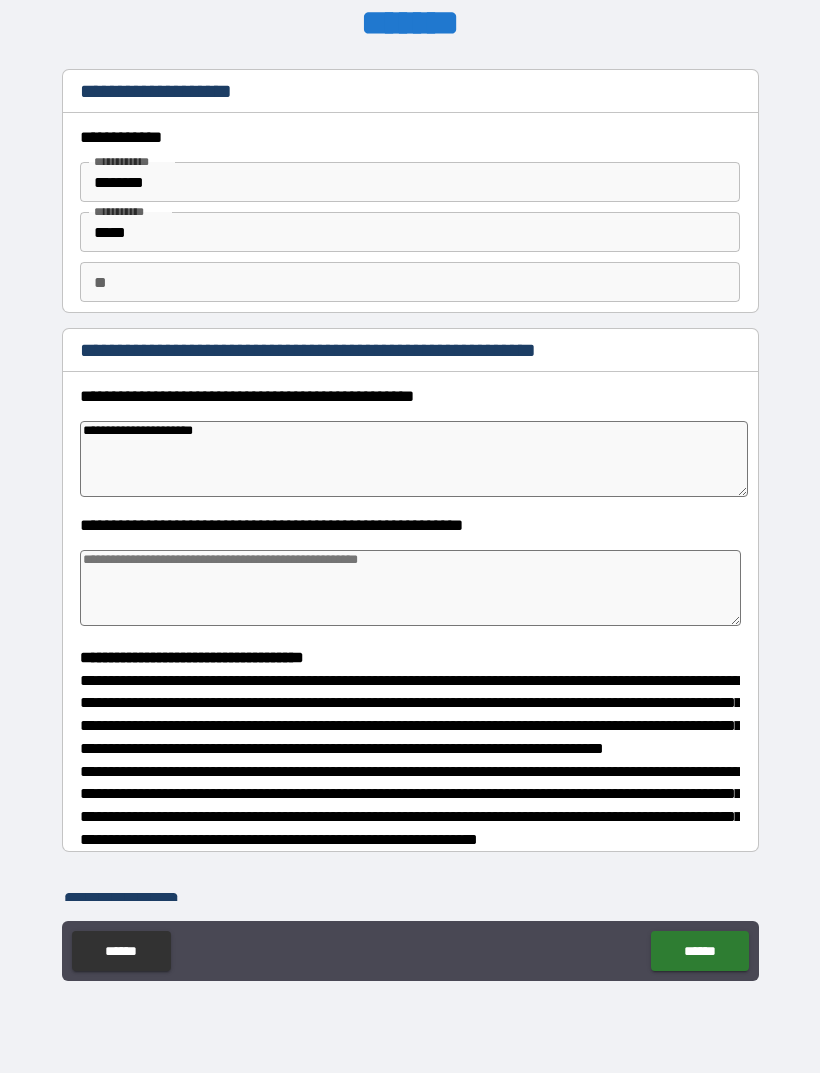 type on "*" 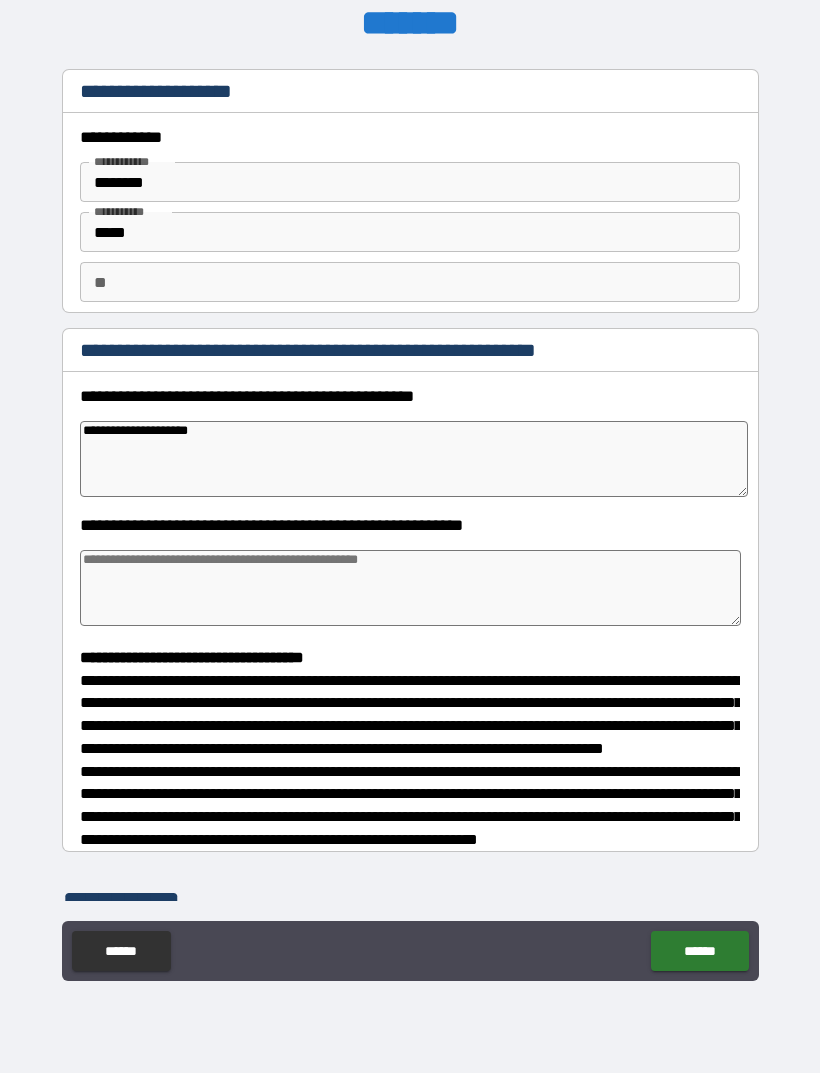 type on "*" 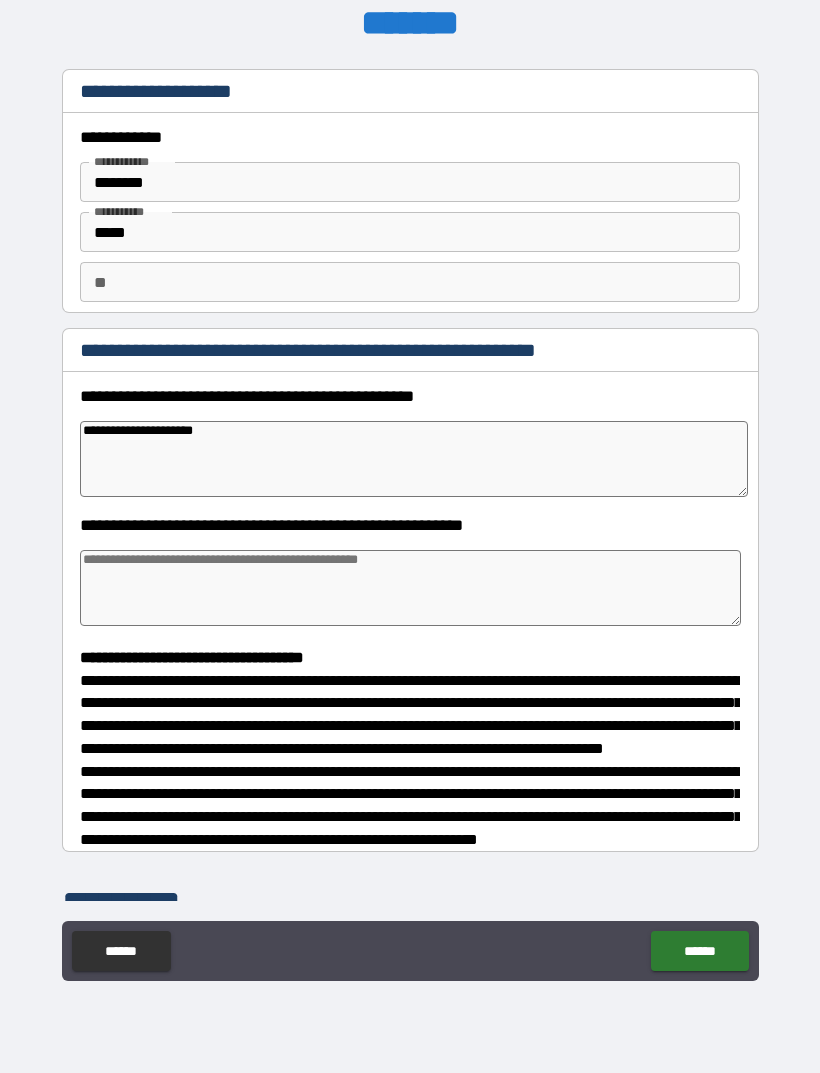 type on "*" 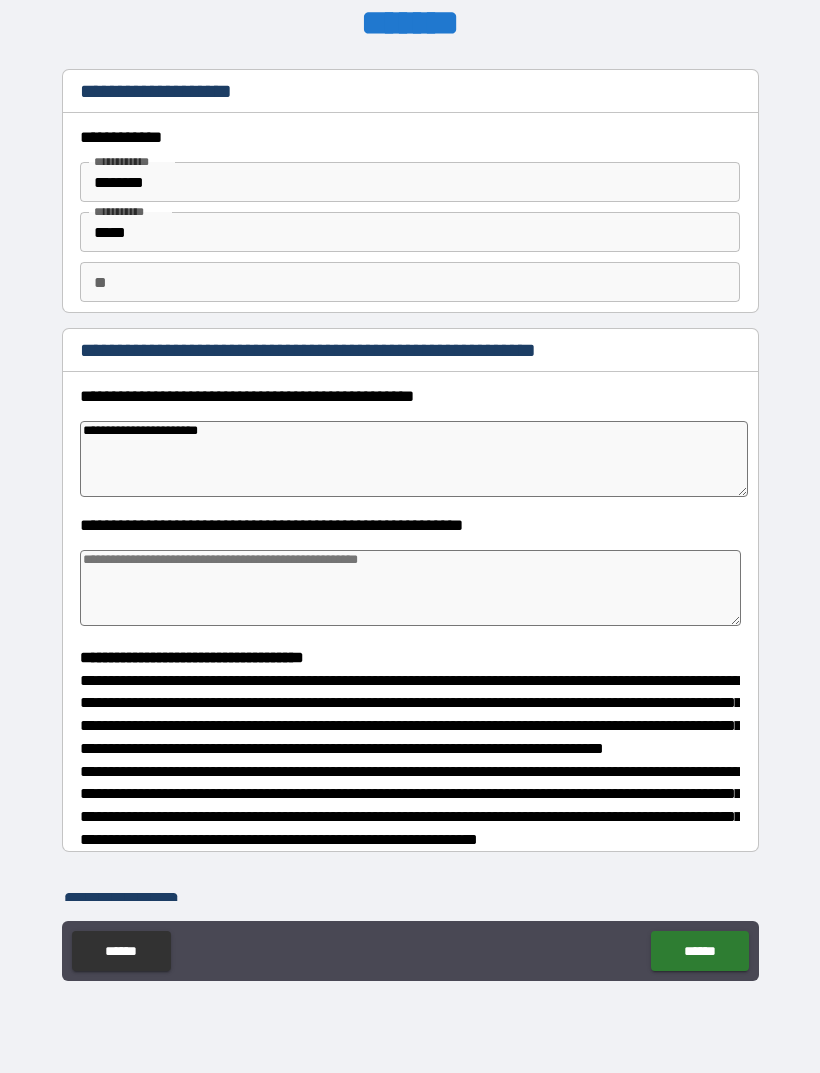 type on "*" 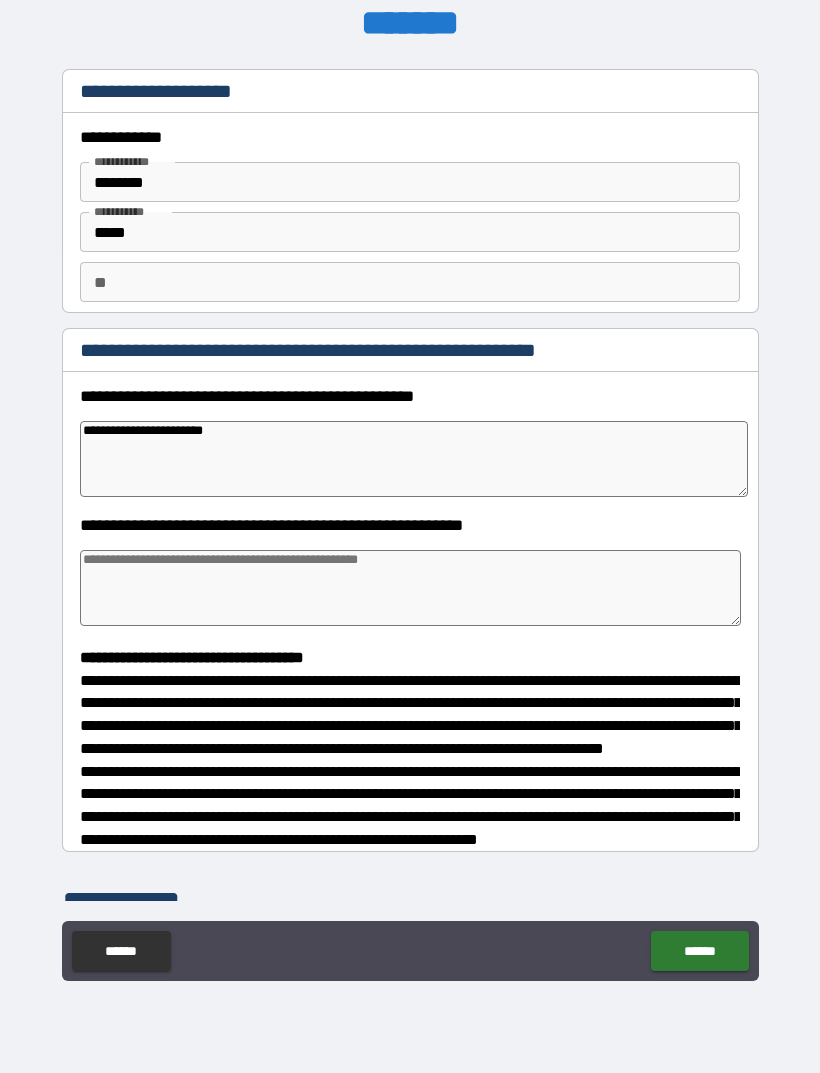 type on "*" 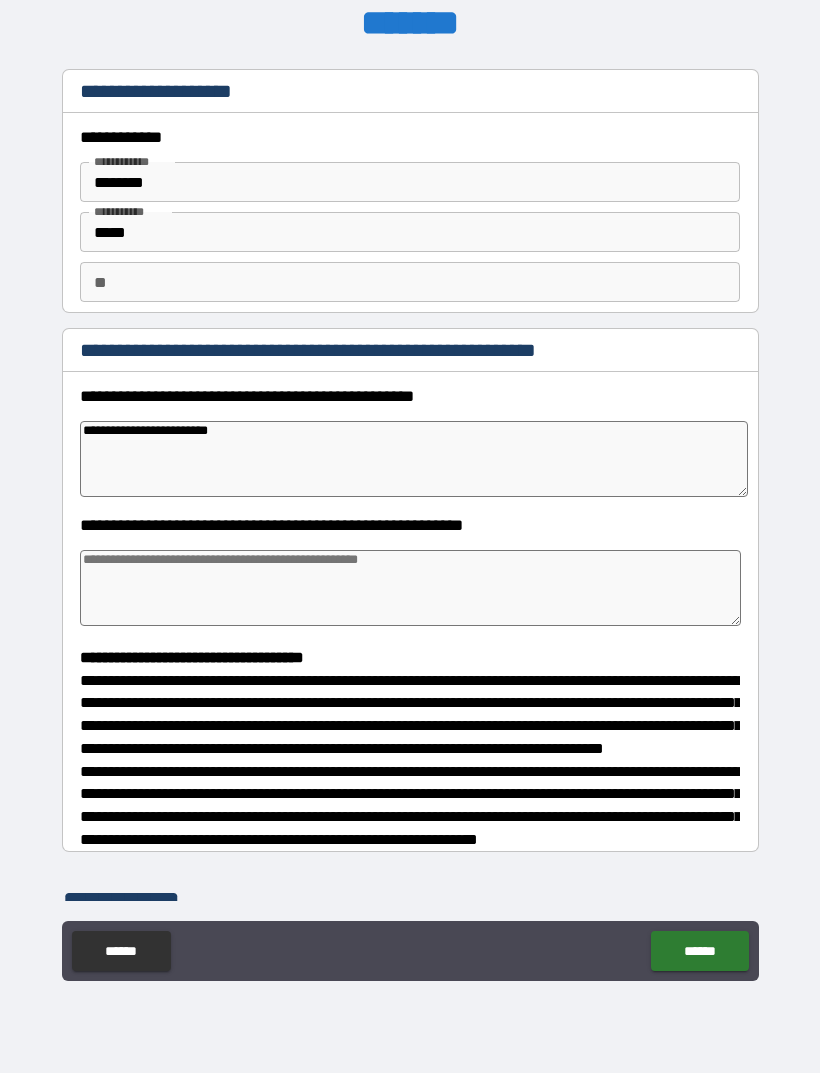 type on "*" 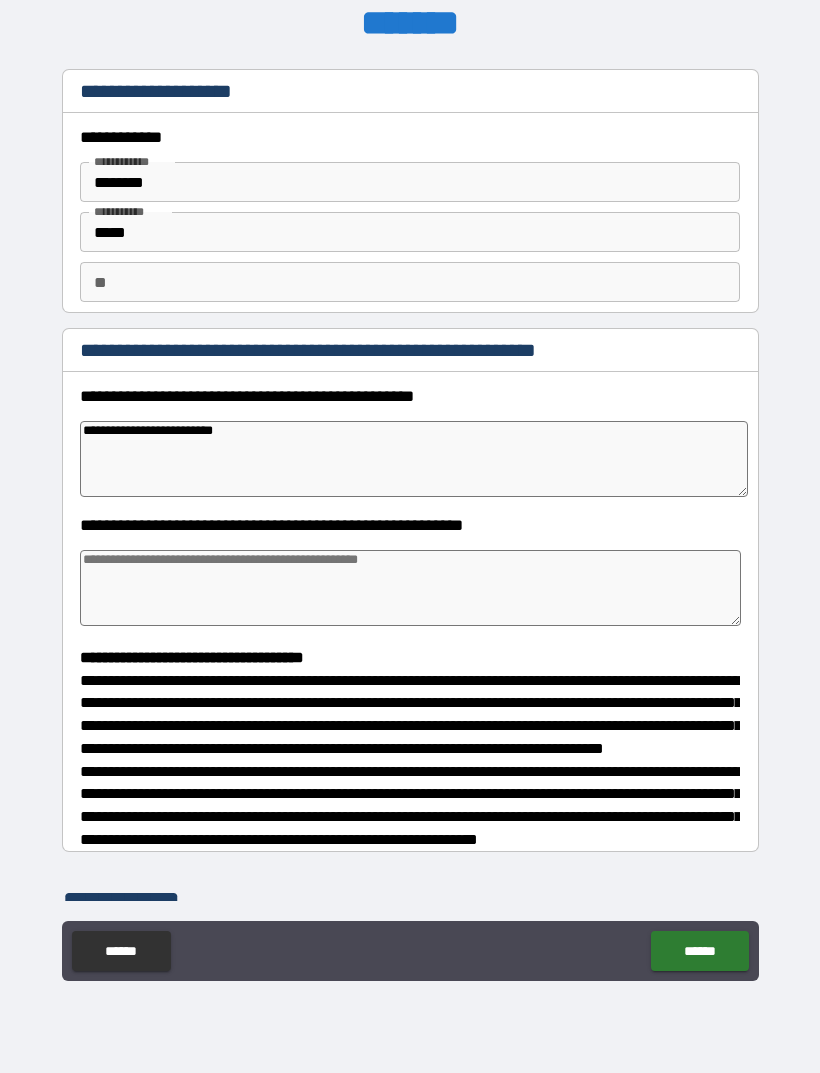 type on "*" 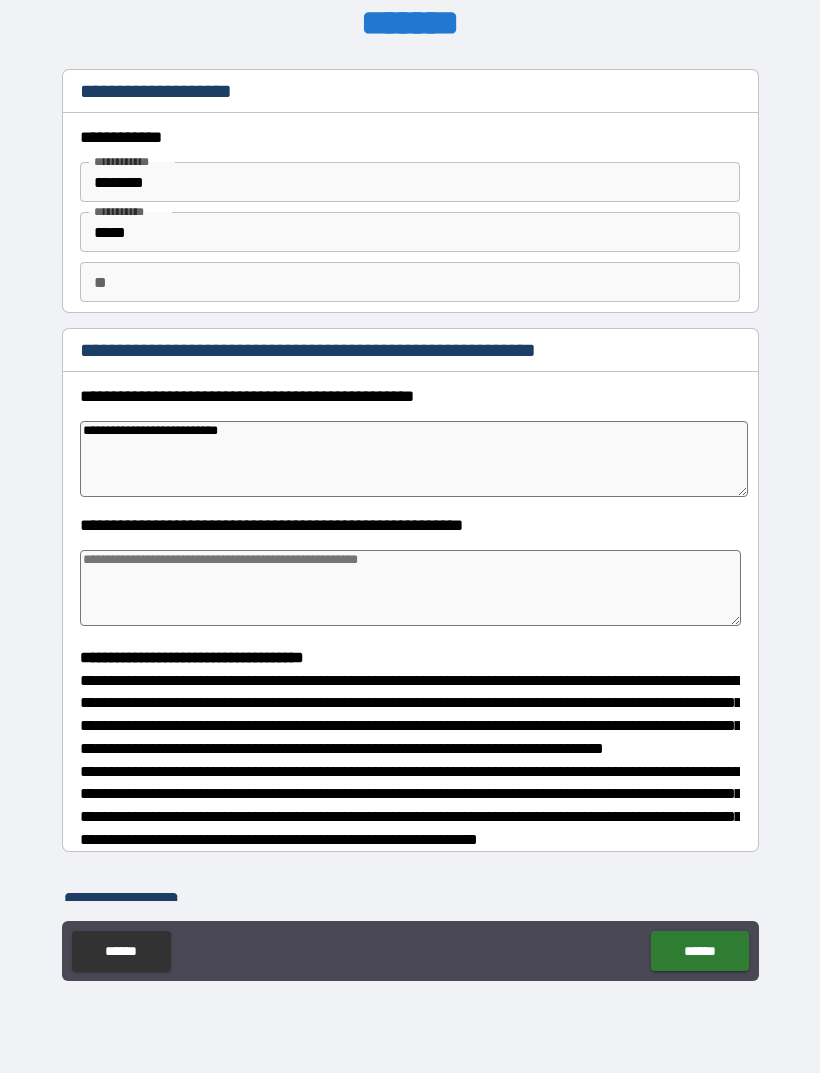 type on "*" 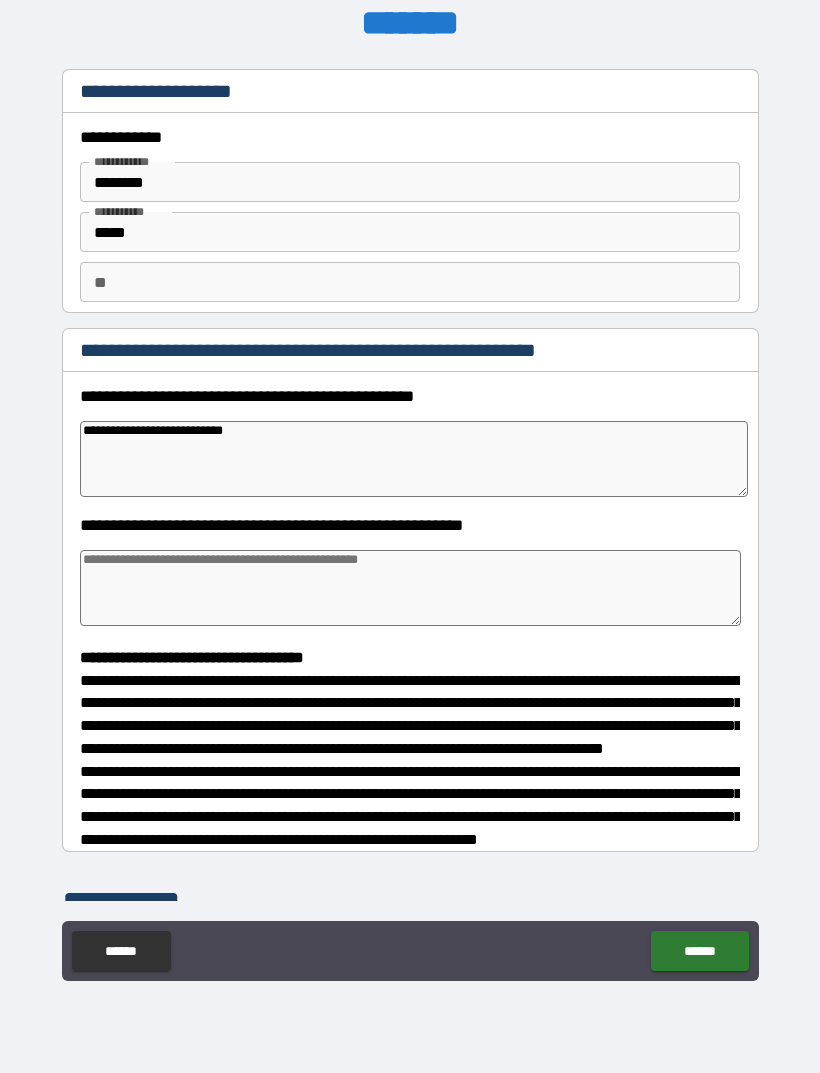 type on "*" 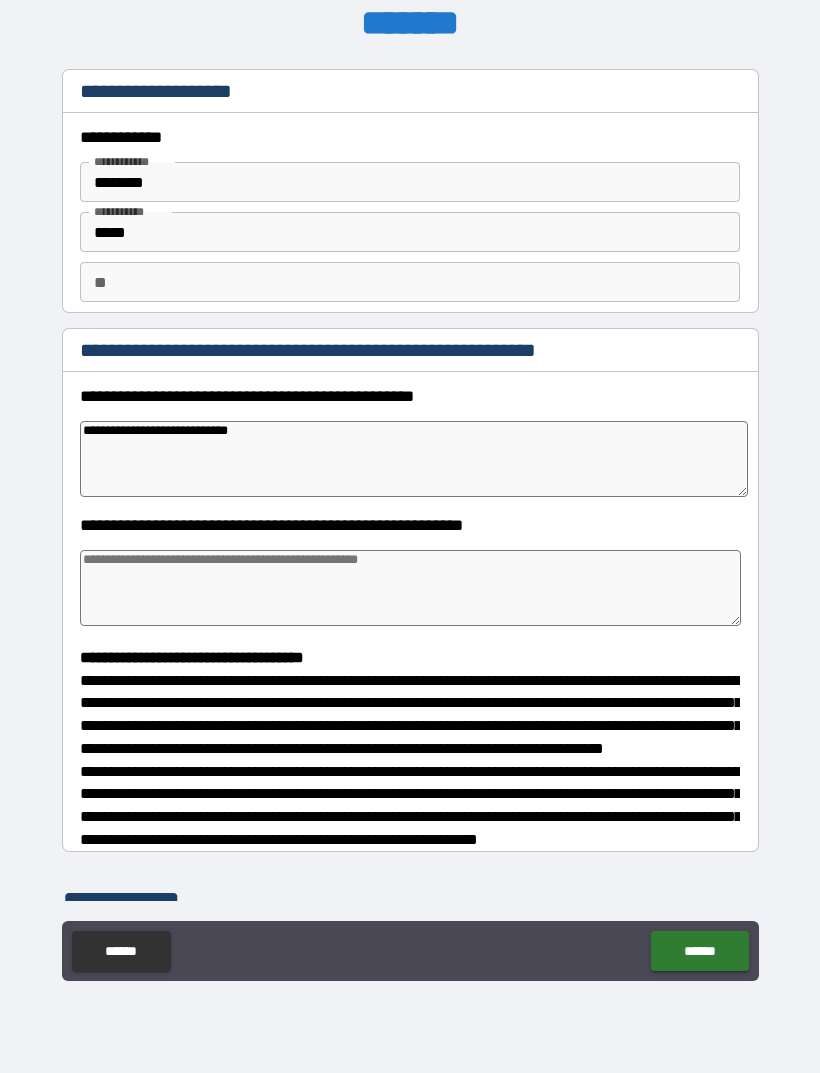 type on "*" 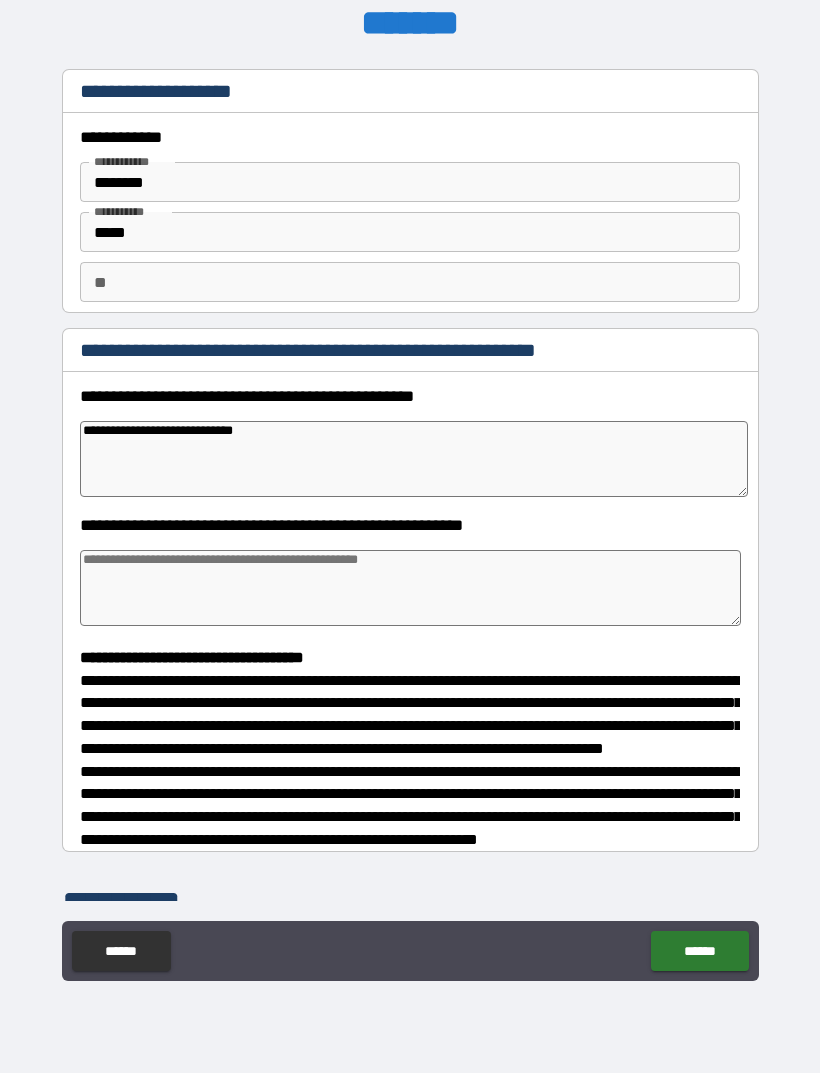 type on "*" 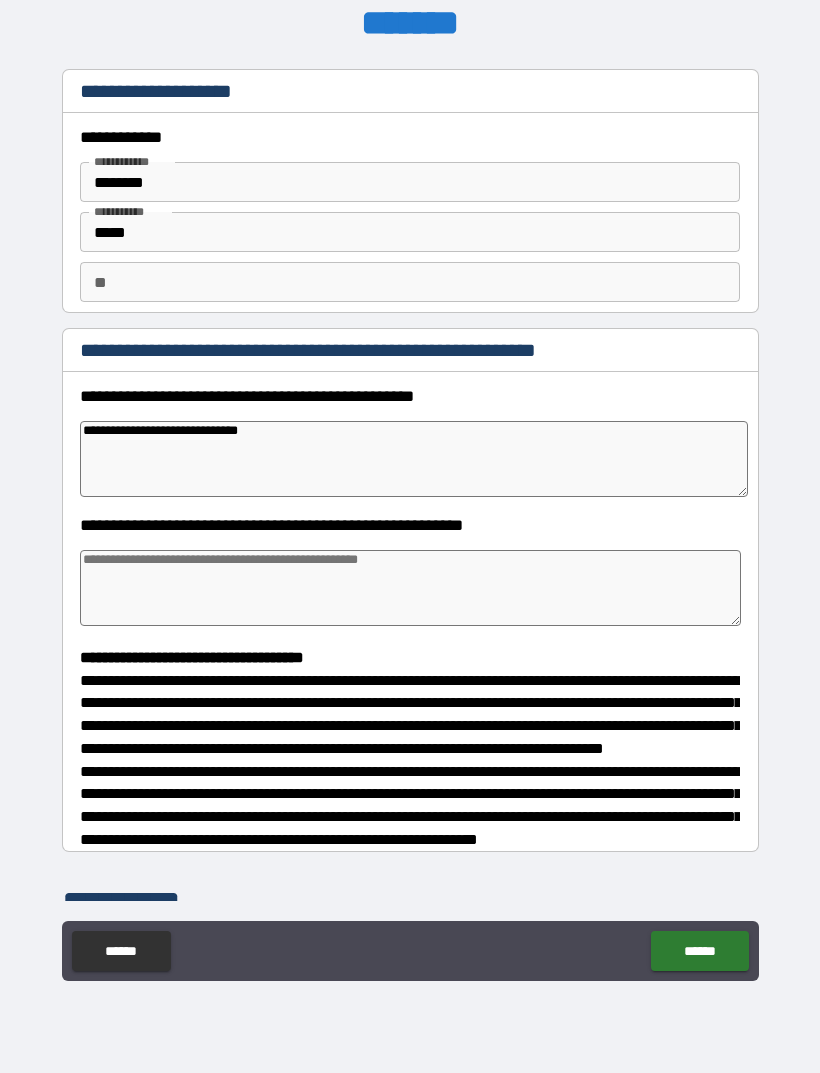 type on "*" 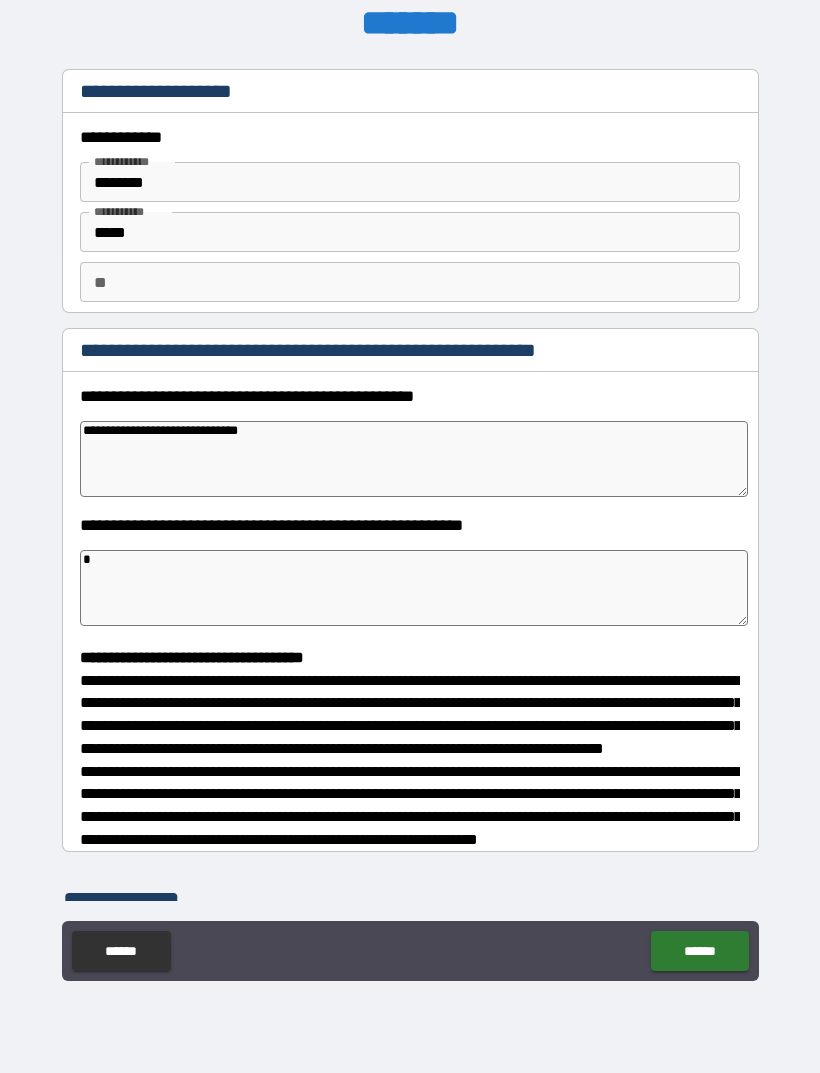 type on "*" 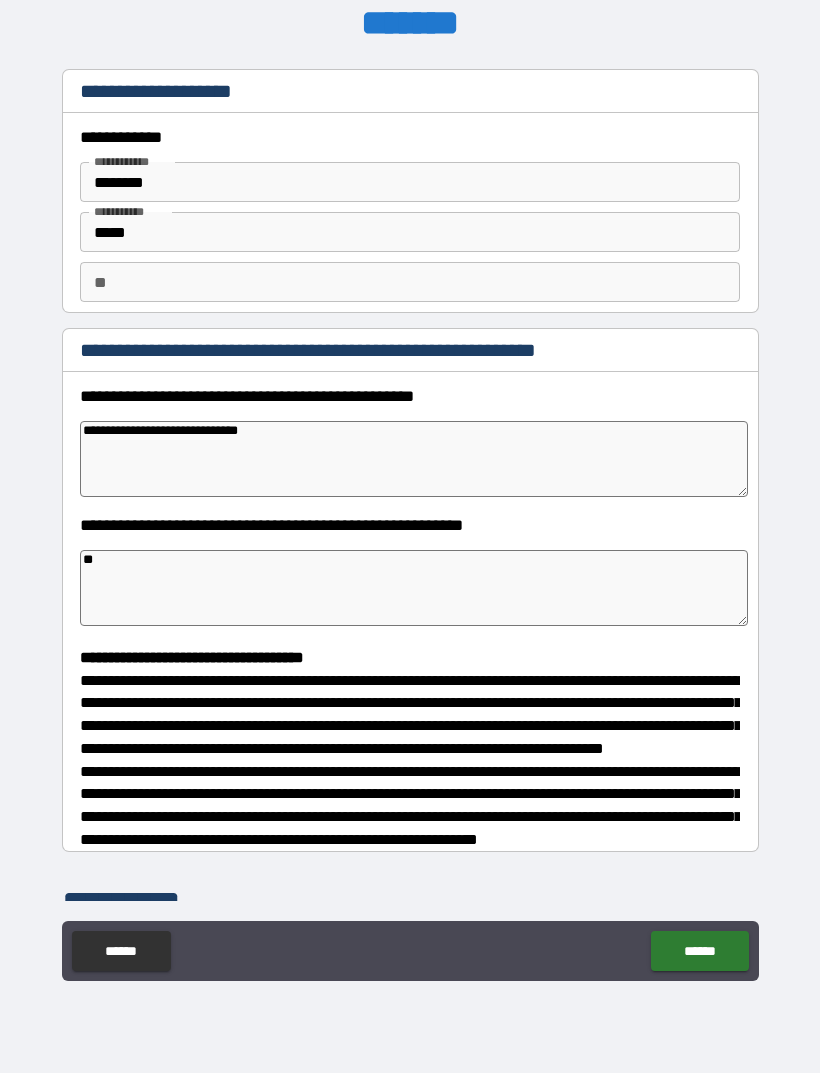 type on "*" 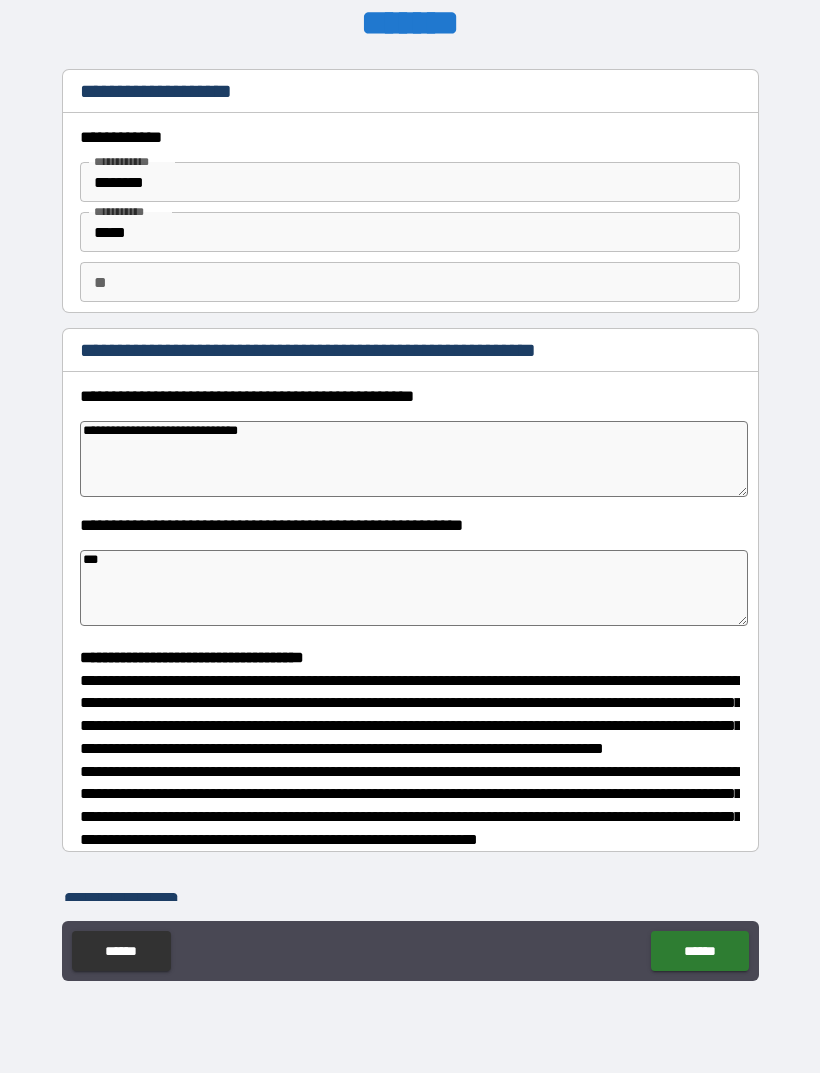 type on "*" 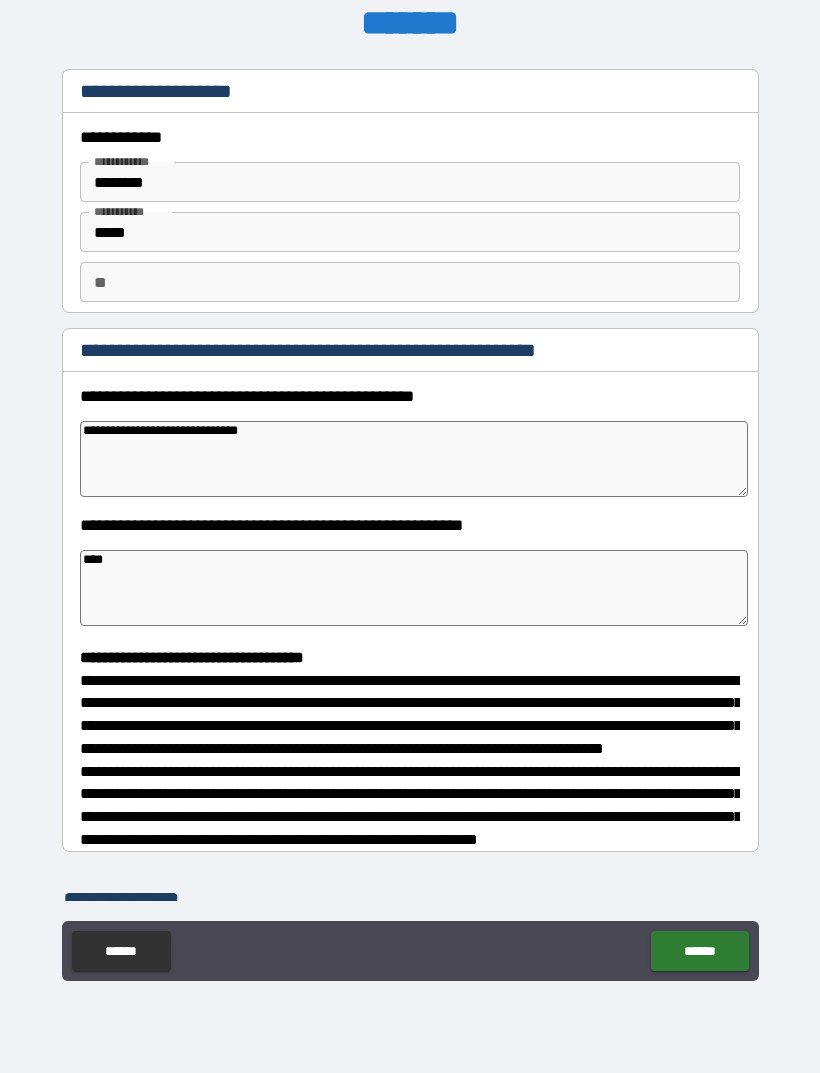 type on "*****" 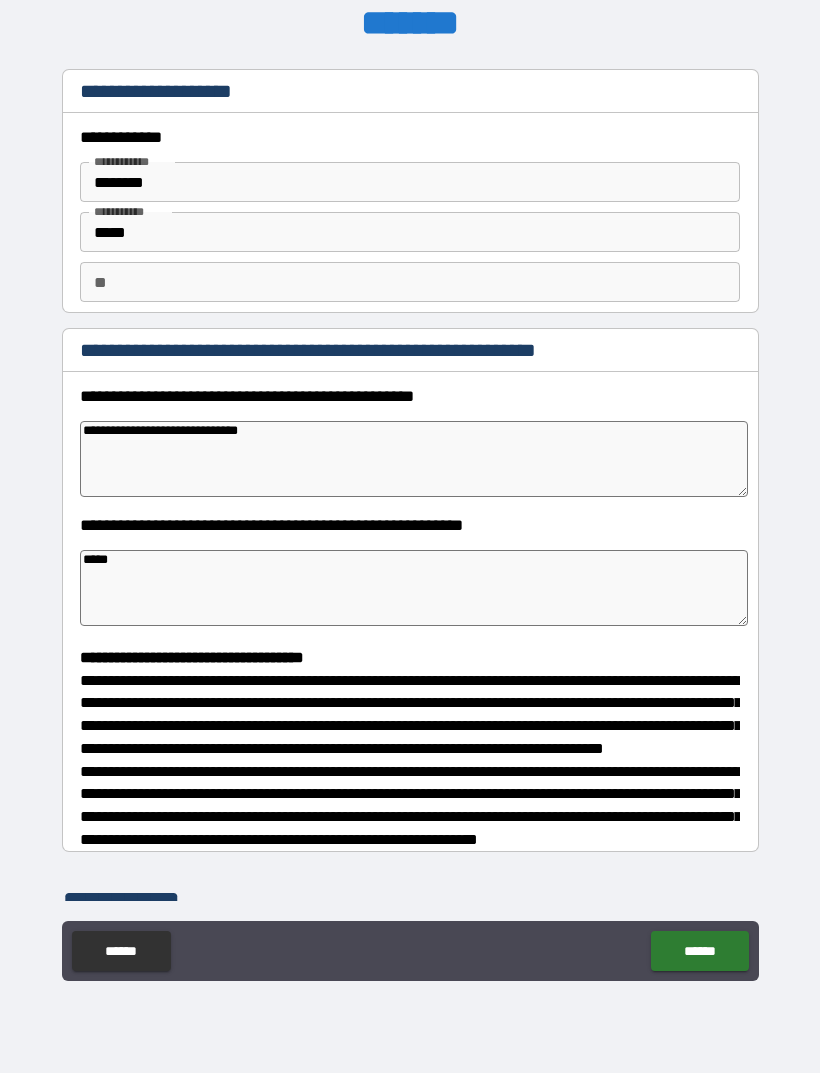 type on "*" 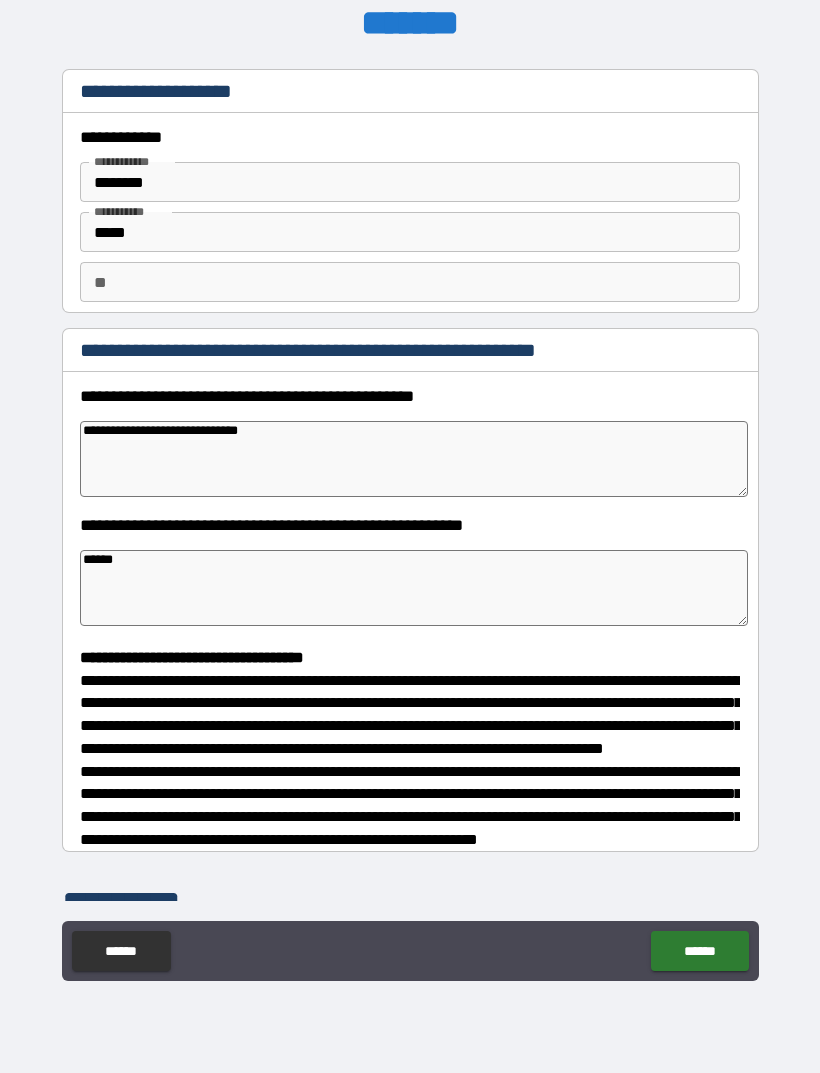 type on "*" 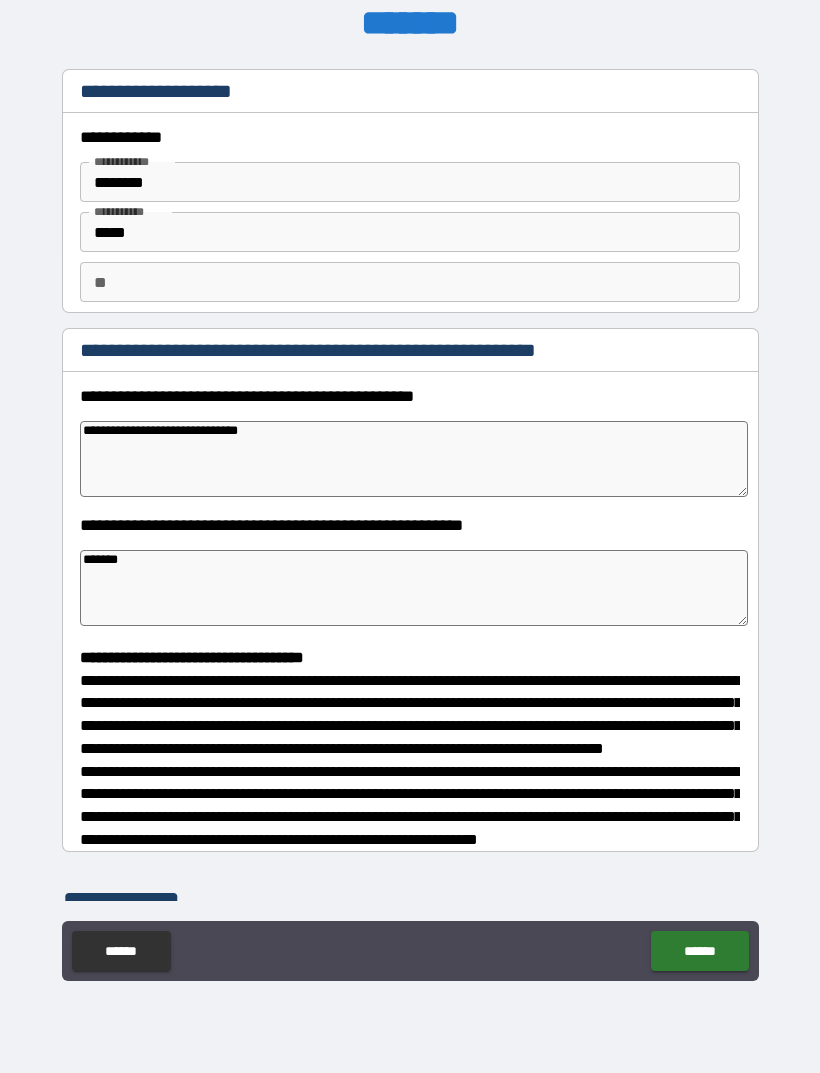 type on "*" 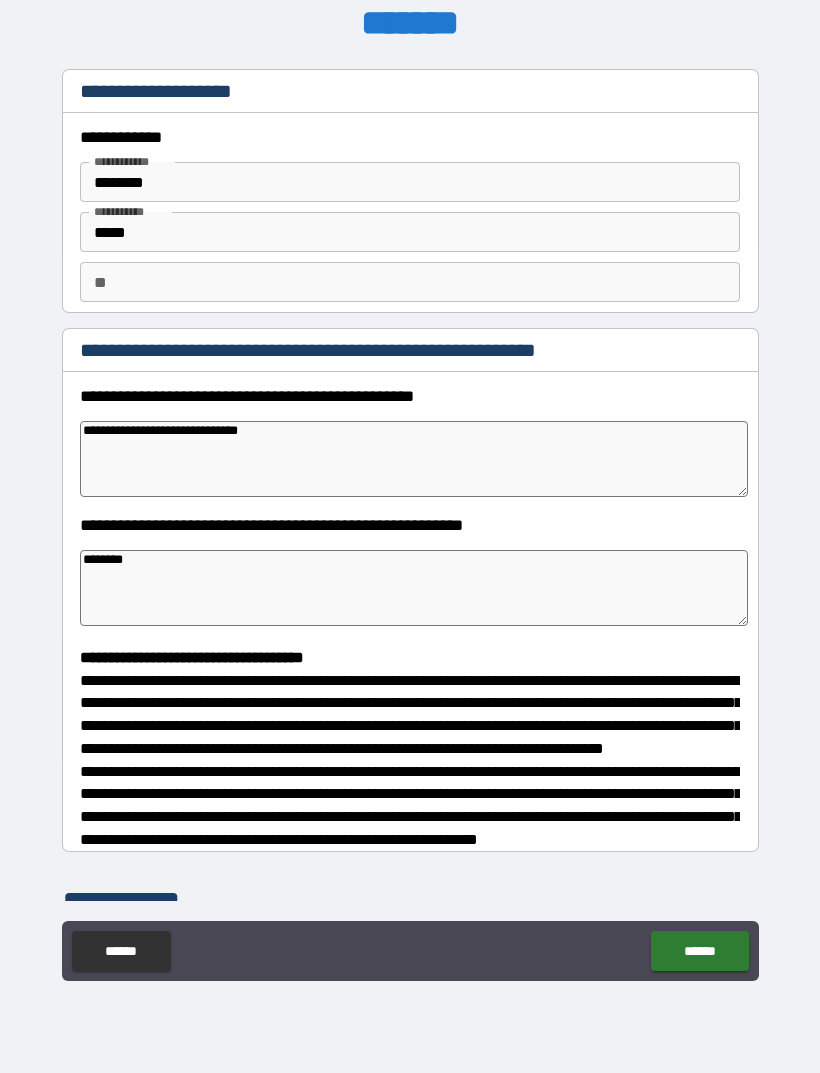 type on "*" 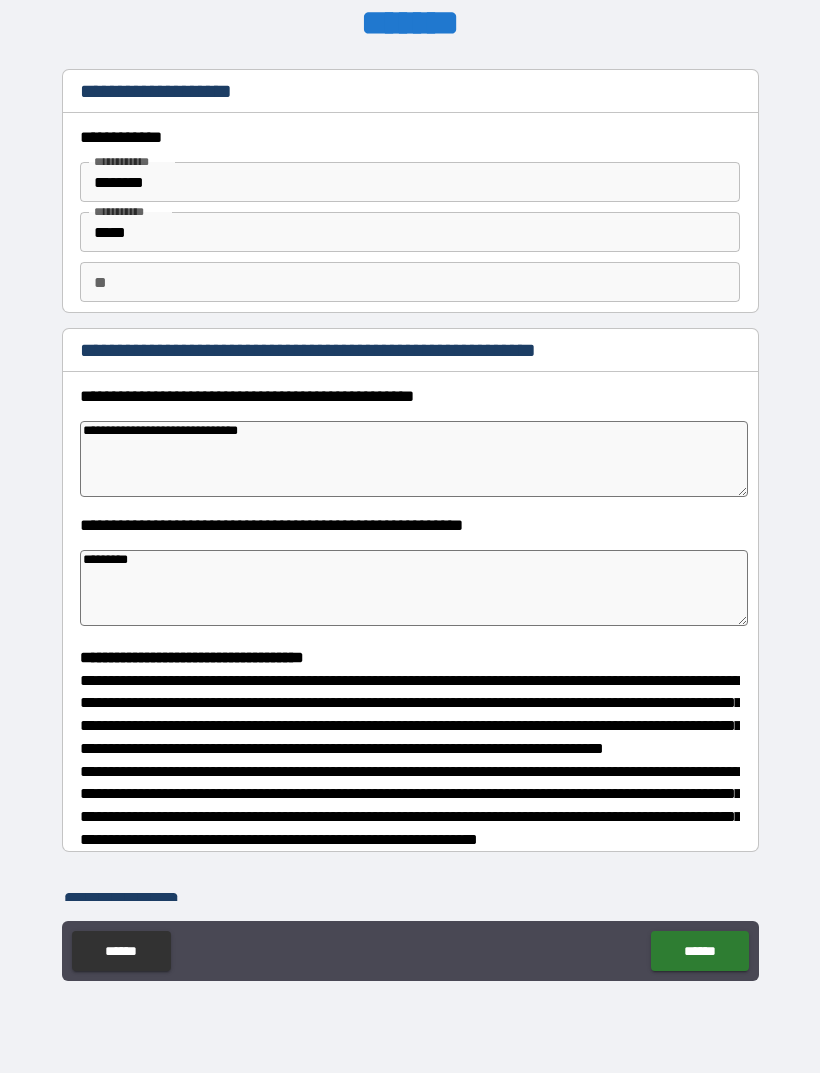type on "*" 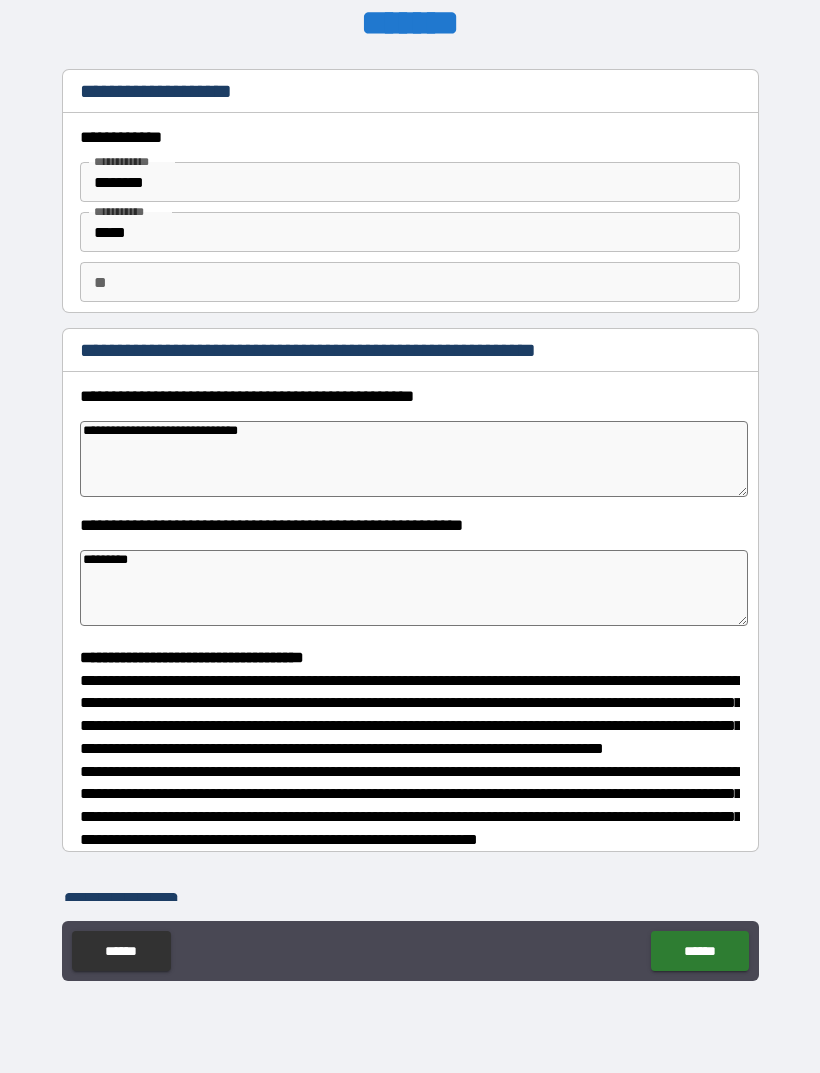 type on "*********" 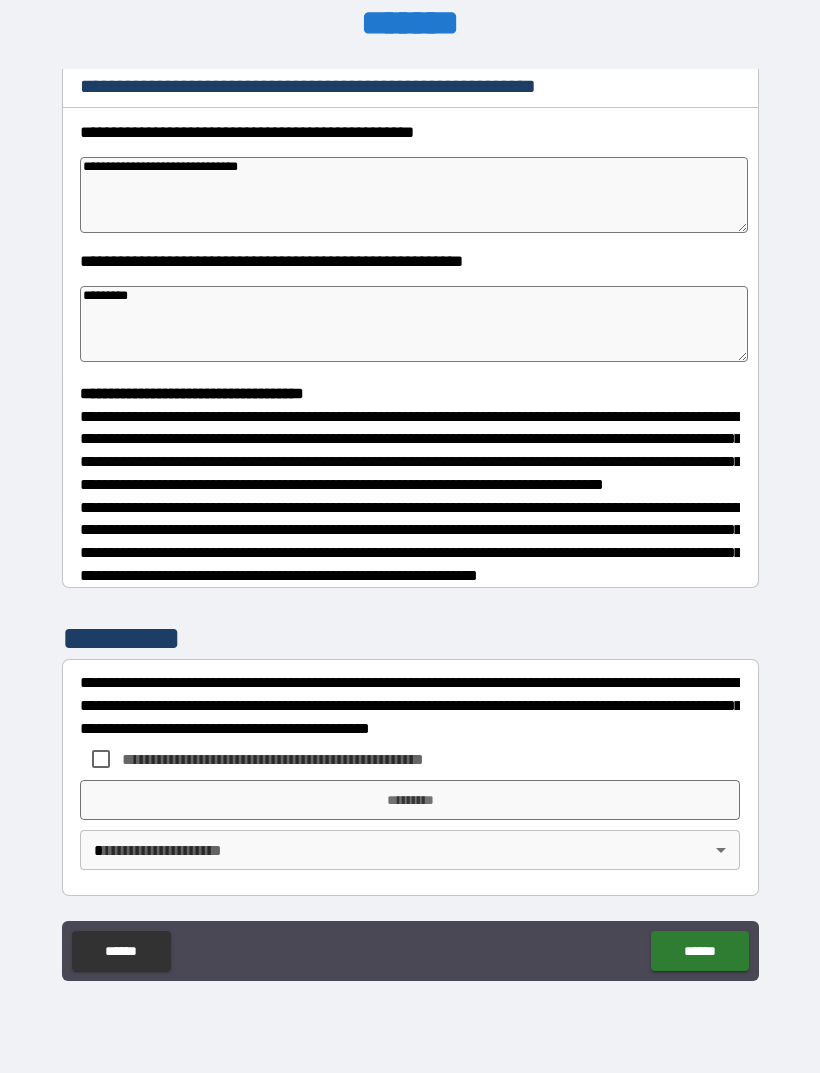 scroll, scrollTop: 302, scrollLeft: 0, axis: vertical 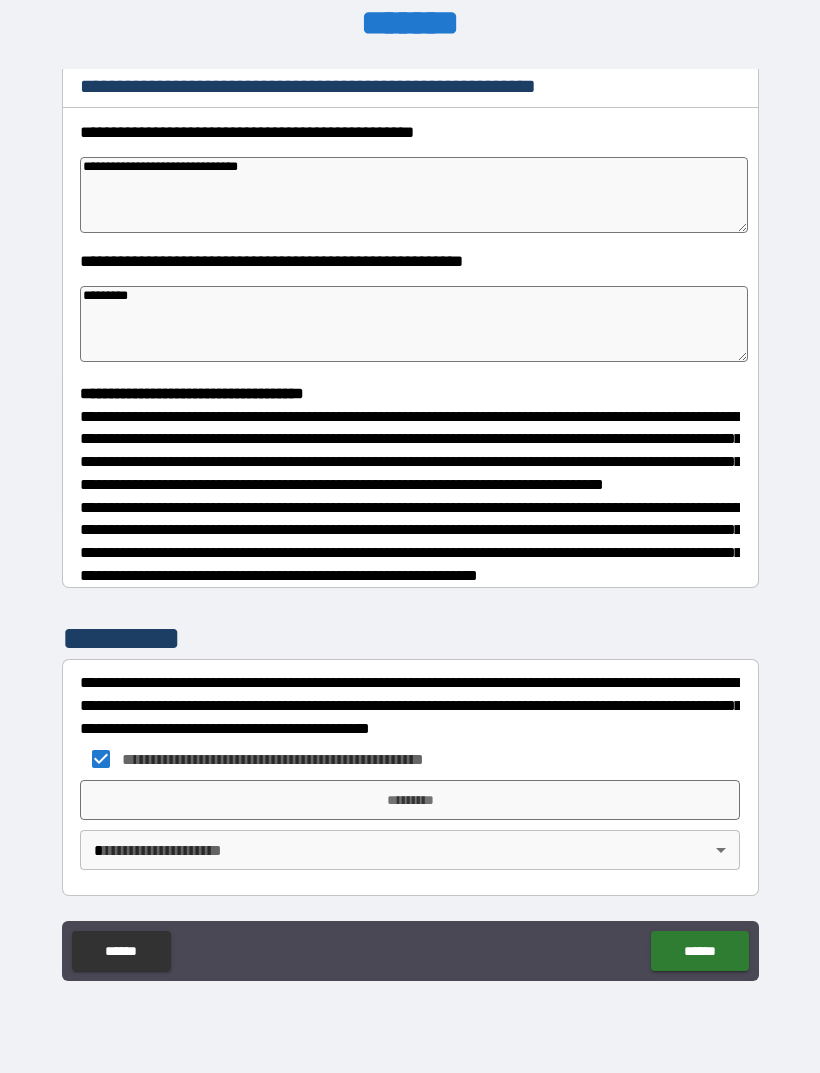 type on "*" 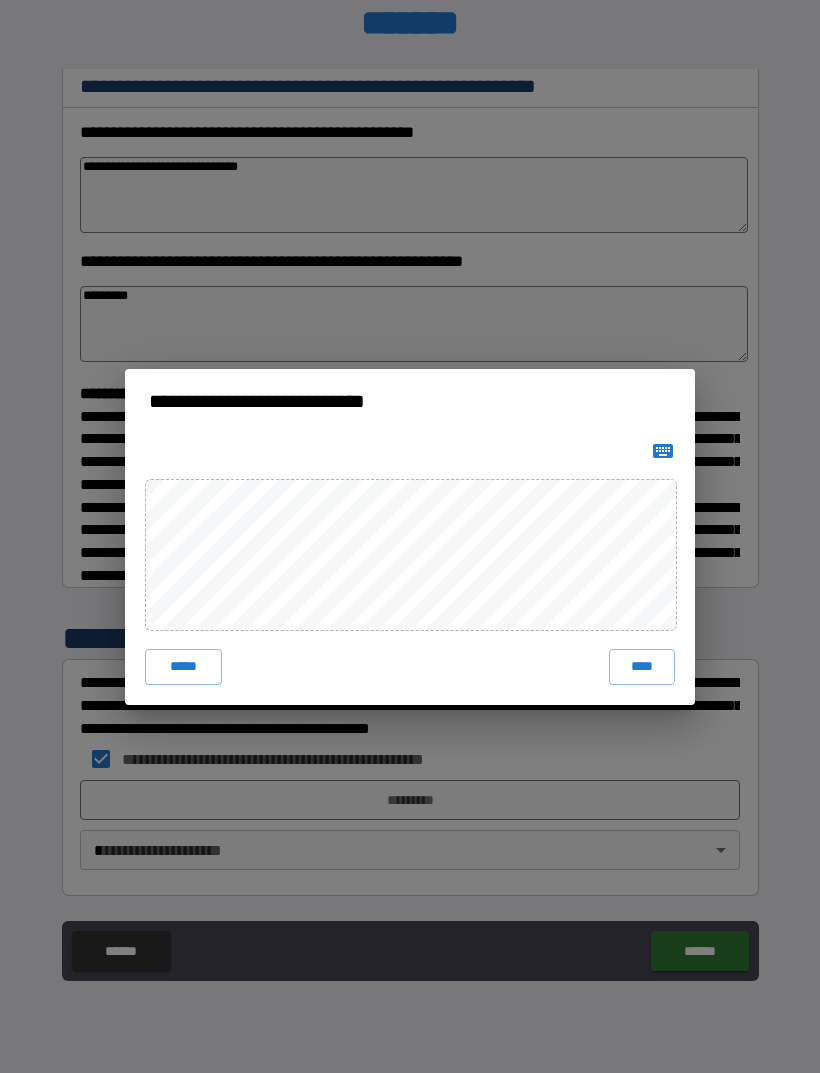 click on "****" at bounding box center (642, 667) 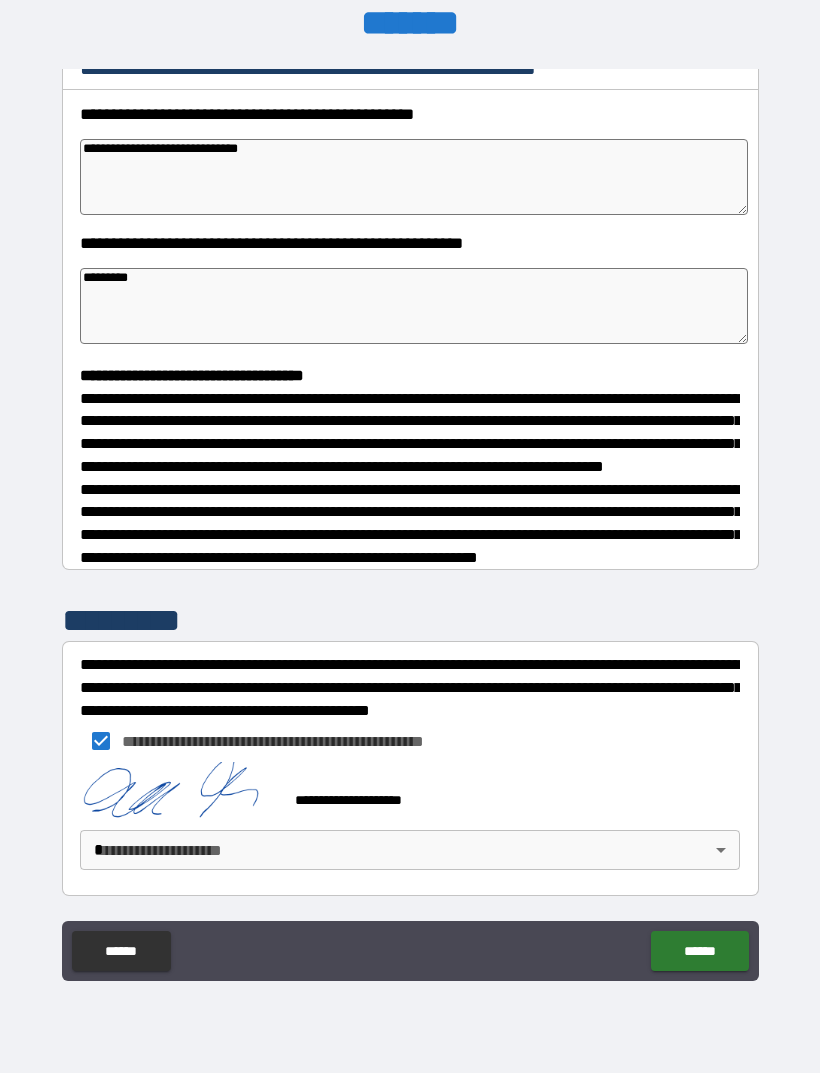 type on "*" 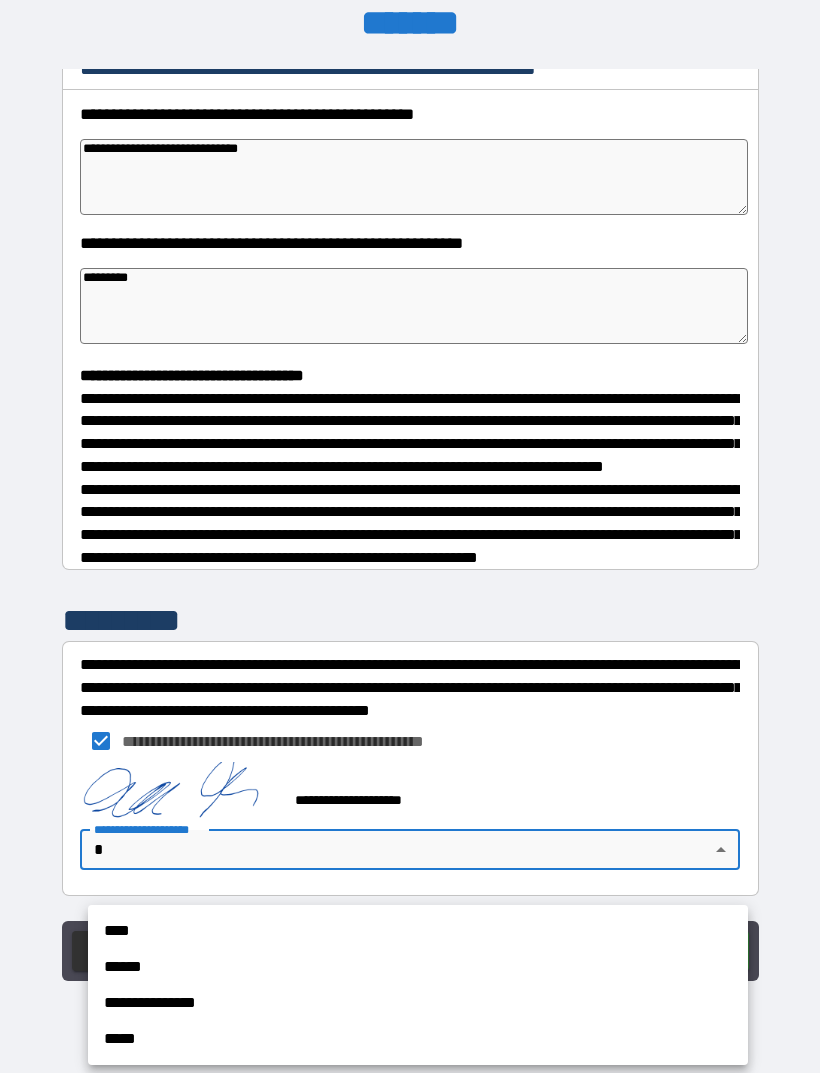 click on "**********" at bounding box center (418, 1003) 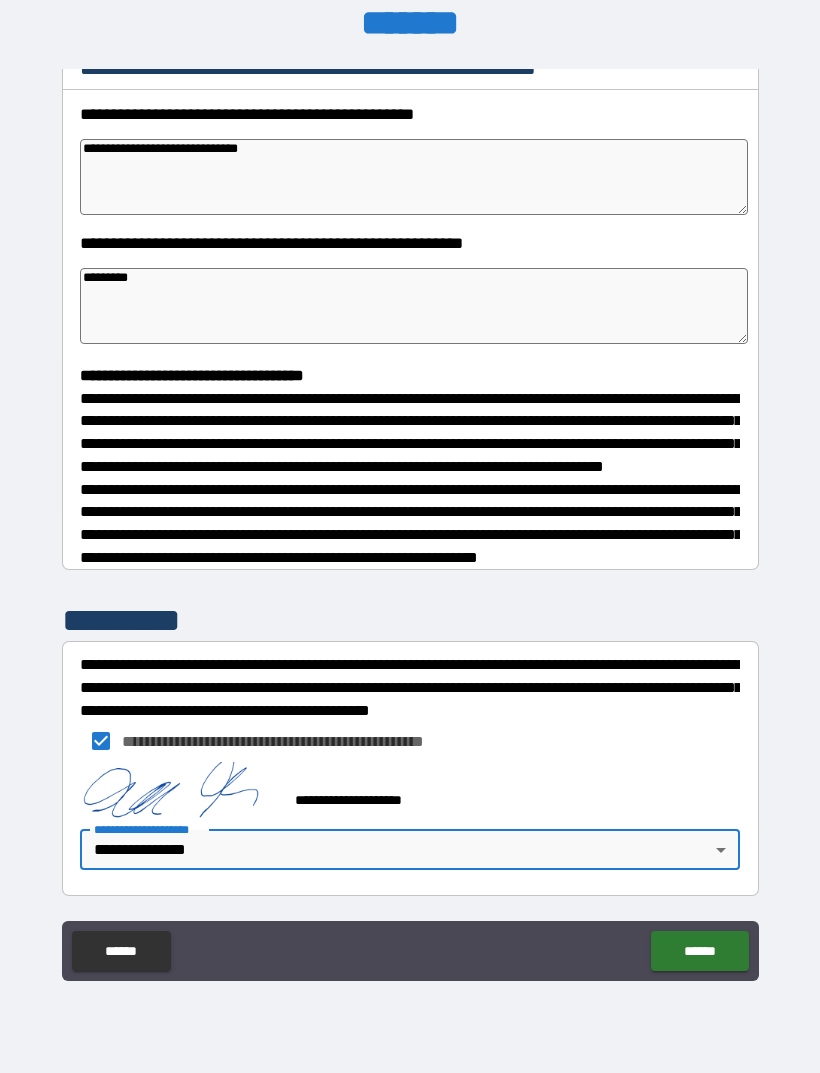 click on "******" at bounding box center (699, 951) 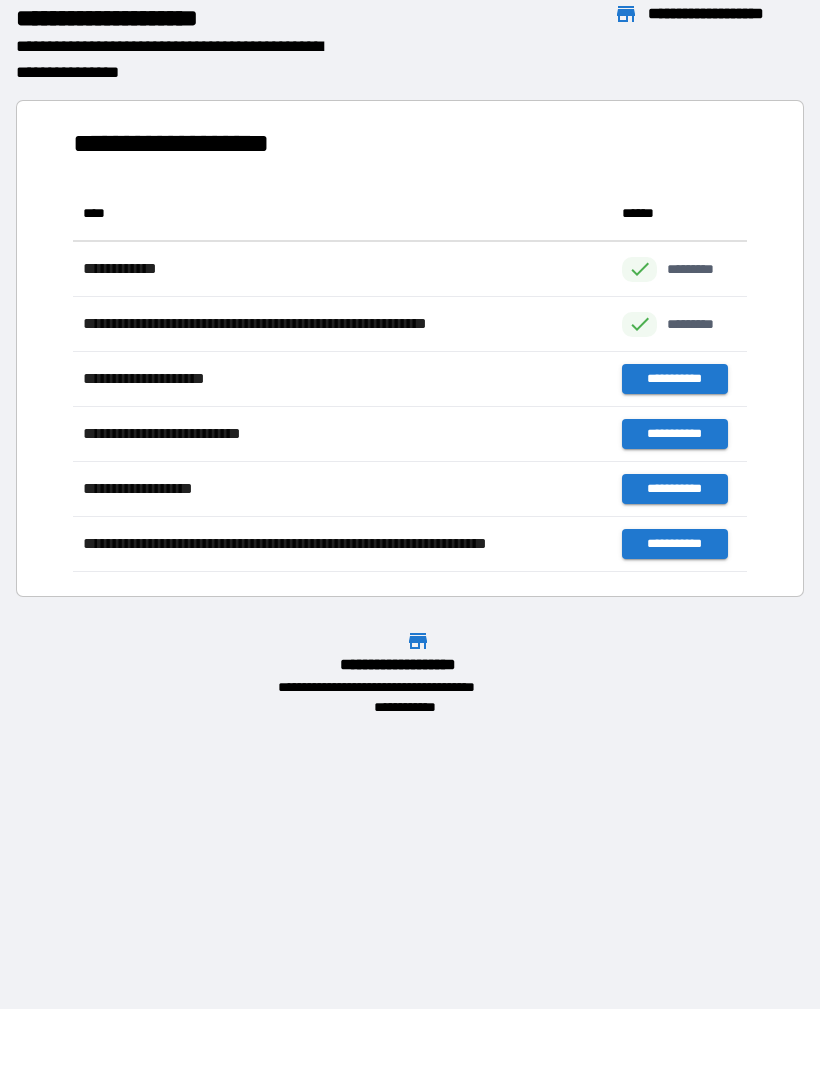 scroll, scrollTop: 1, scrollLeft: 1, axis: both 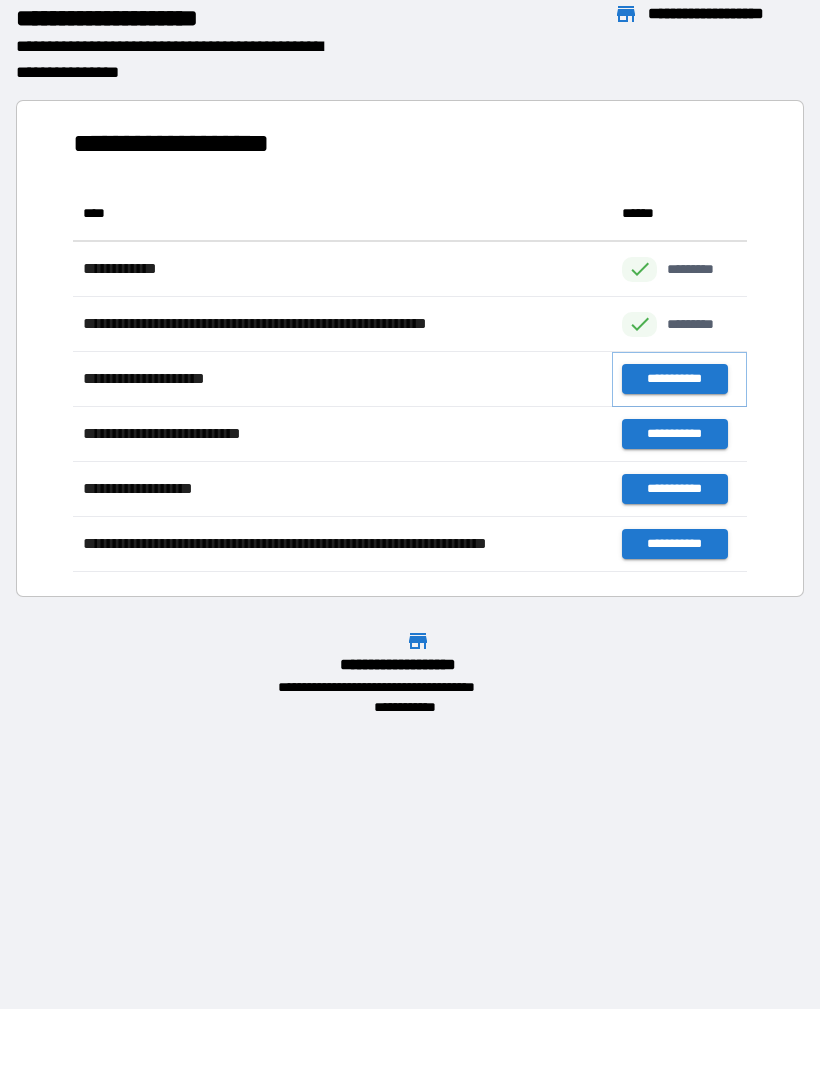 click on "**********" at bounding box center [674, 379] 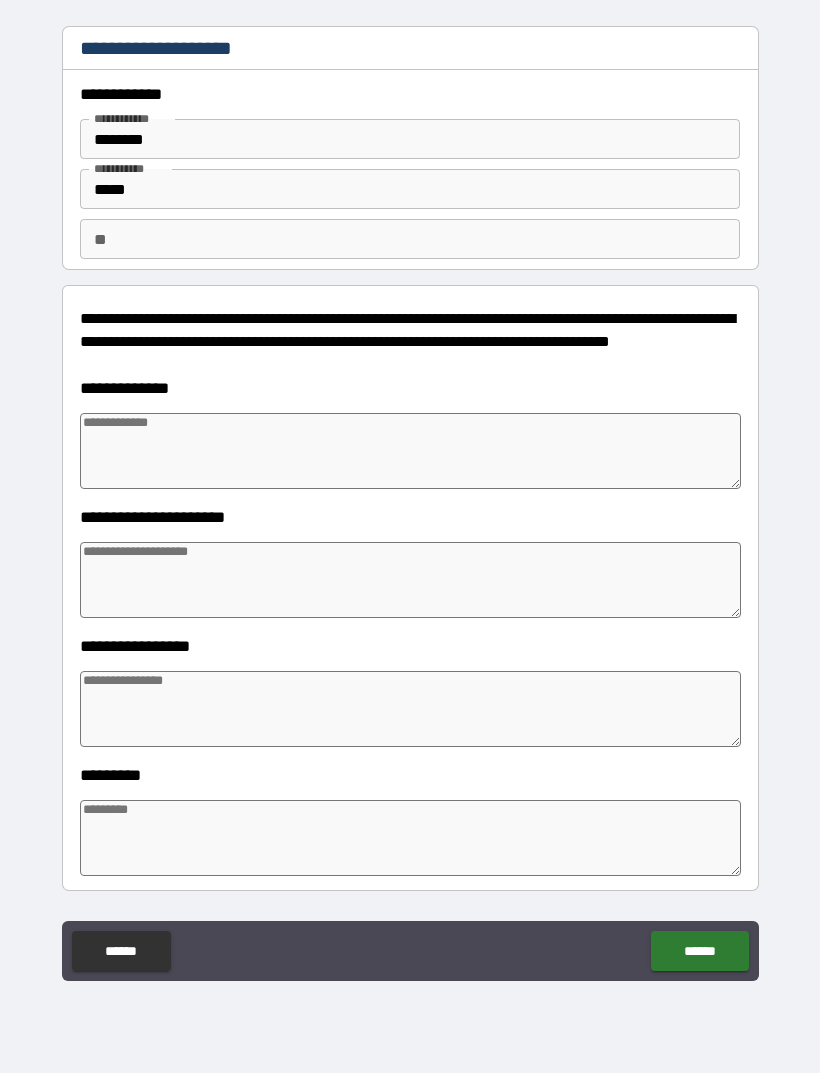 click at bounding box center [410, 451] 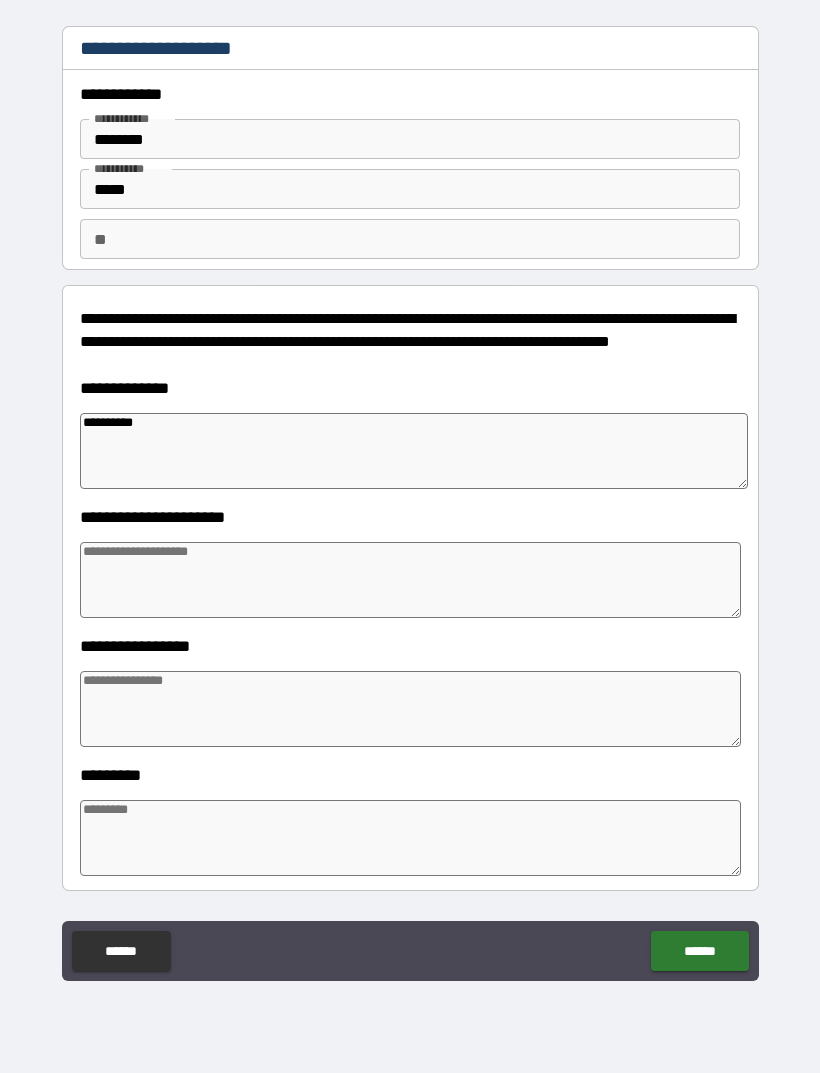 click at bounding box center [410, 580] 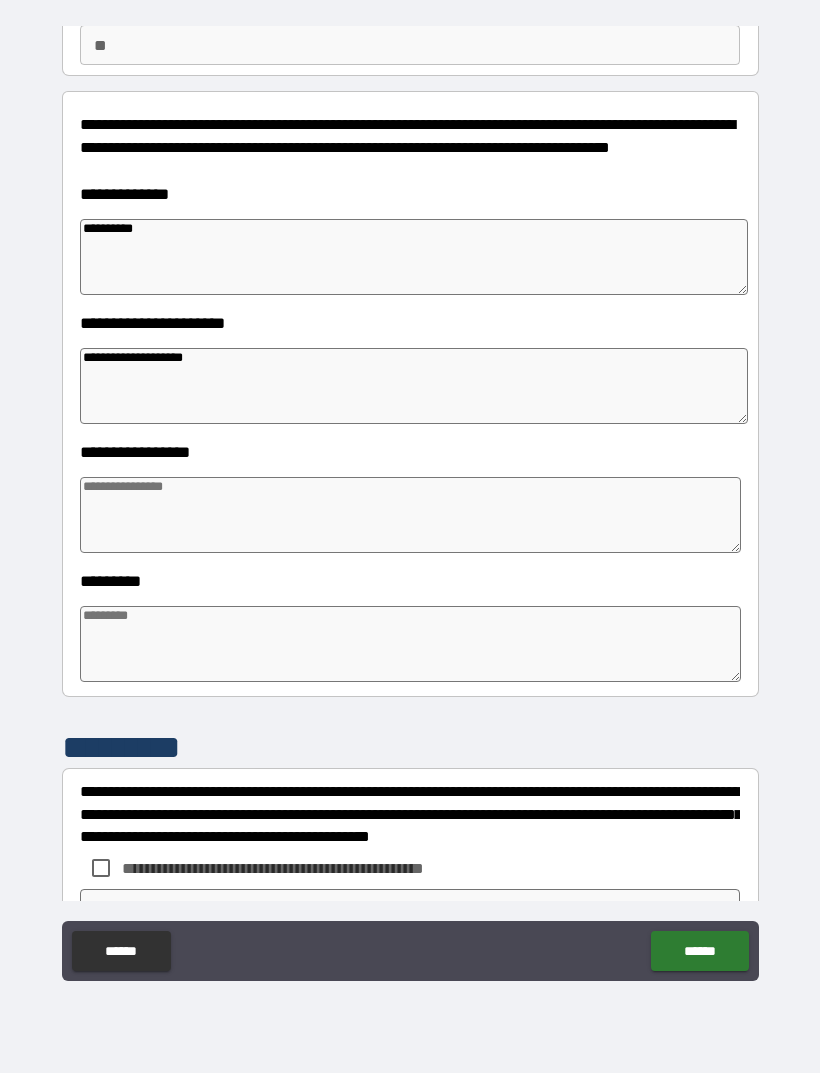 scroll, scrollTop: 200, scrollLeft: 0, axis: vertical 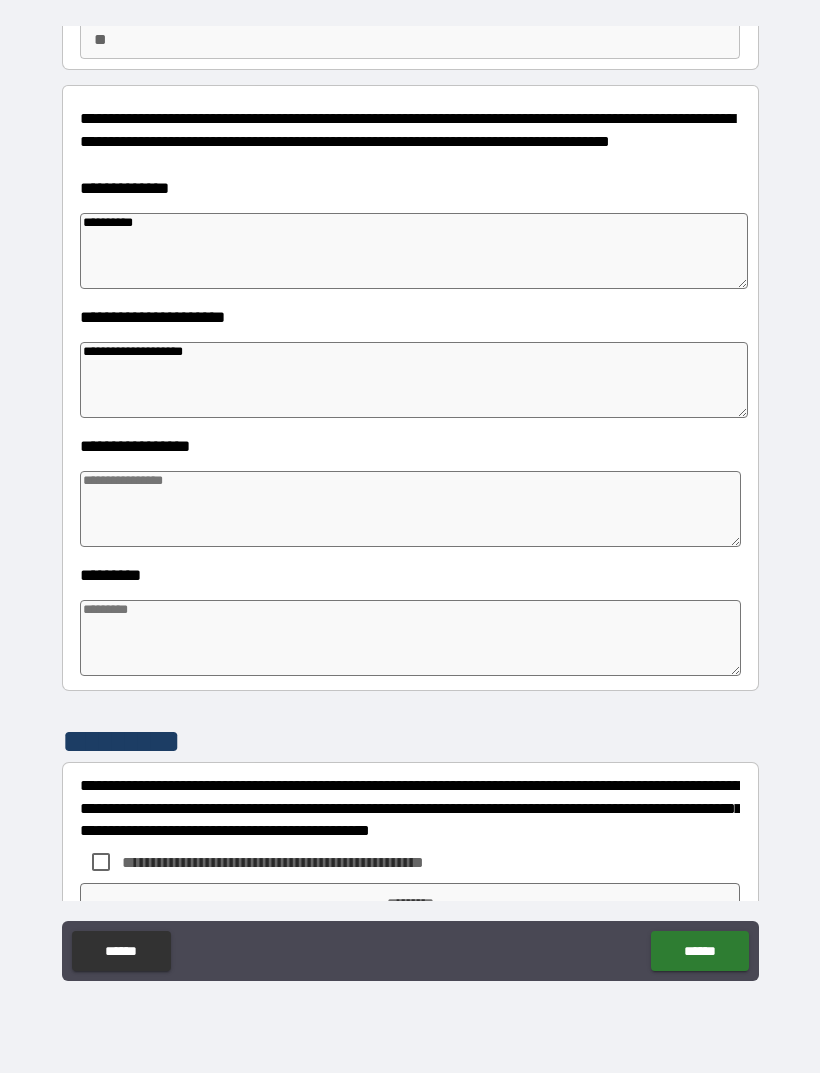 click on "**********" at bounding box center (414, 380) 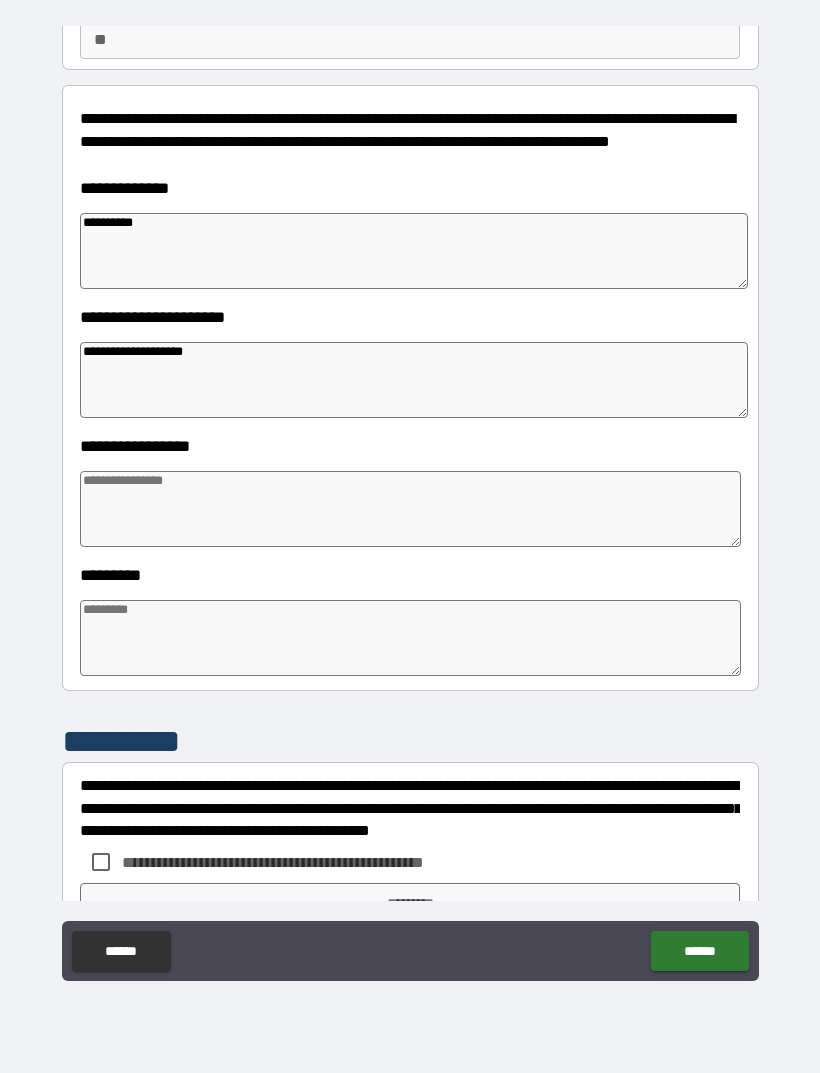 paste on "**********" 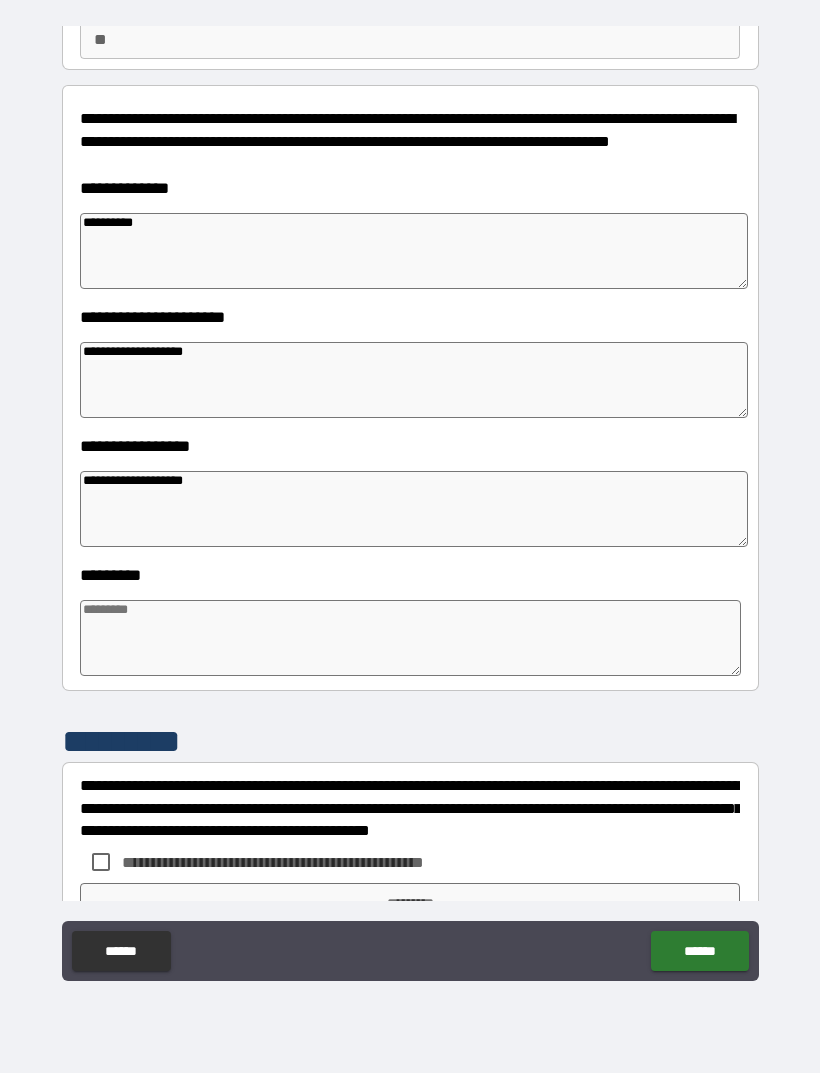 click on "**********" at bounding box center [414, 380] 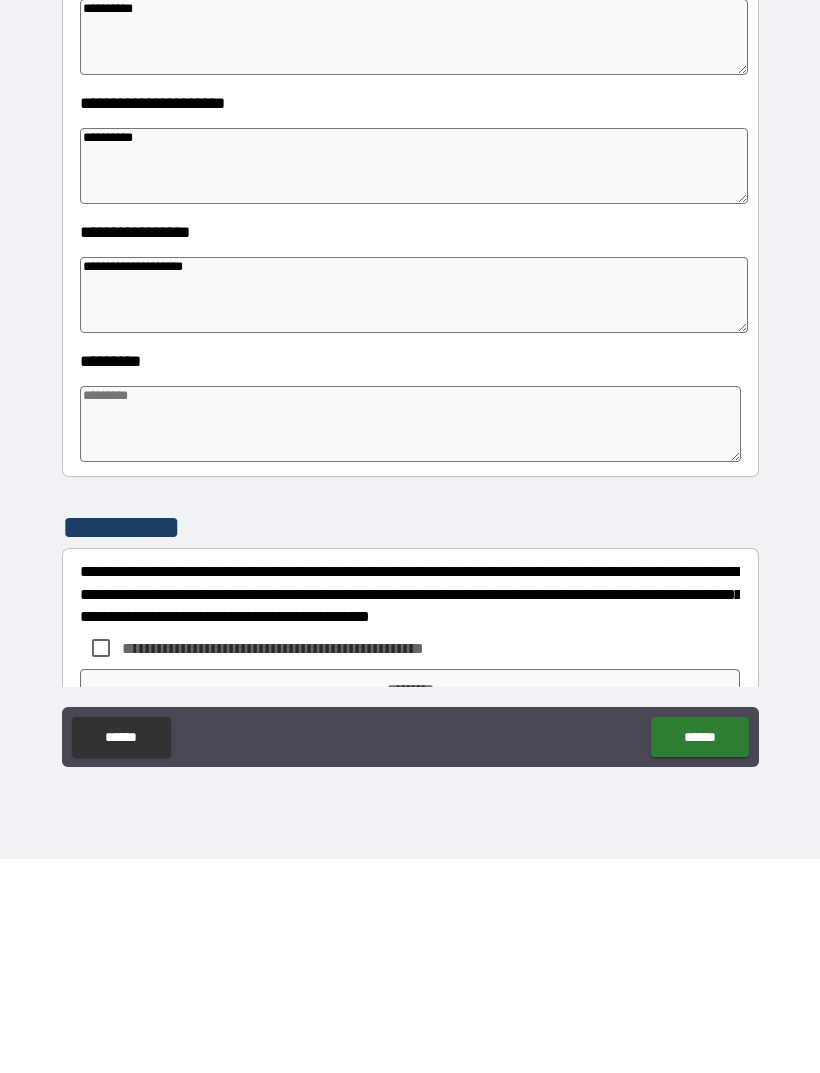 click at bounding box center [410, 638] 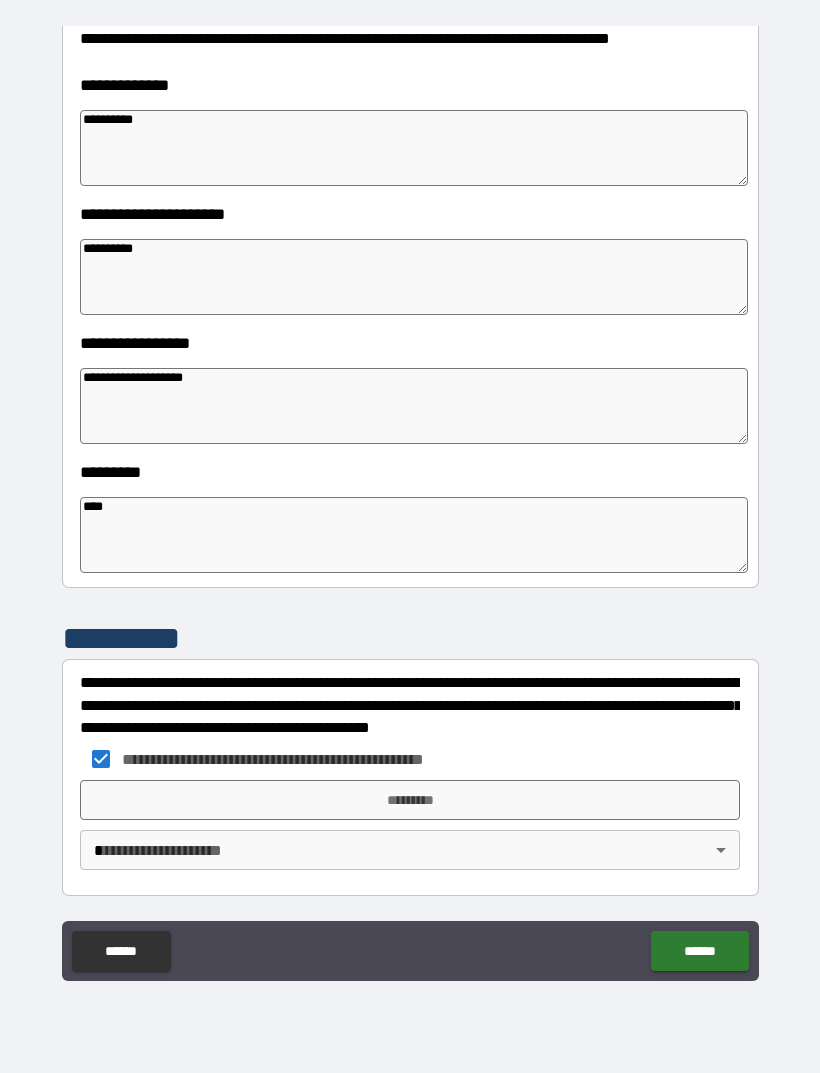scroll, scrollTop: 303, scrollLeft: 0, axis: vertical 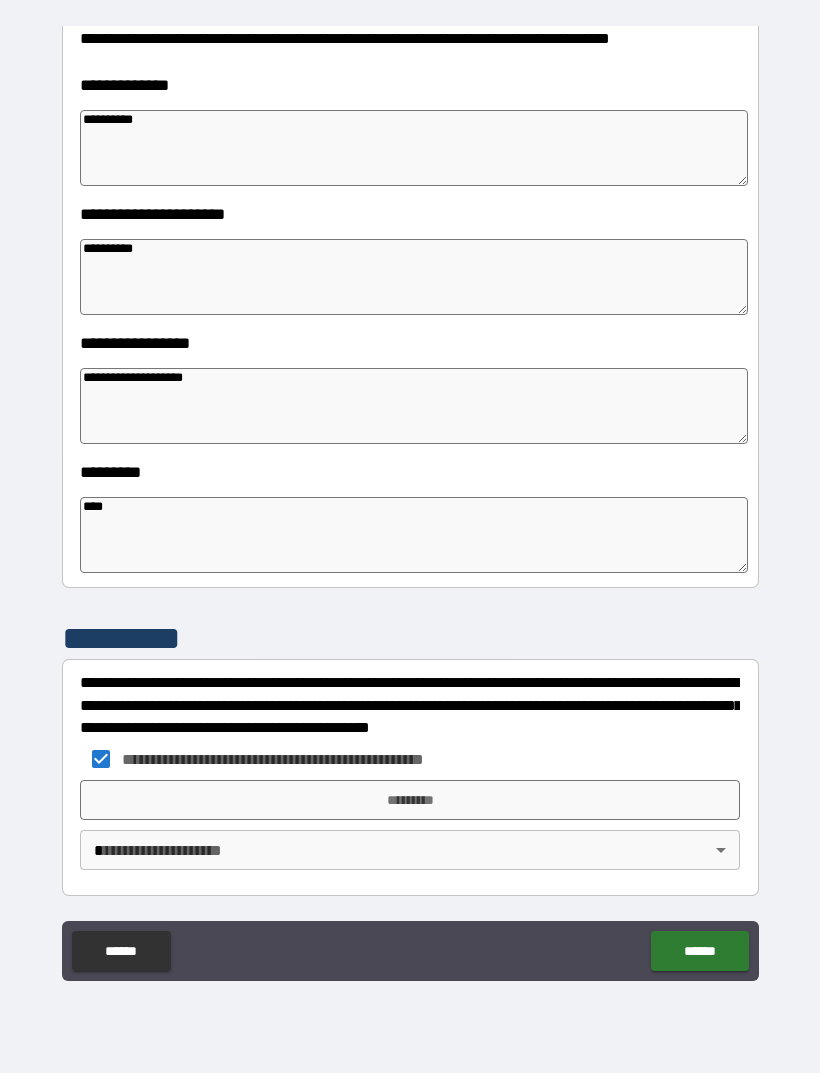 click on "*********" at bounding box center [410, 800] 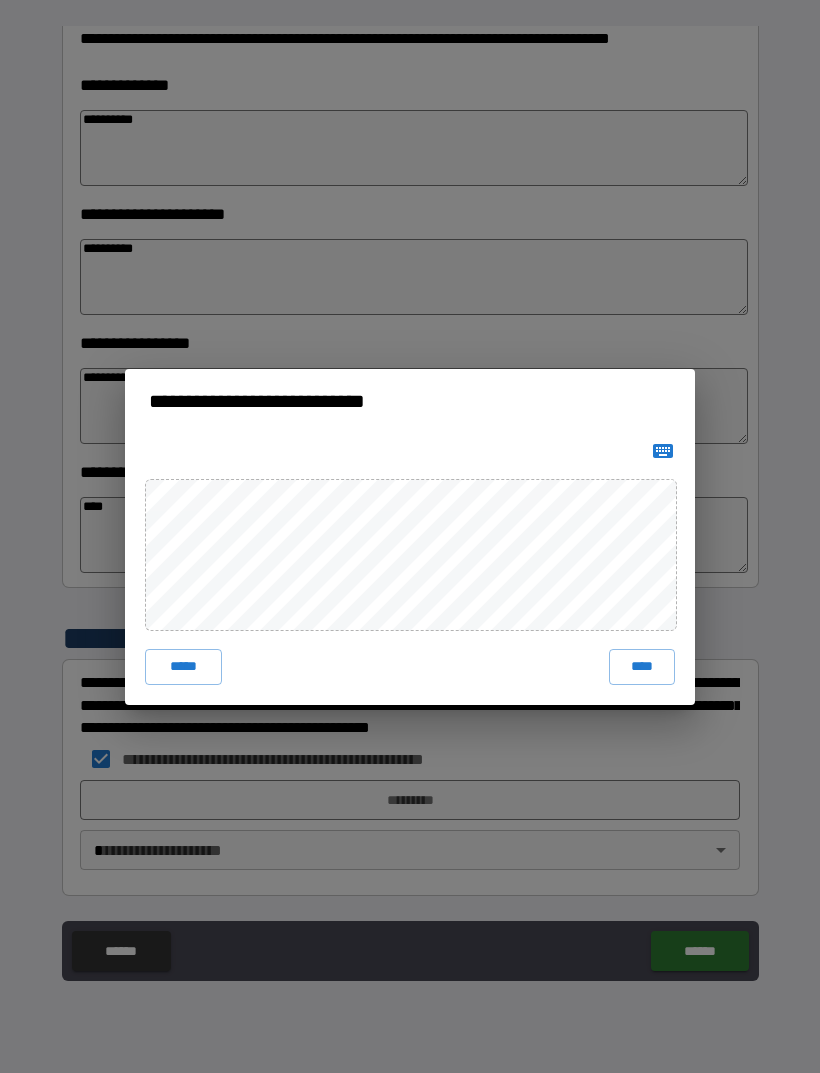 click on "****" at bounding box center [642, 667] 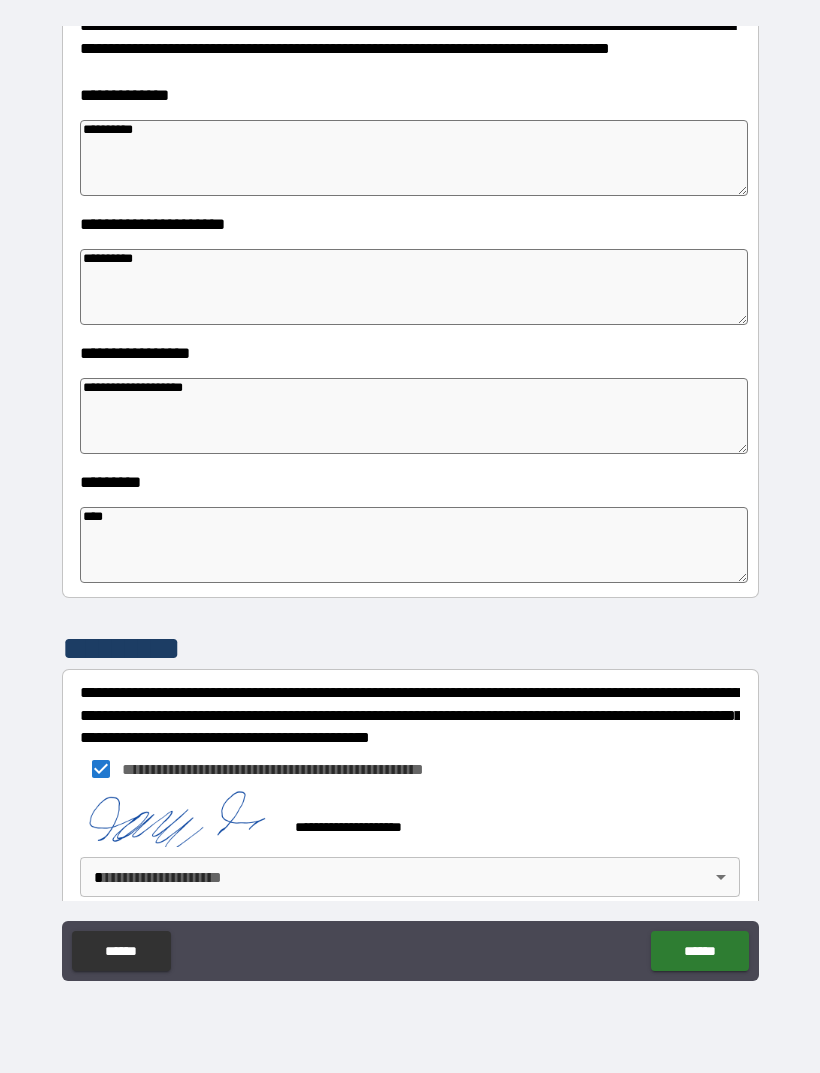 click on "**********" at bounding box center [410, 504] 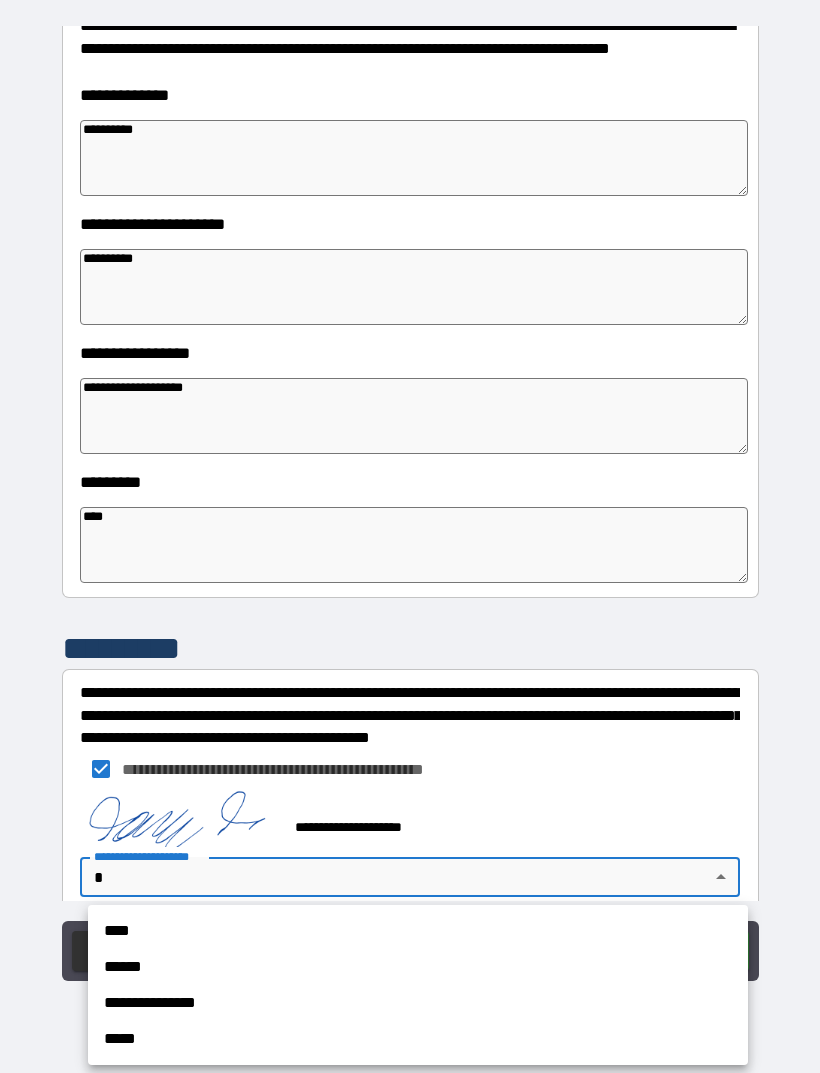 click on "****" at bounding box center [418, 931] 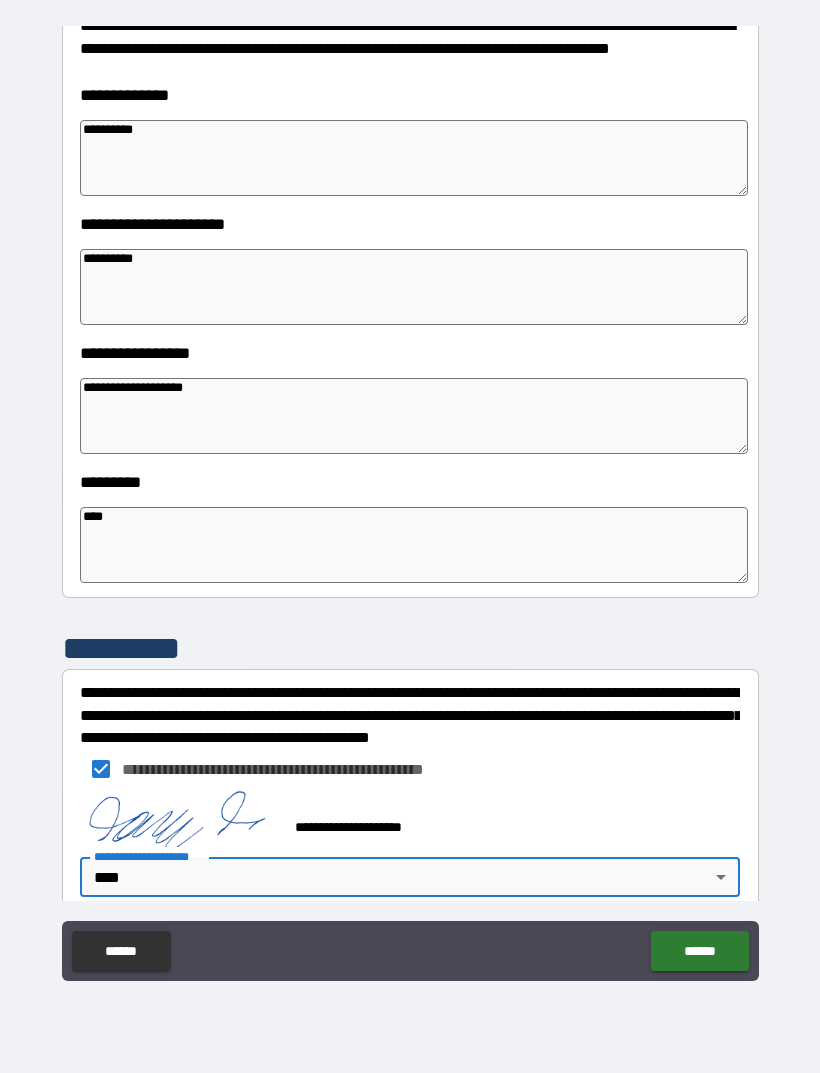 click on "******" at bounding box center [699, 951] 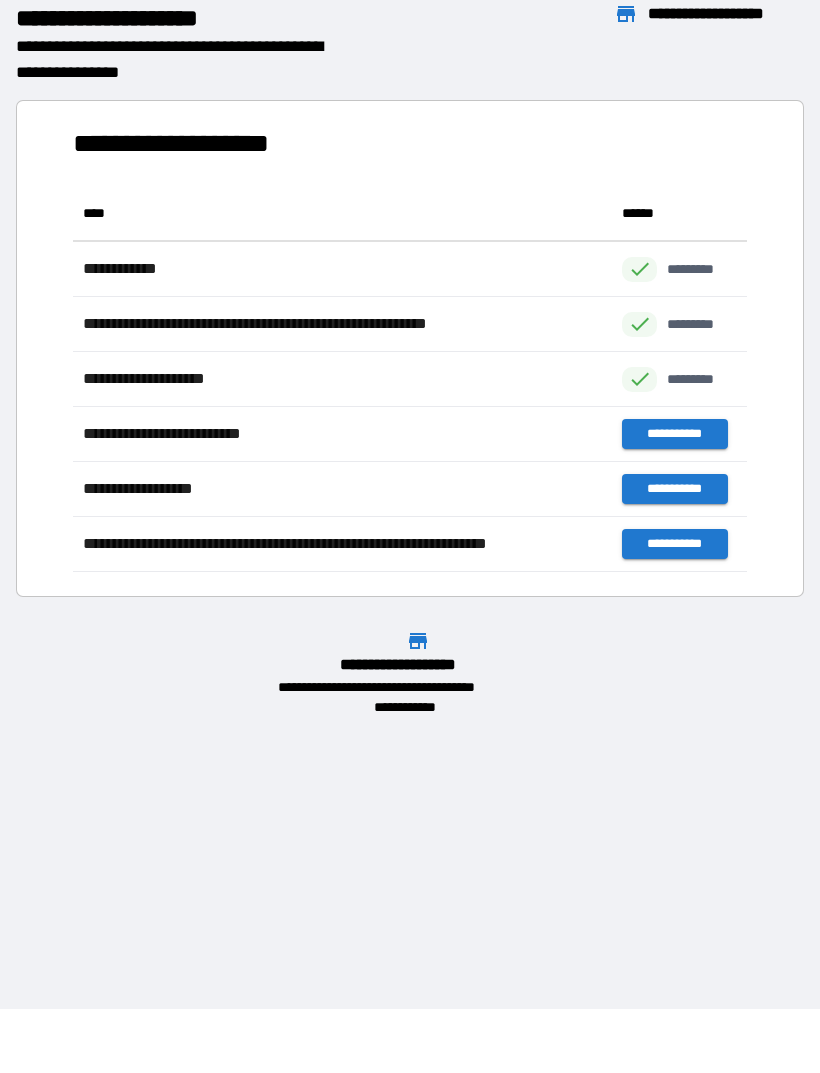scroll, scrollTop: 386, scrollLeft: 674, axis: both 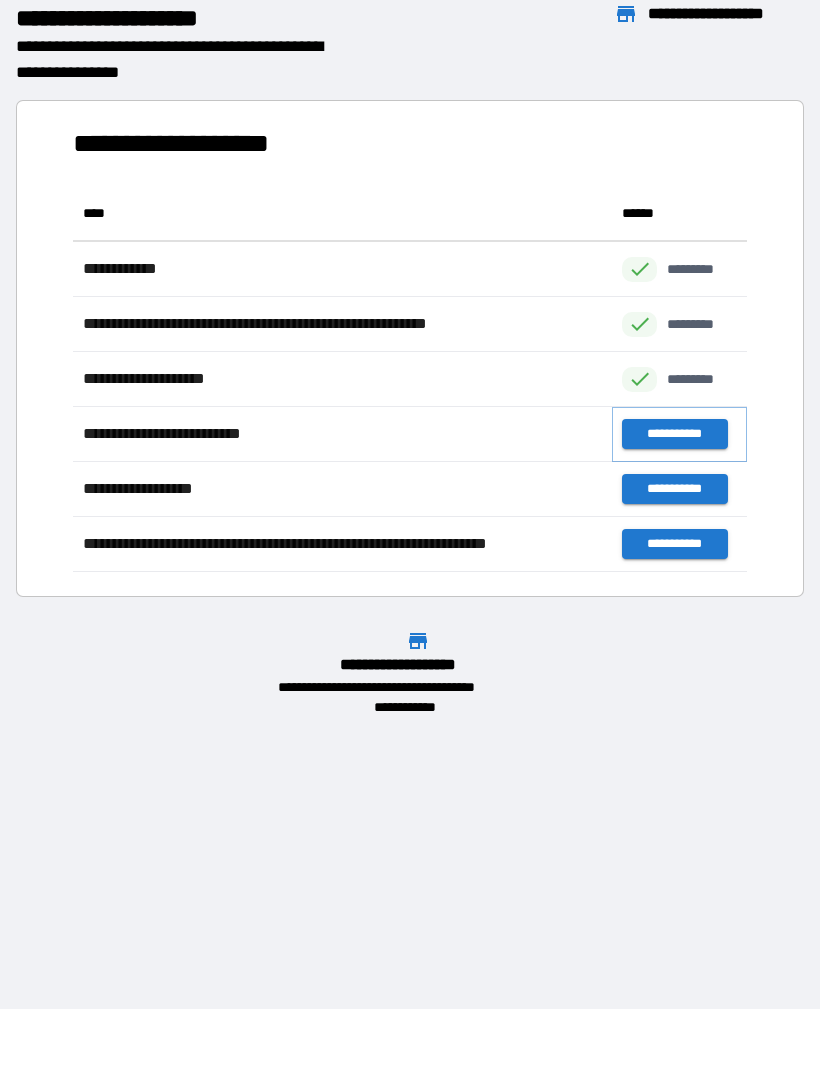click on "**********" at bounding box center [674, 434] 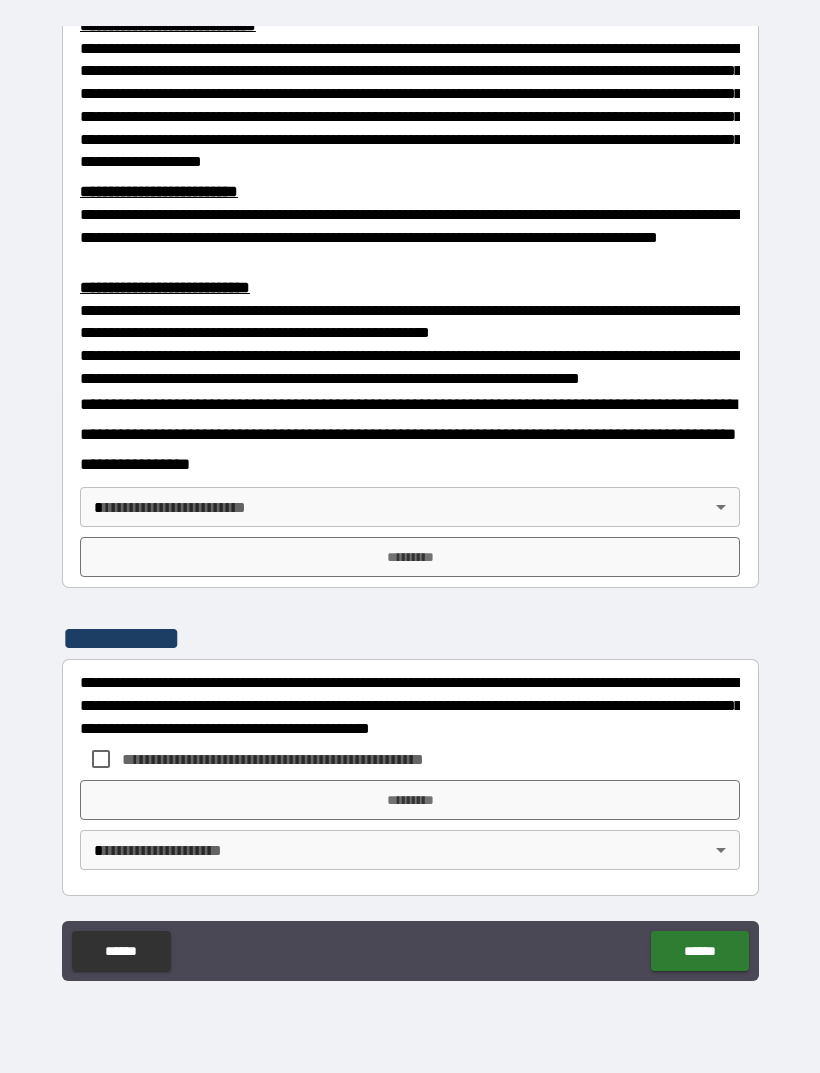 scroll, scrollTop: 549, scrollLeft: 0, axis: vertical 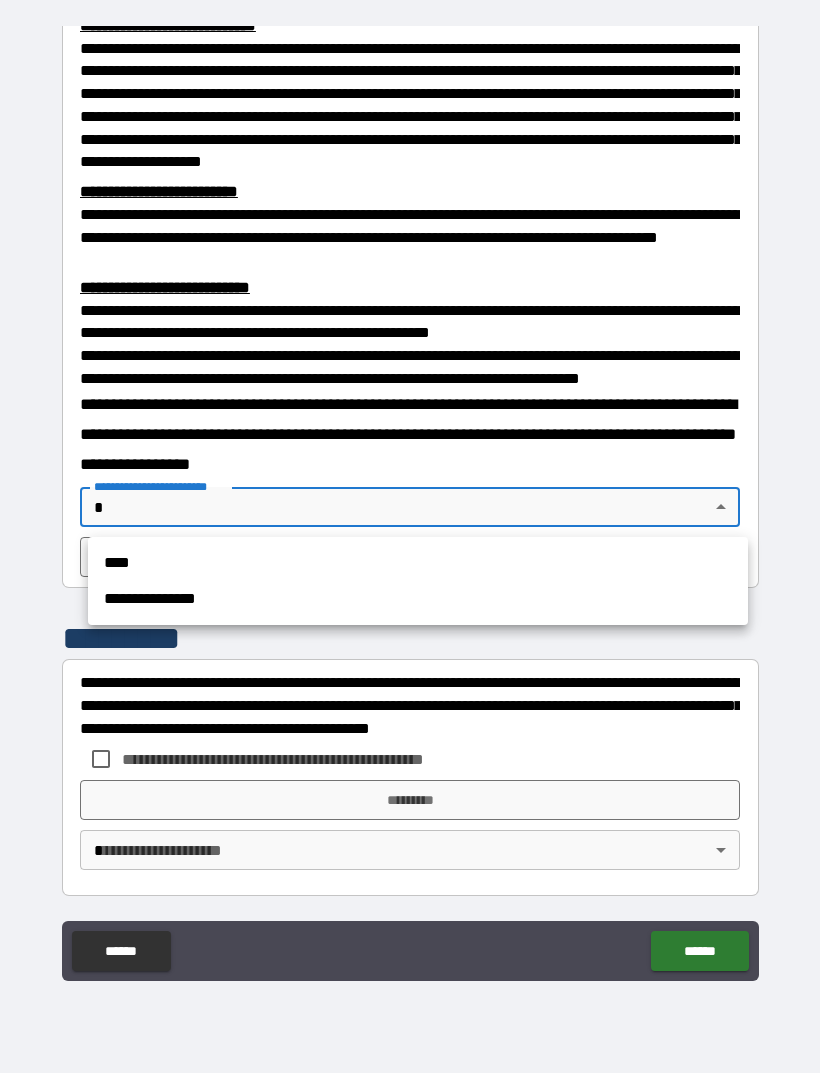 click on "****" at bounding box center (418, 563) 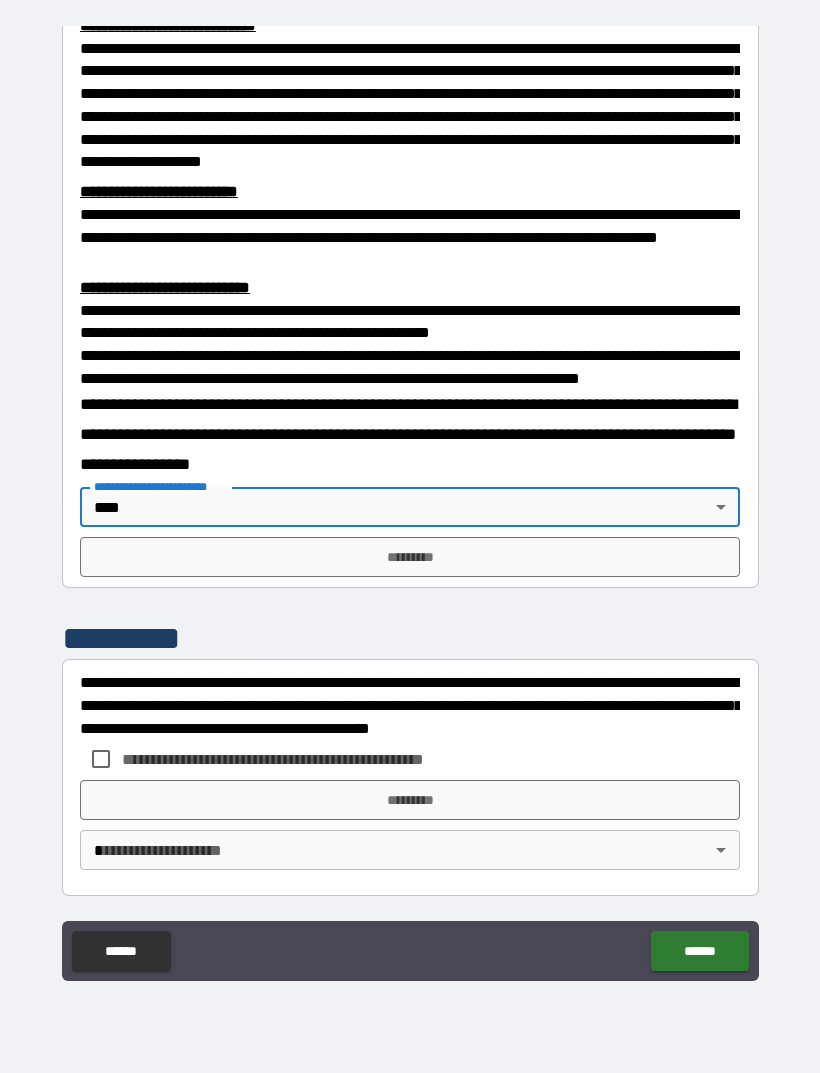click on "*********" at bounding box center (410, 557) 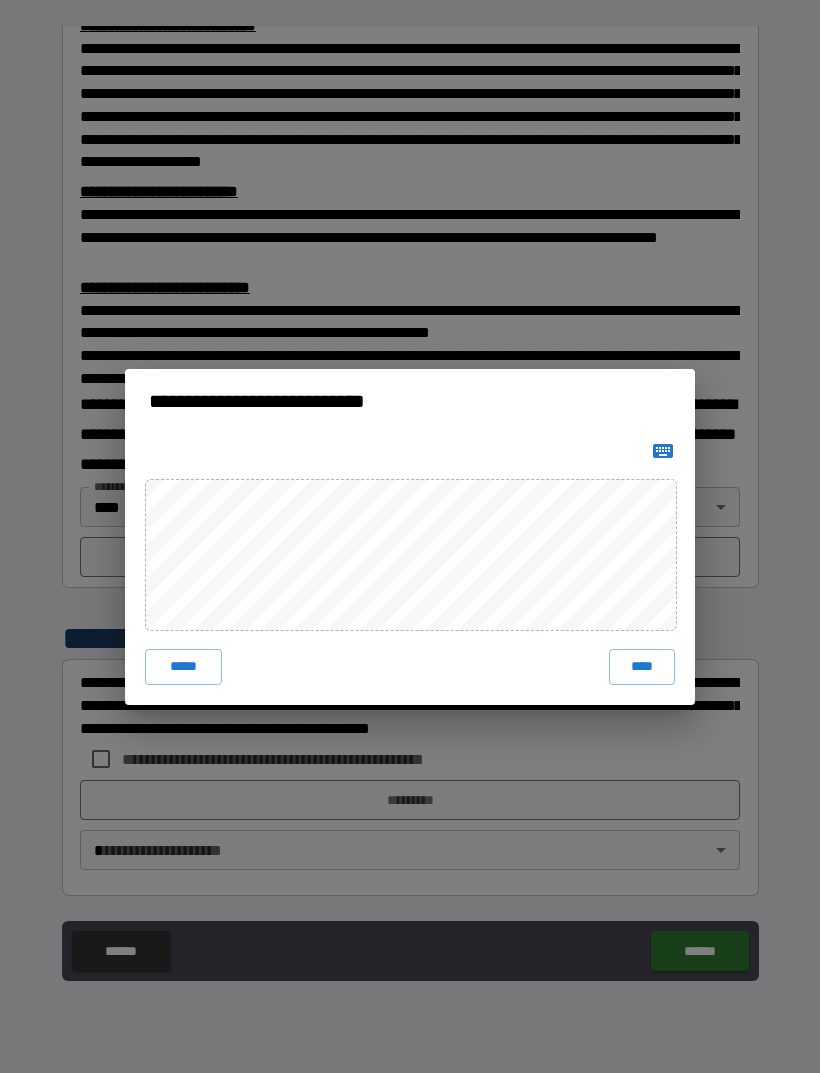 click on "****" at bounding box center (642, 667) 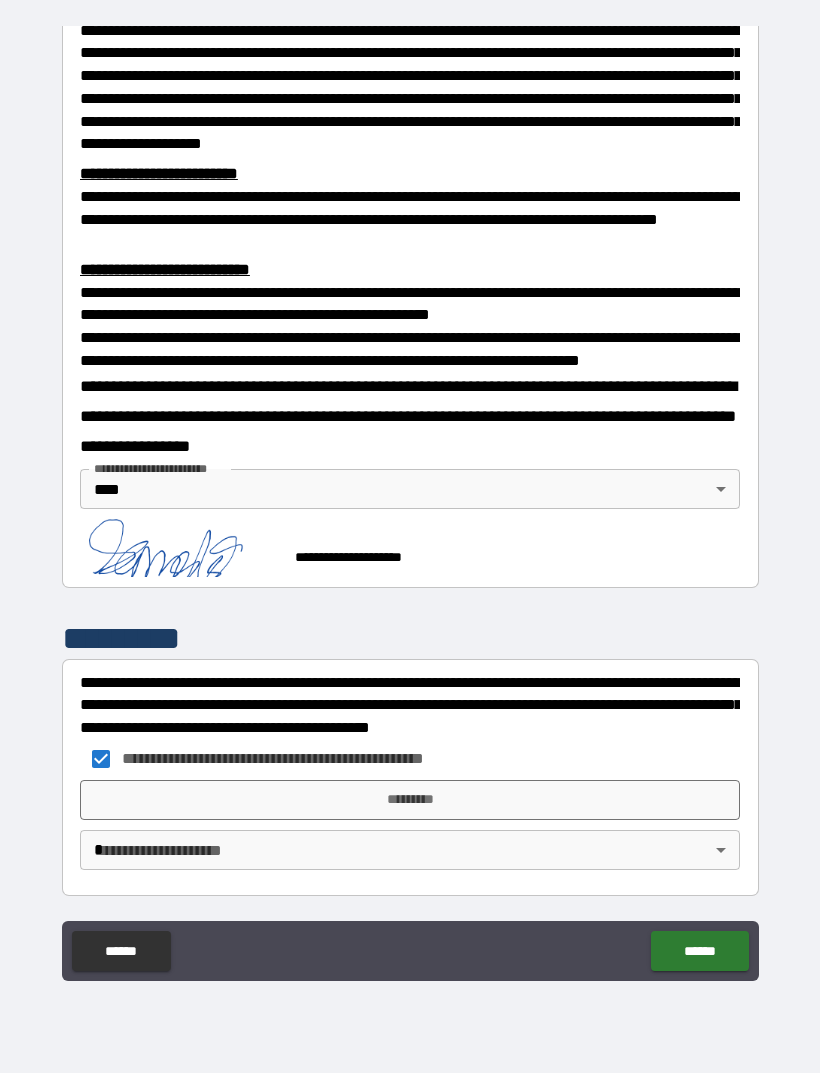scroll, scrollTop: 566, scrollLeft: 0, axis: vertical 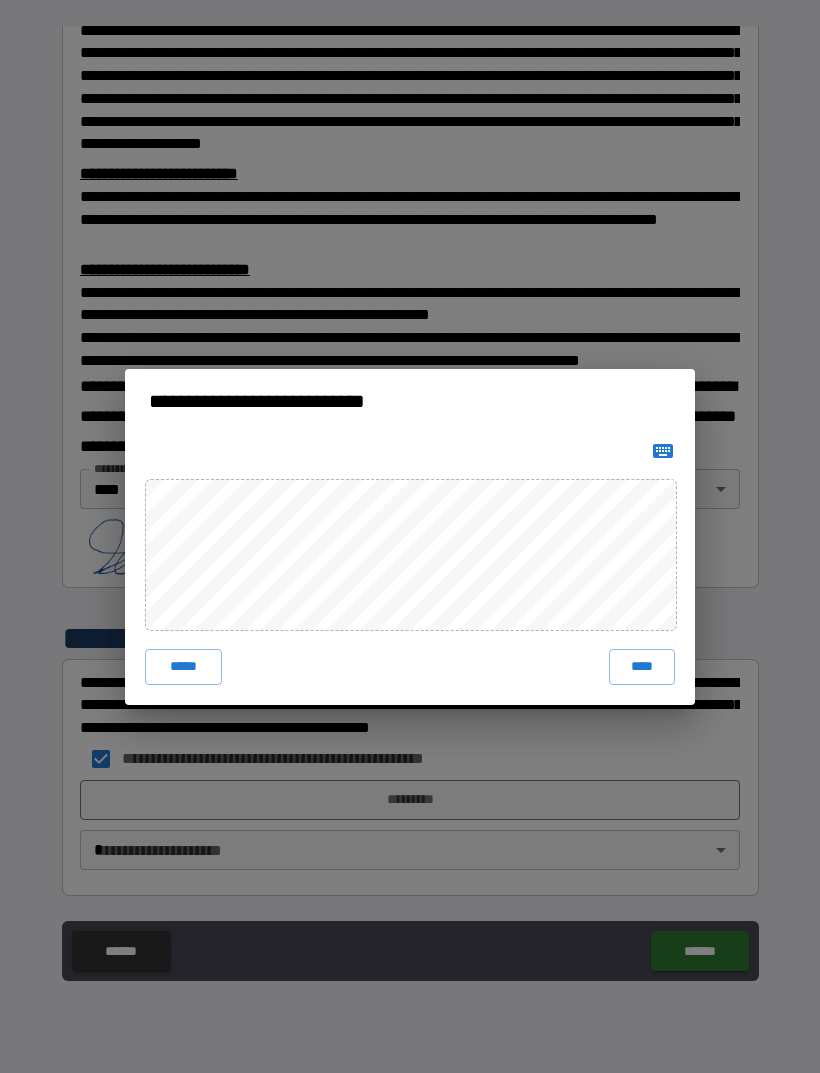 click on "****" at bounding box center [642, 667] 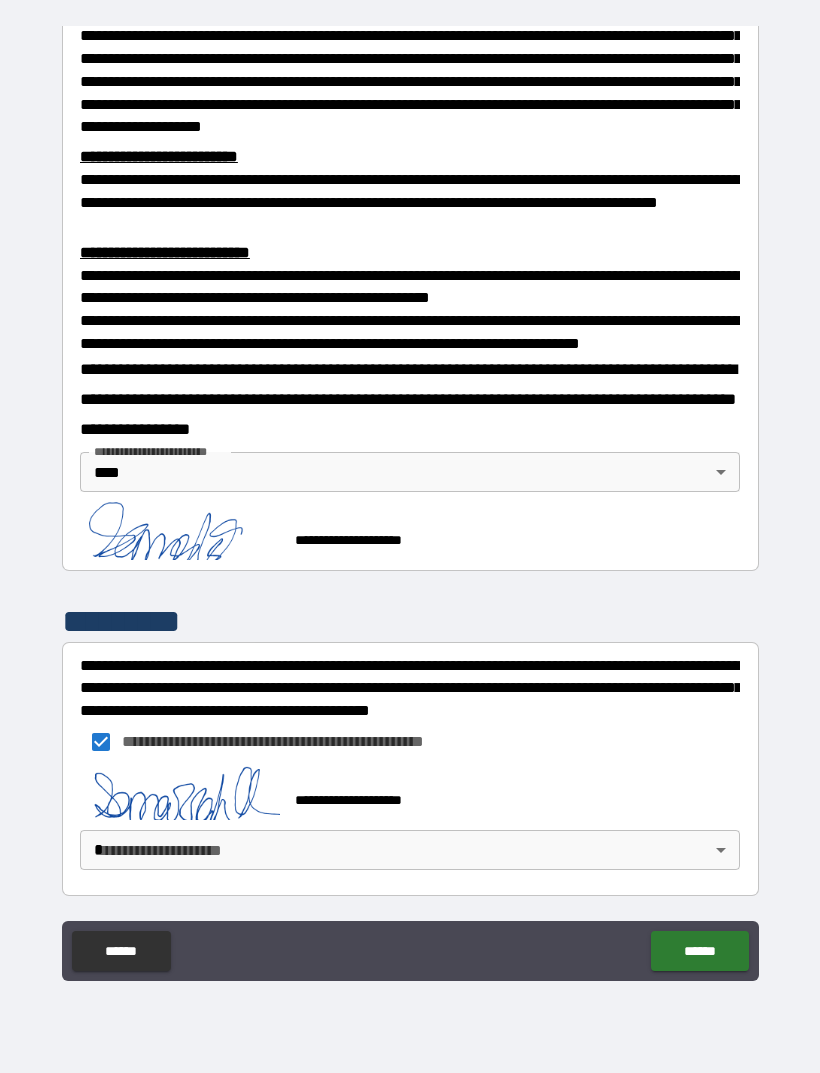 click on "**********" at bounding box center [410, 504] 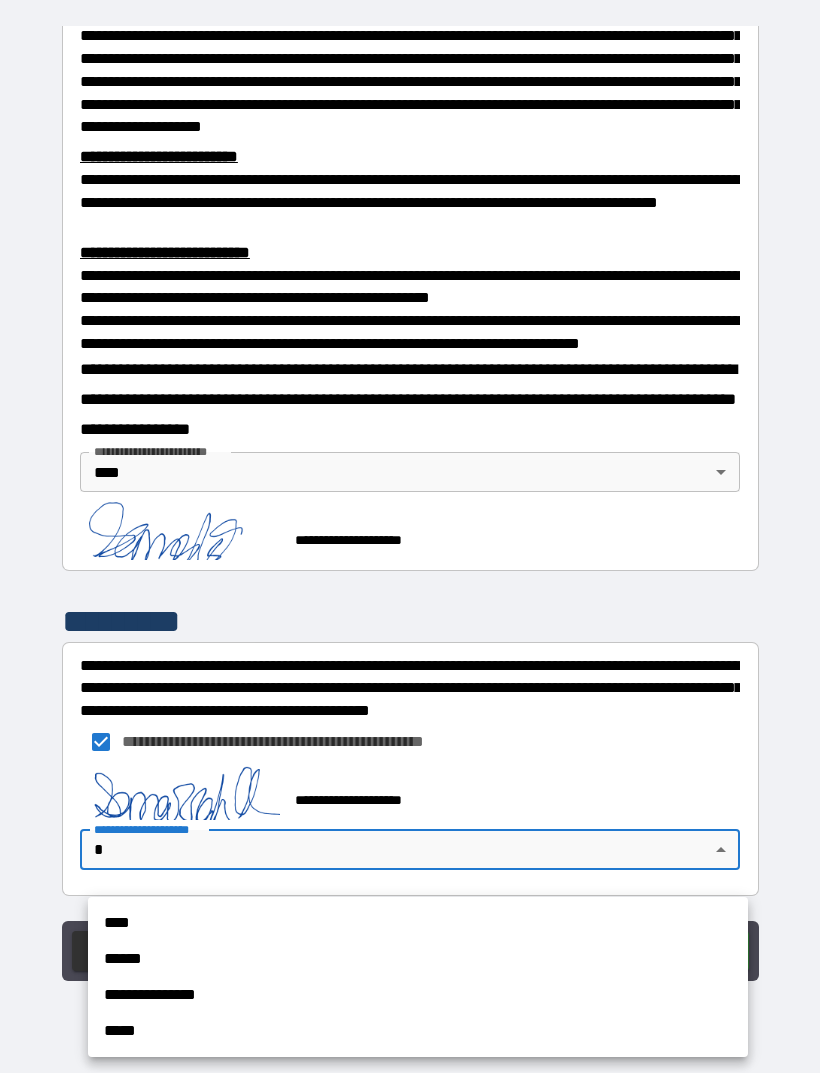 click on "****" at bounding box center [418, 923] 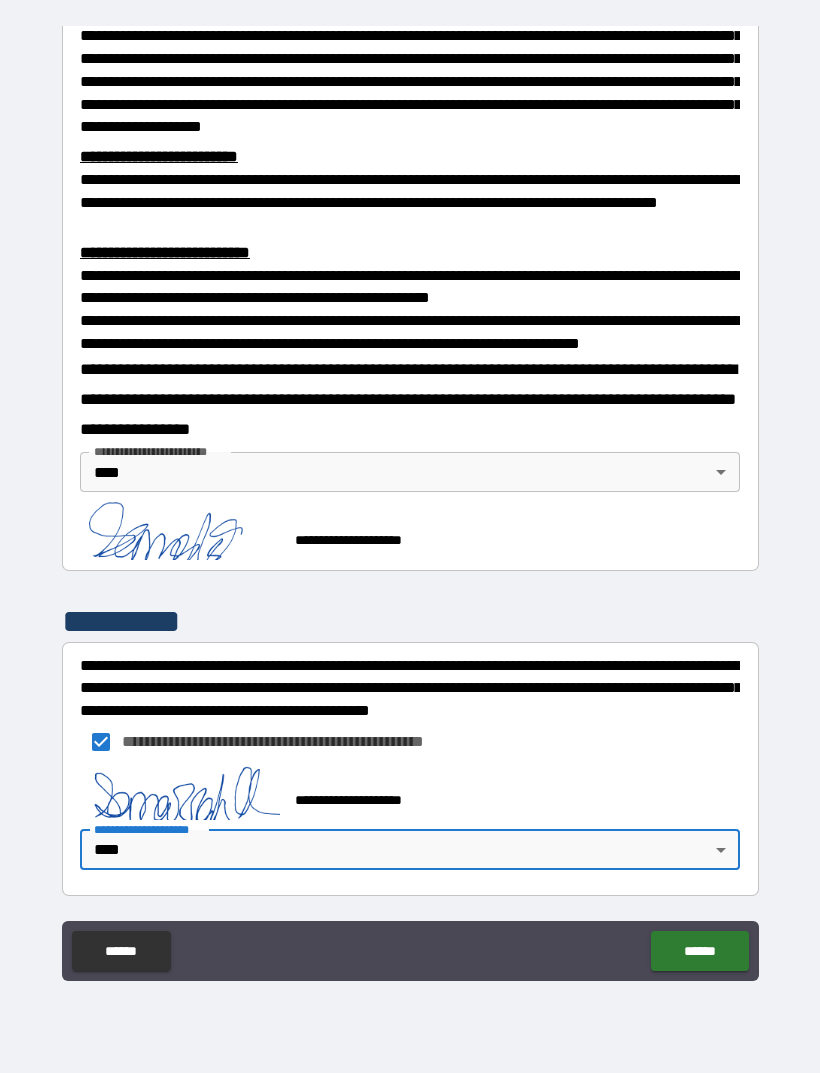 click on "******" at bounding box center (699, 951) 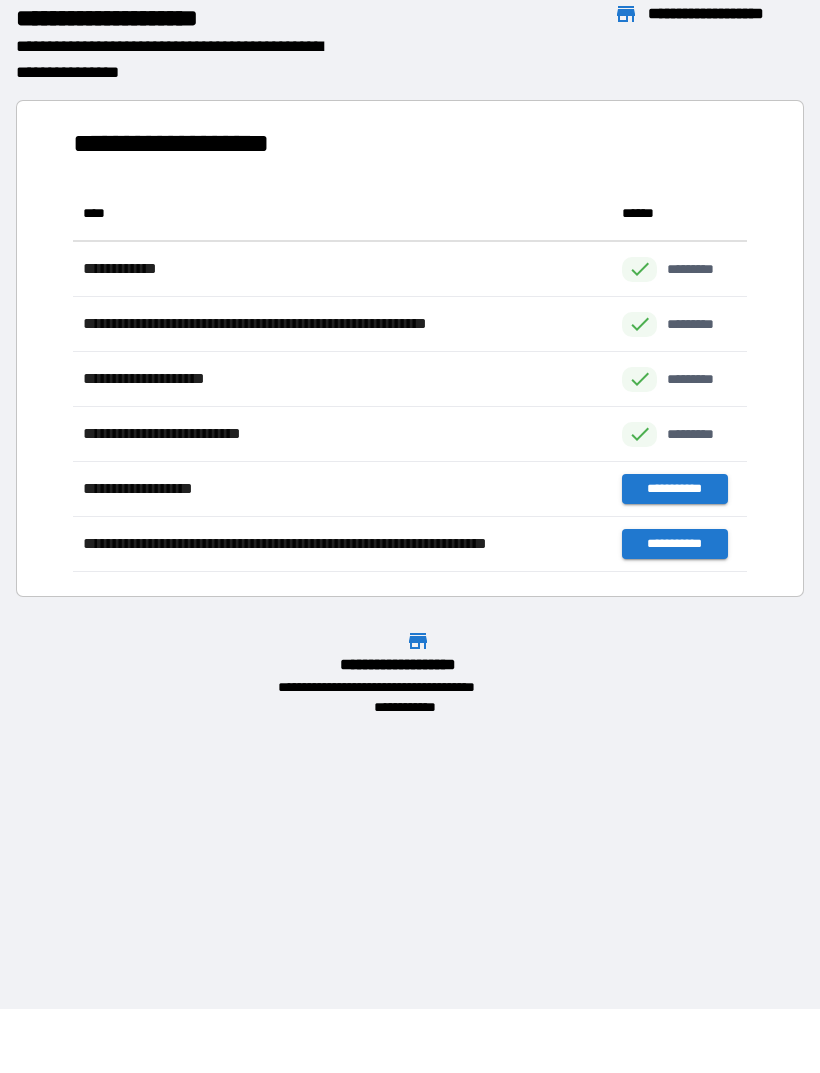 scroll, scrollTop: 1, scrollLeft: 1, axis: both 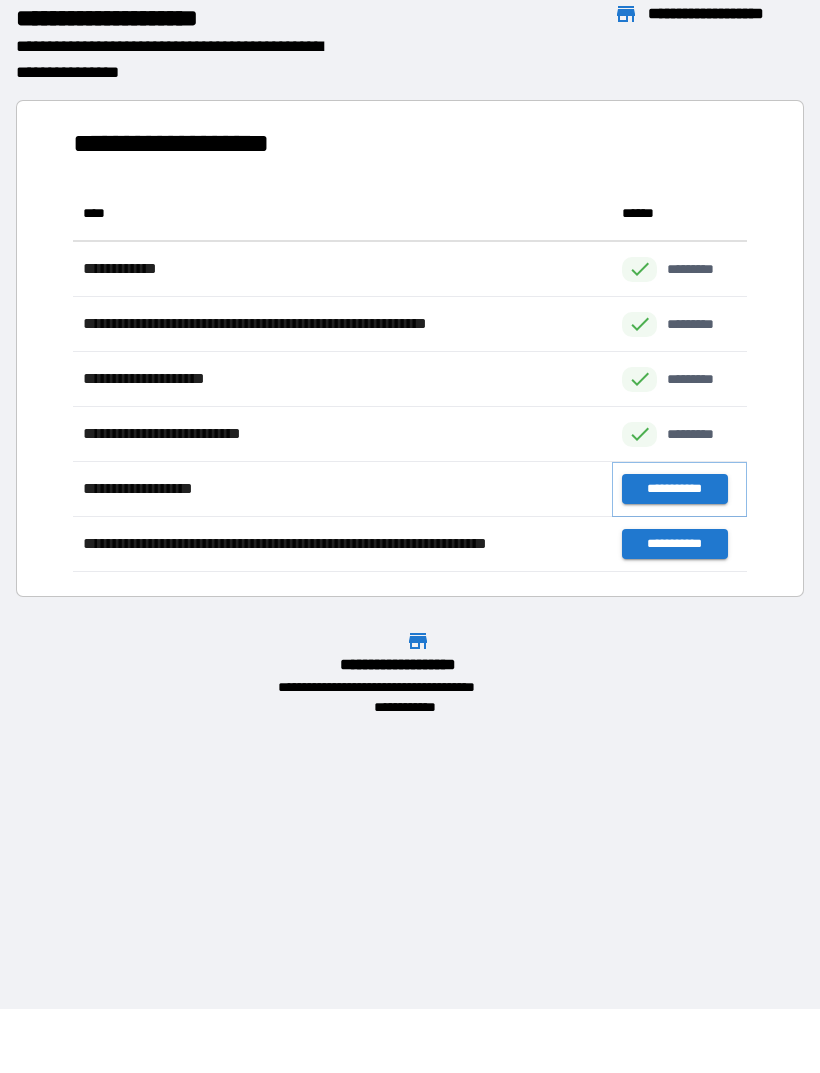 click on "**********" at bounding box center (674, 489) 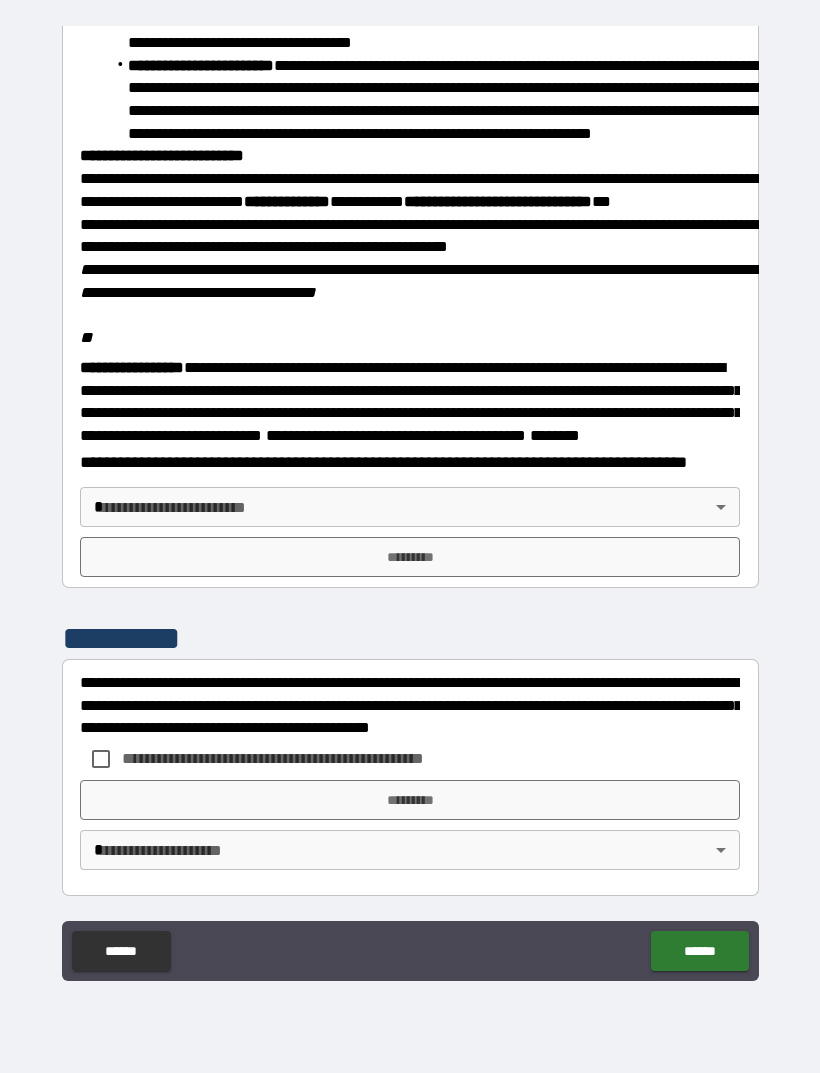 scroll, scrollTop: 2234, scrollLeft: 0, axis: vertical 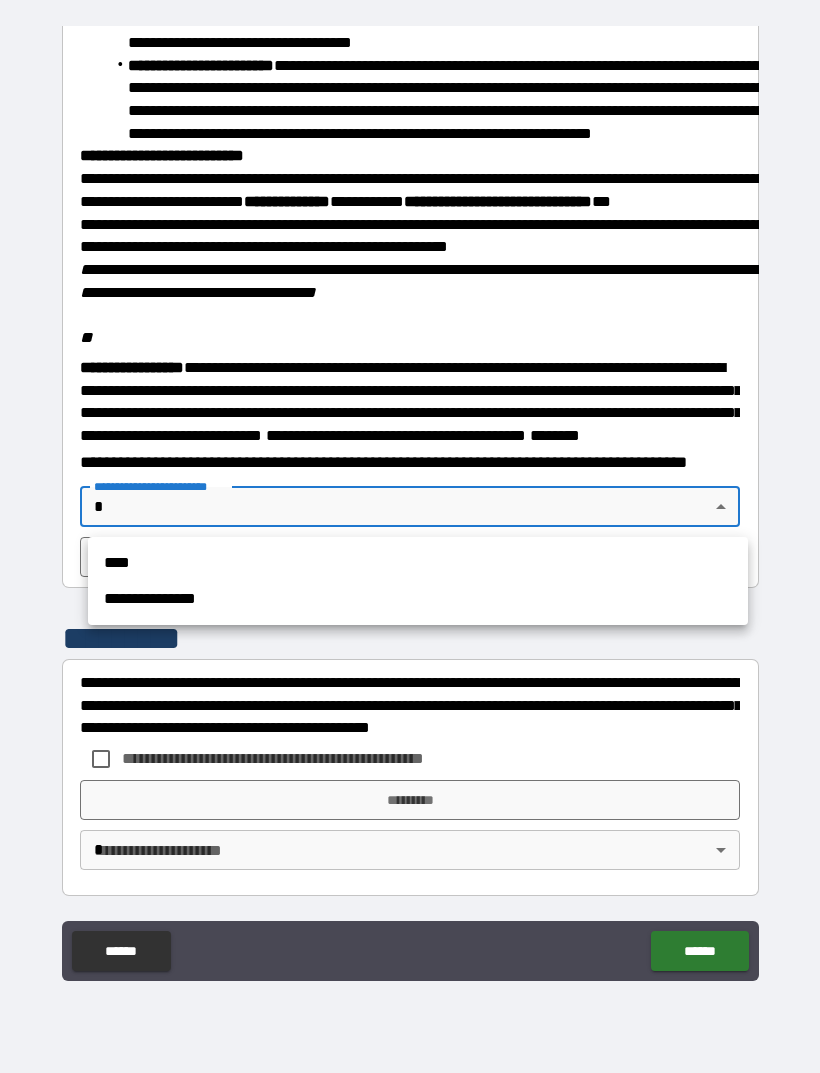 click on "****" at bounding box center (418, 563) 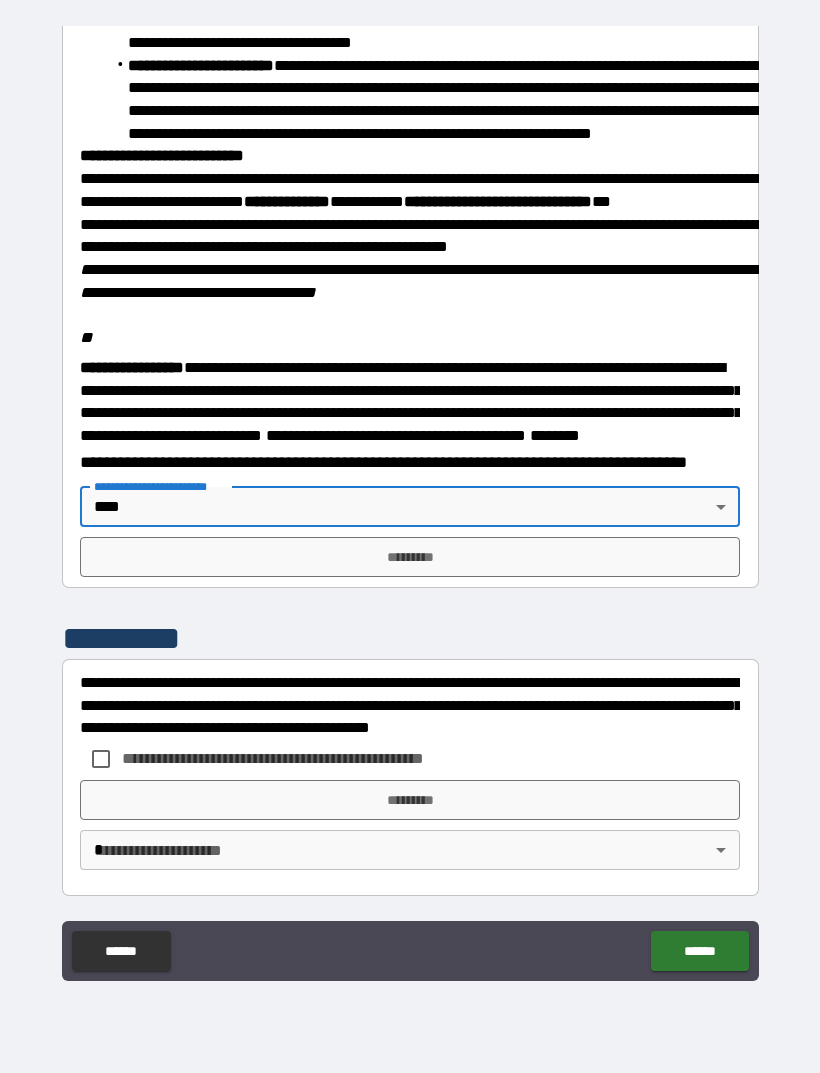 click on "*********" at bounding box center [410, 557] 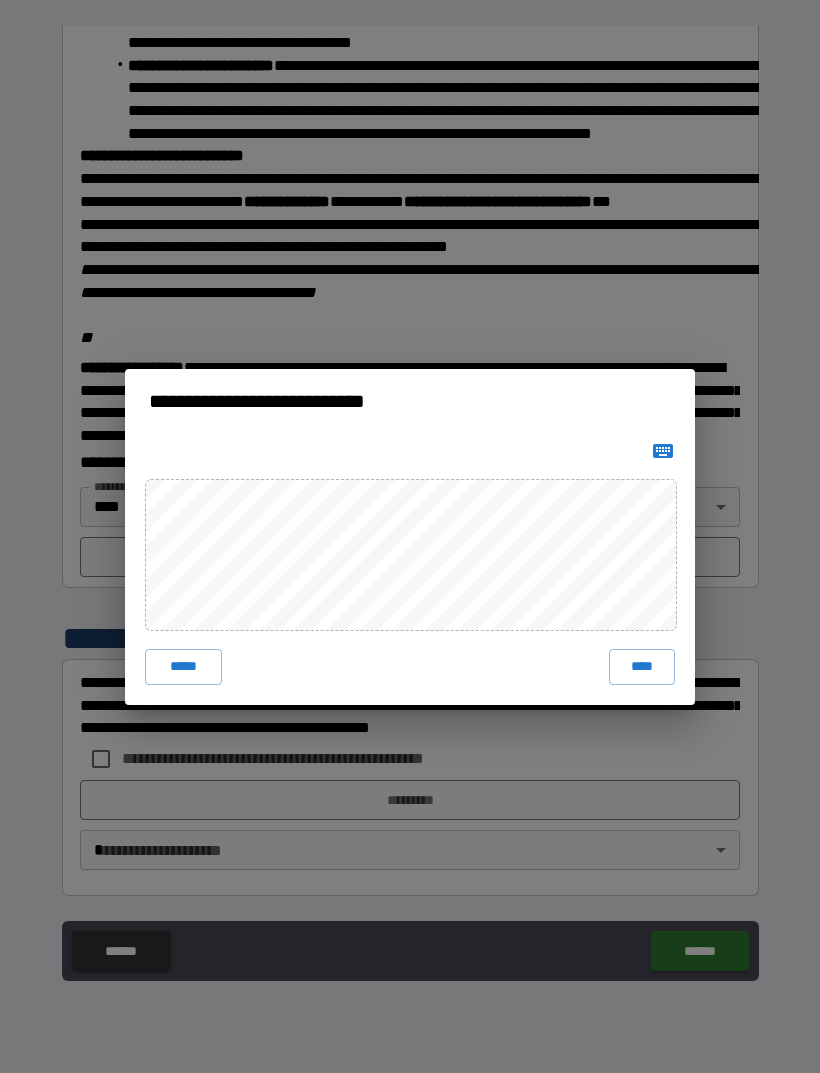 click on "****" at bounding box center (642, 667) 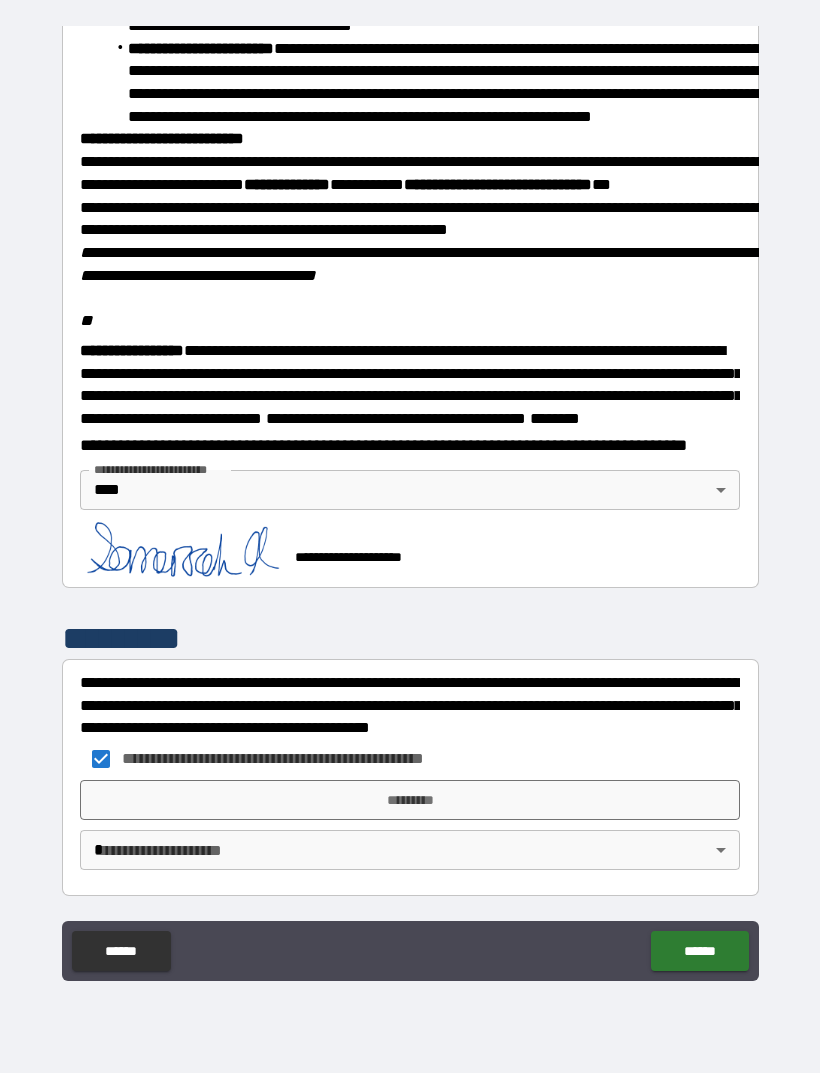click on "*********" at bounding box center [410, 800] 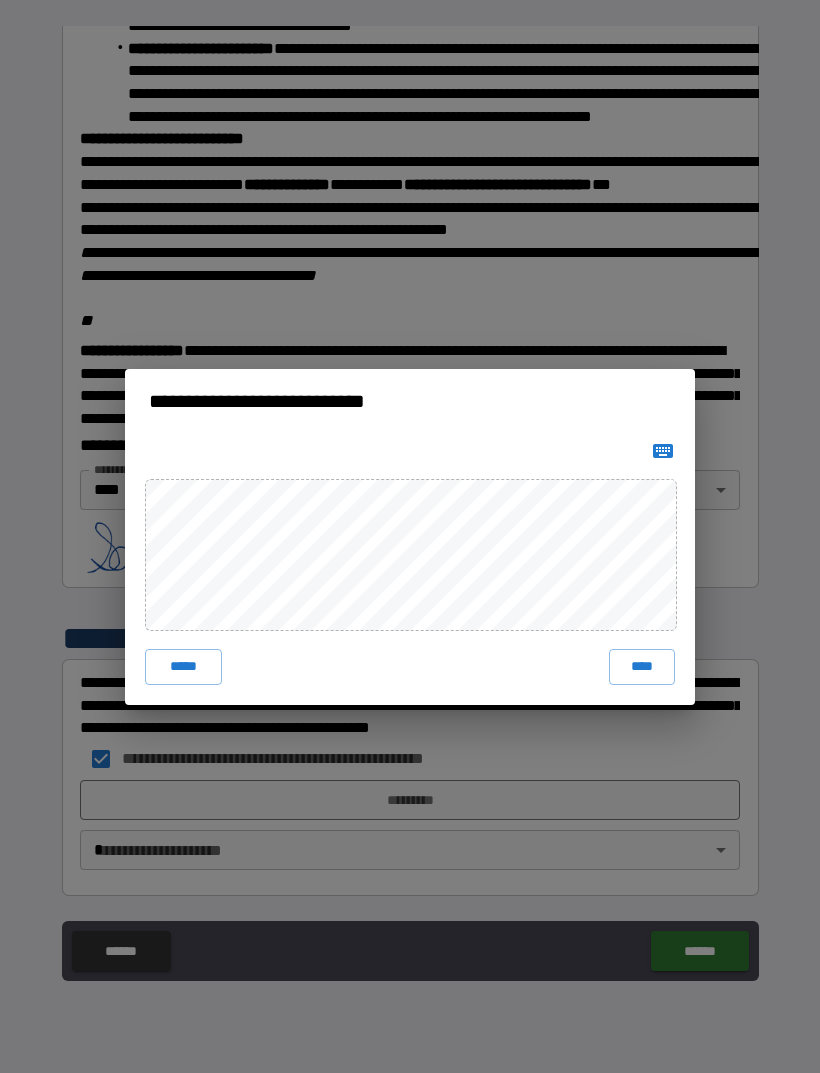 click on "****" at bounding box center [642, 667] 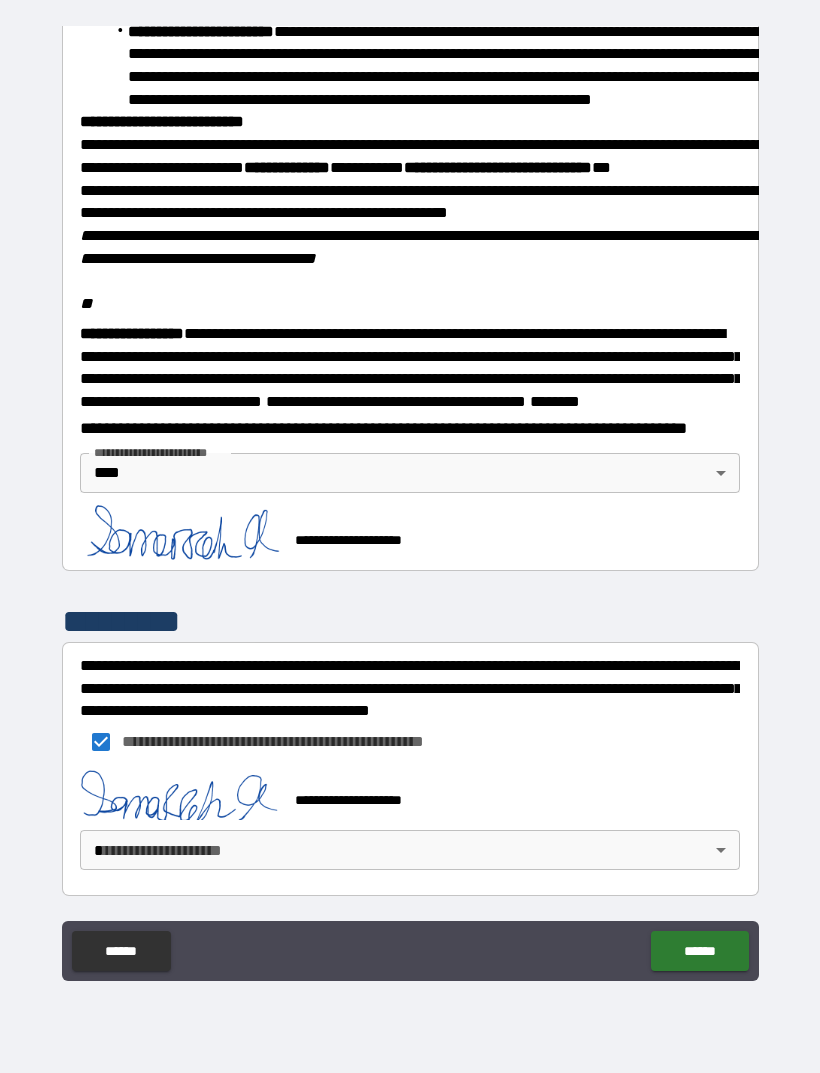 scroll, scrollTop: 2268, scrollLeft: 0, axis: vertical 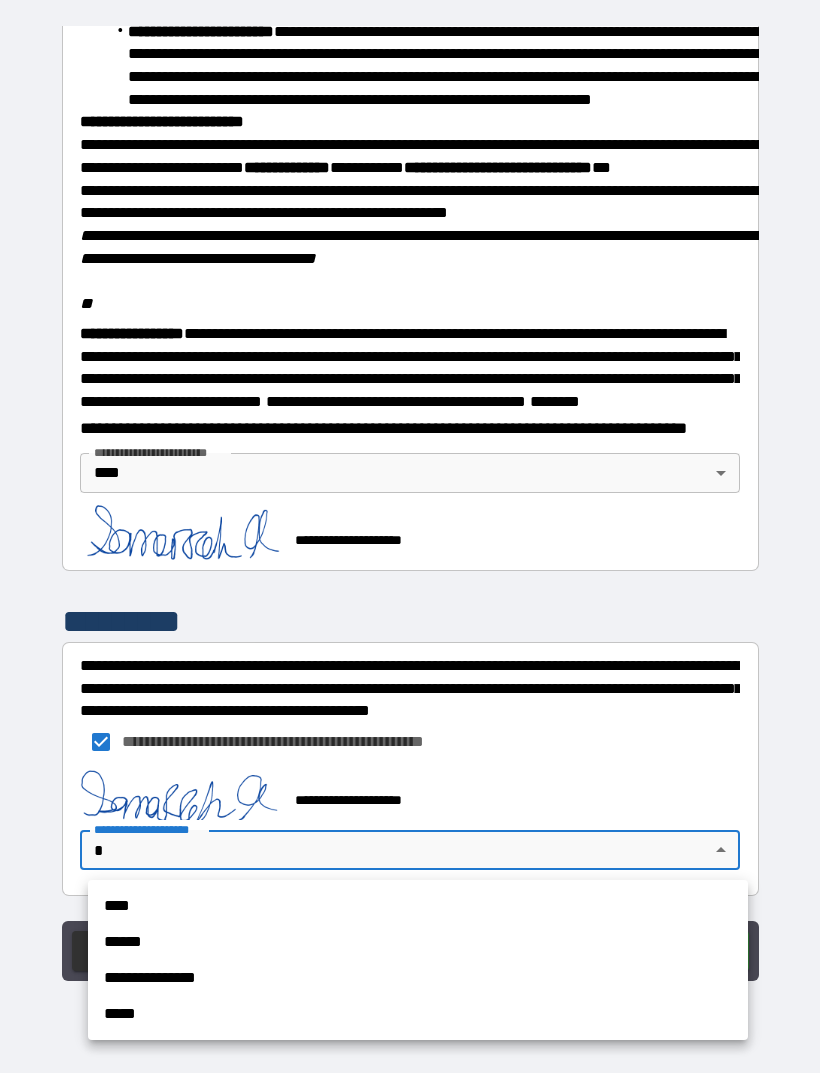 click on "****" at bounding box center [418, 906] 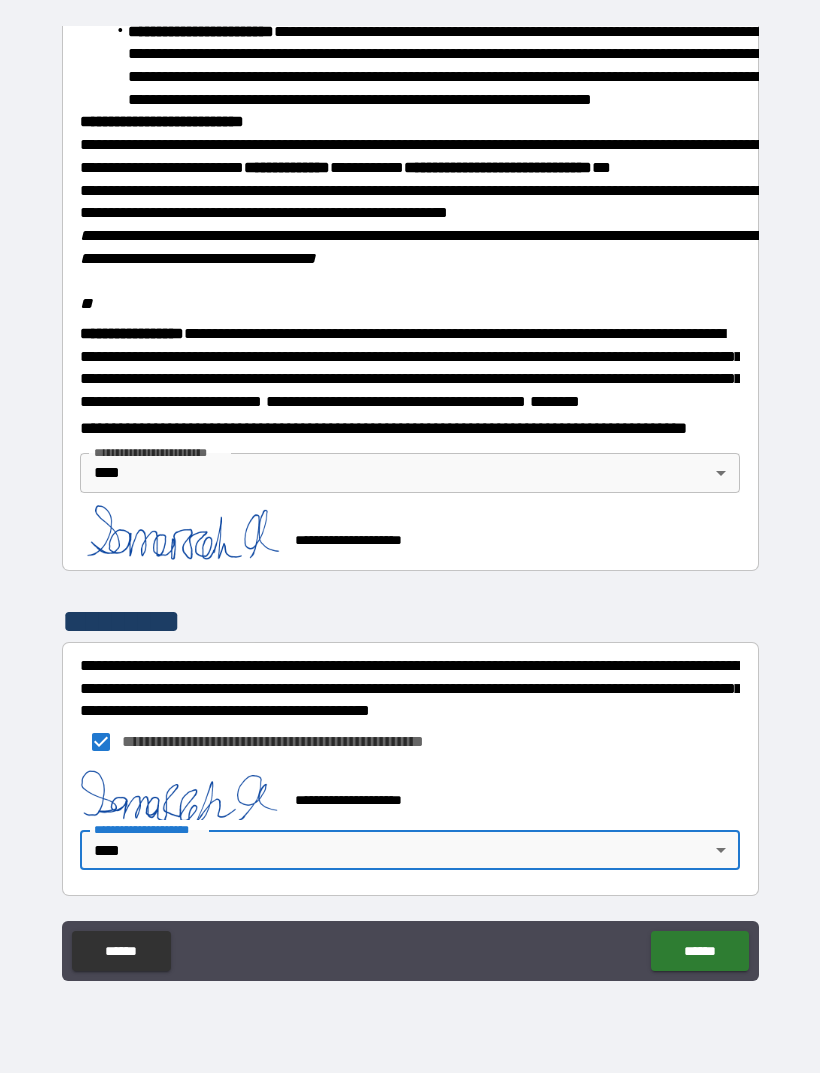 click on "******" at bounding box center [699, 951] 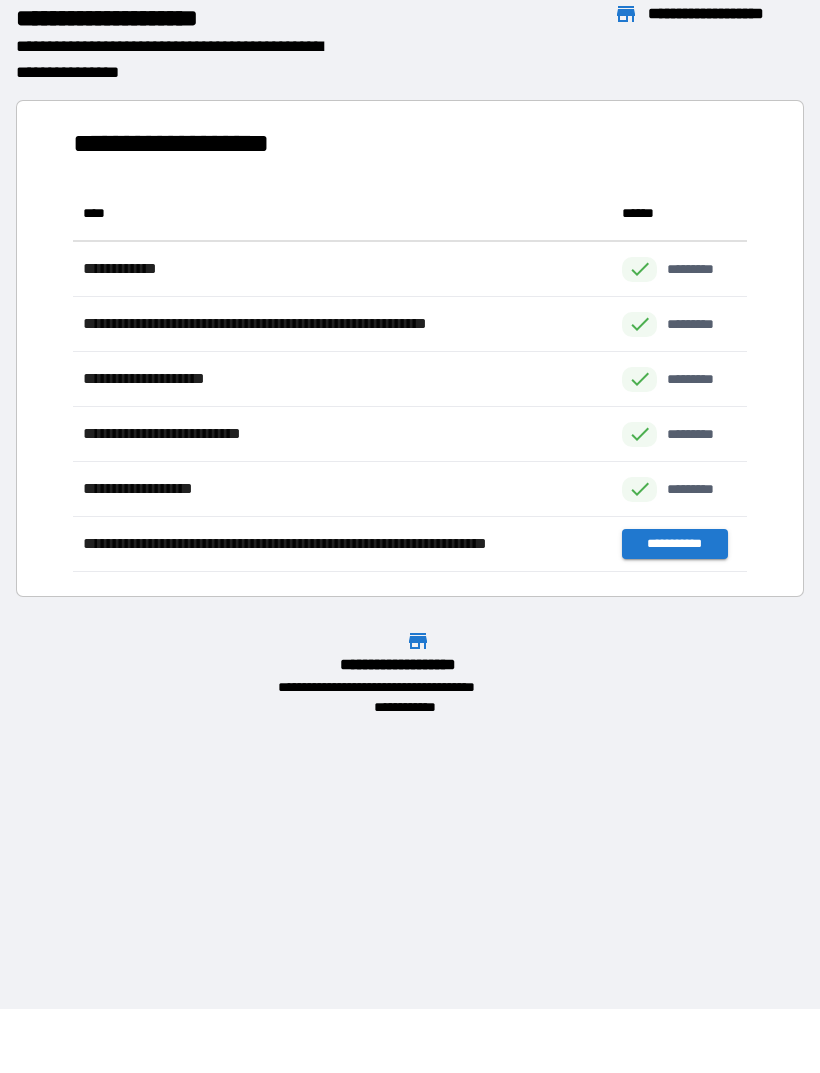 scroll, scrollTop: 1, scrollLeft: 1, axis: both 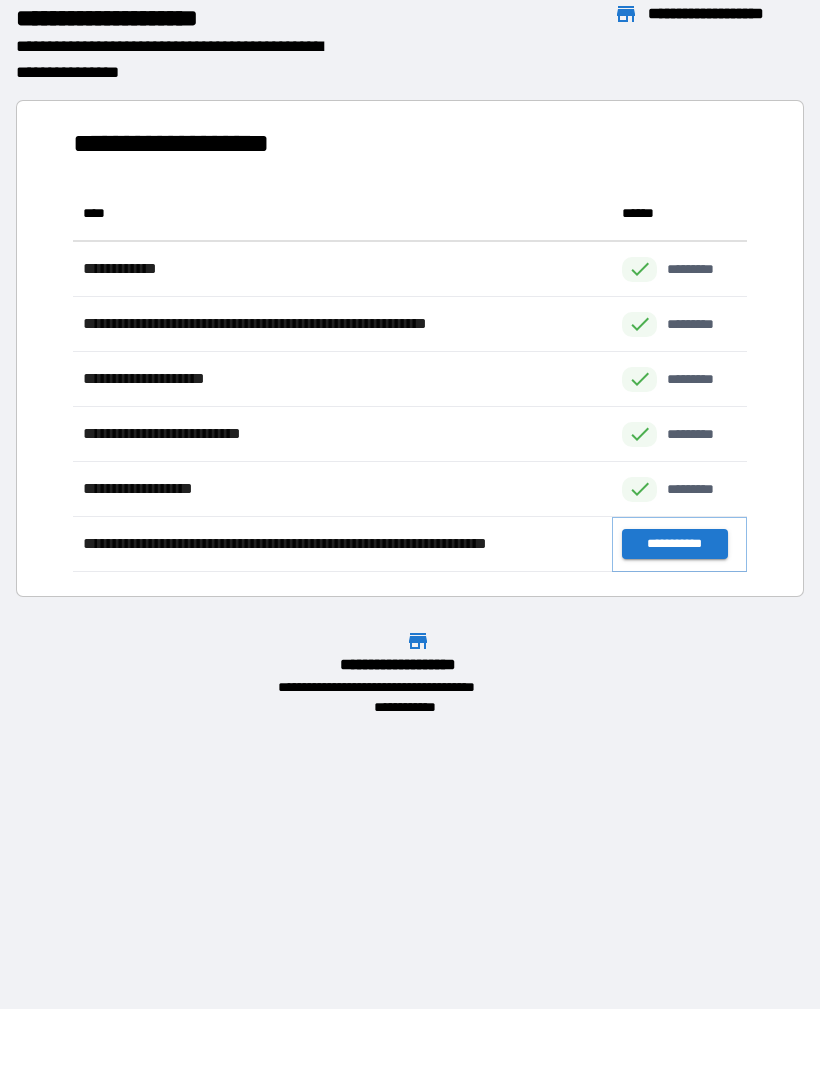 click on "**********" at bounding box center (674, 544) 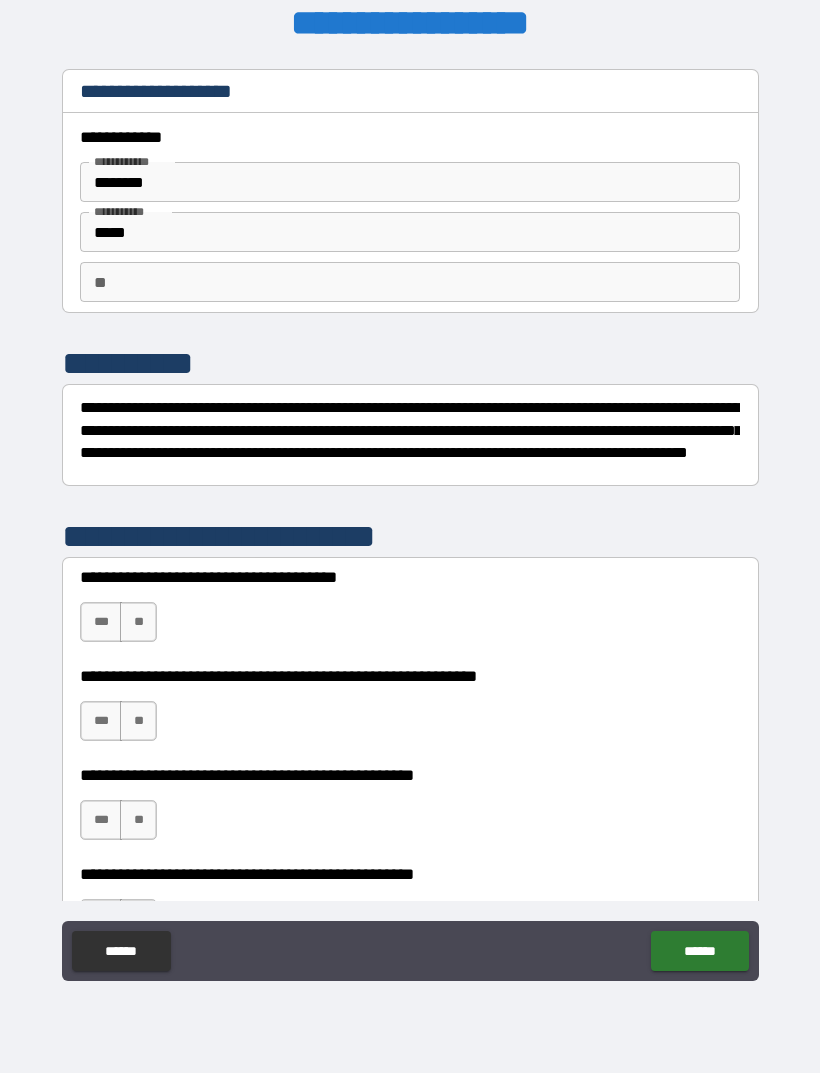 click on "**" at bounding box center (138, 622) 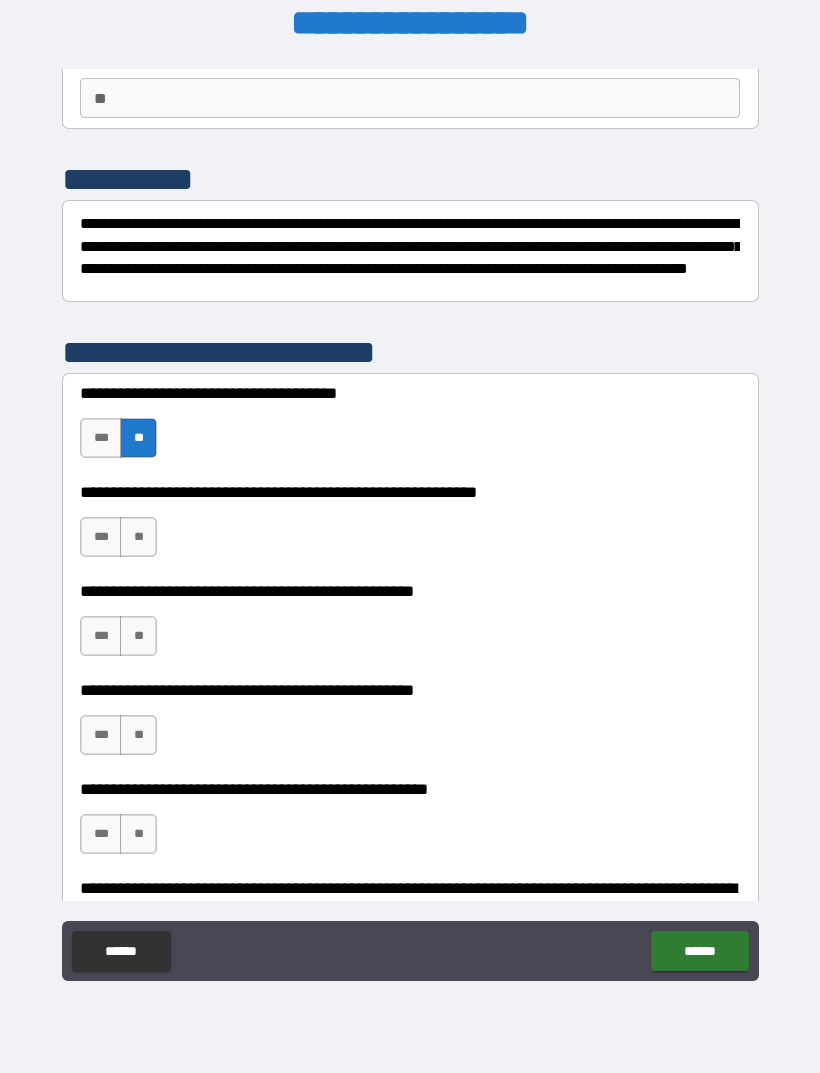 scroll, scrollTop: 187, scrollLeft: 0, axis: vertical 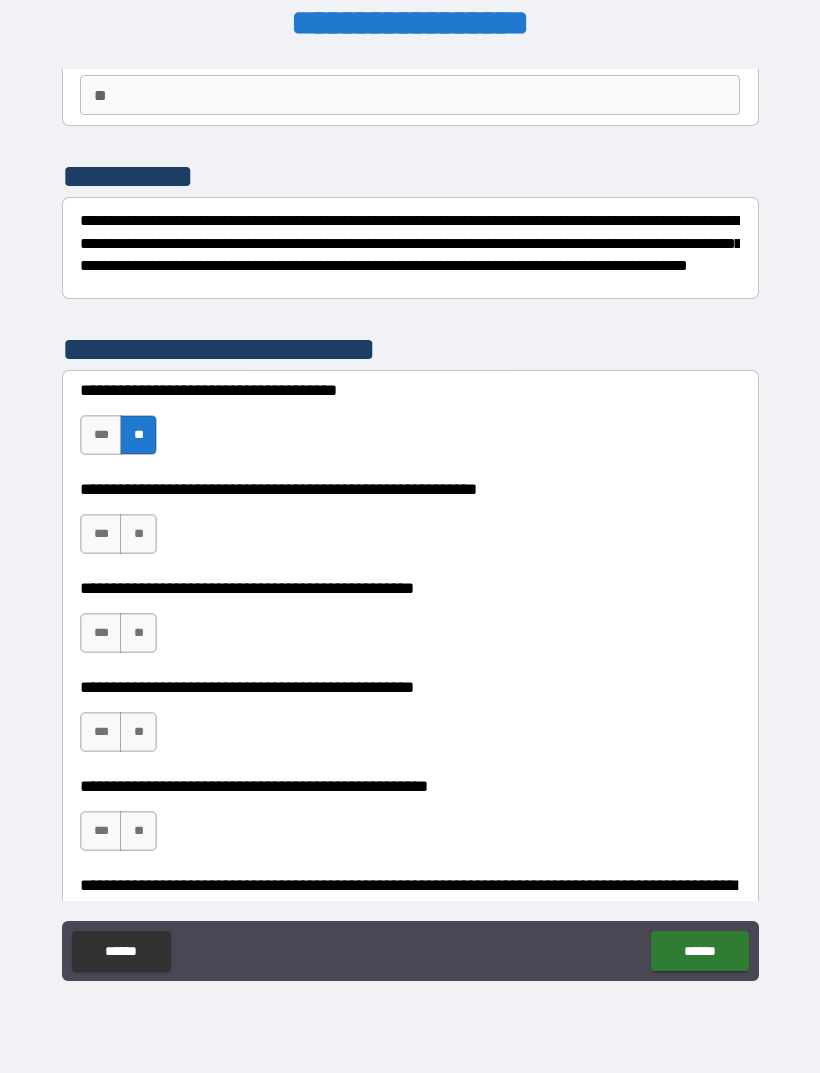 click on "**" at bounding box center [138, 534] 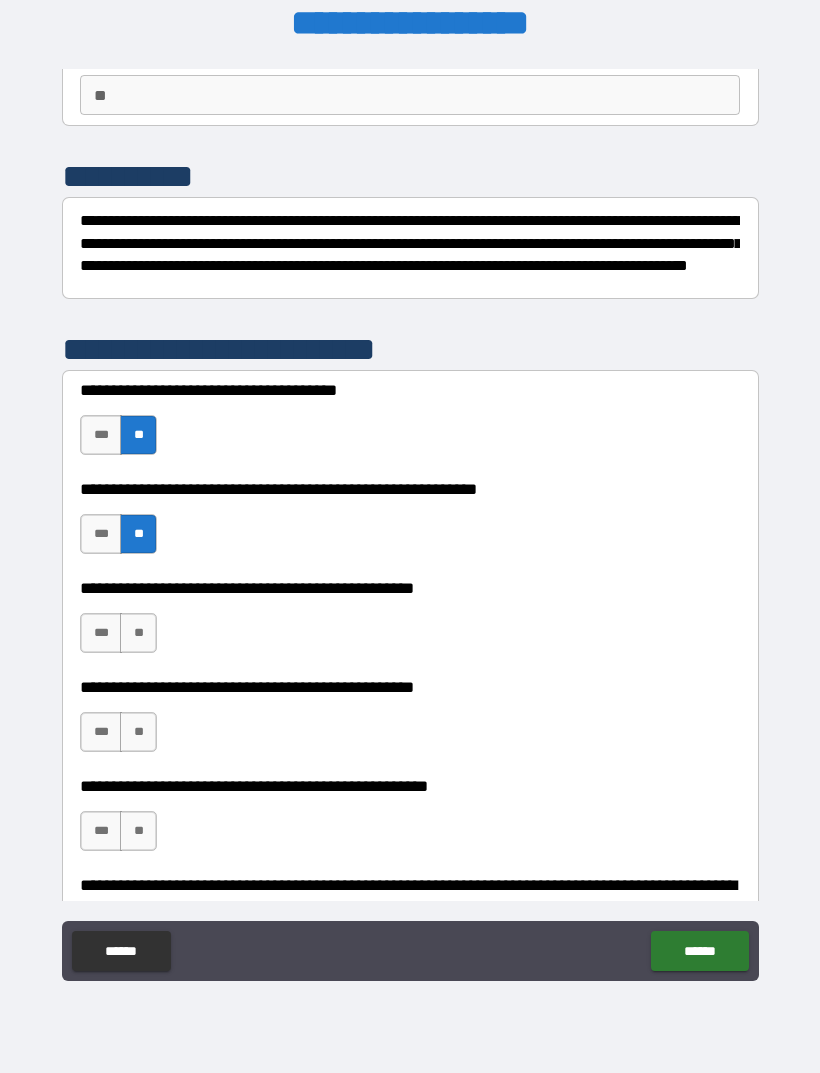 click on "**" at bounding box center (138, 633) 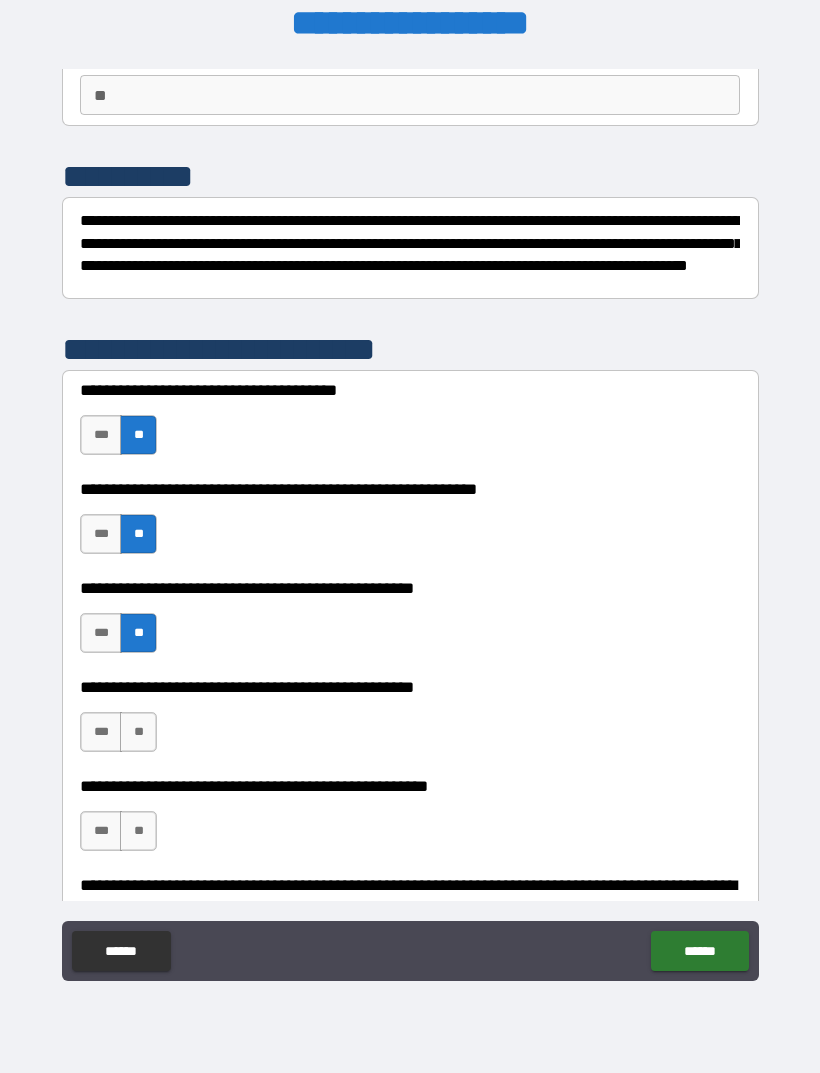 click on "**" at bounding box center (138, 732) 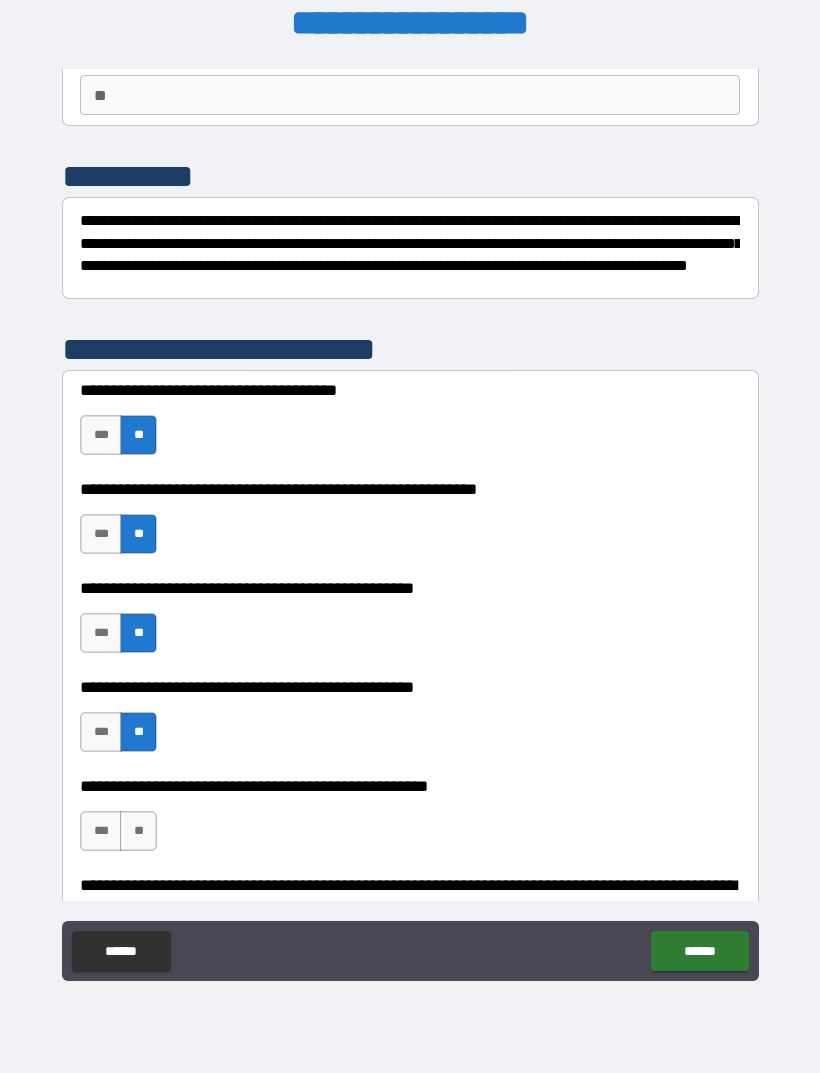 click on "**" at bounding box center (138, 831) 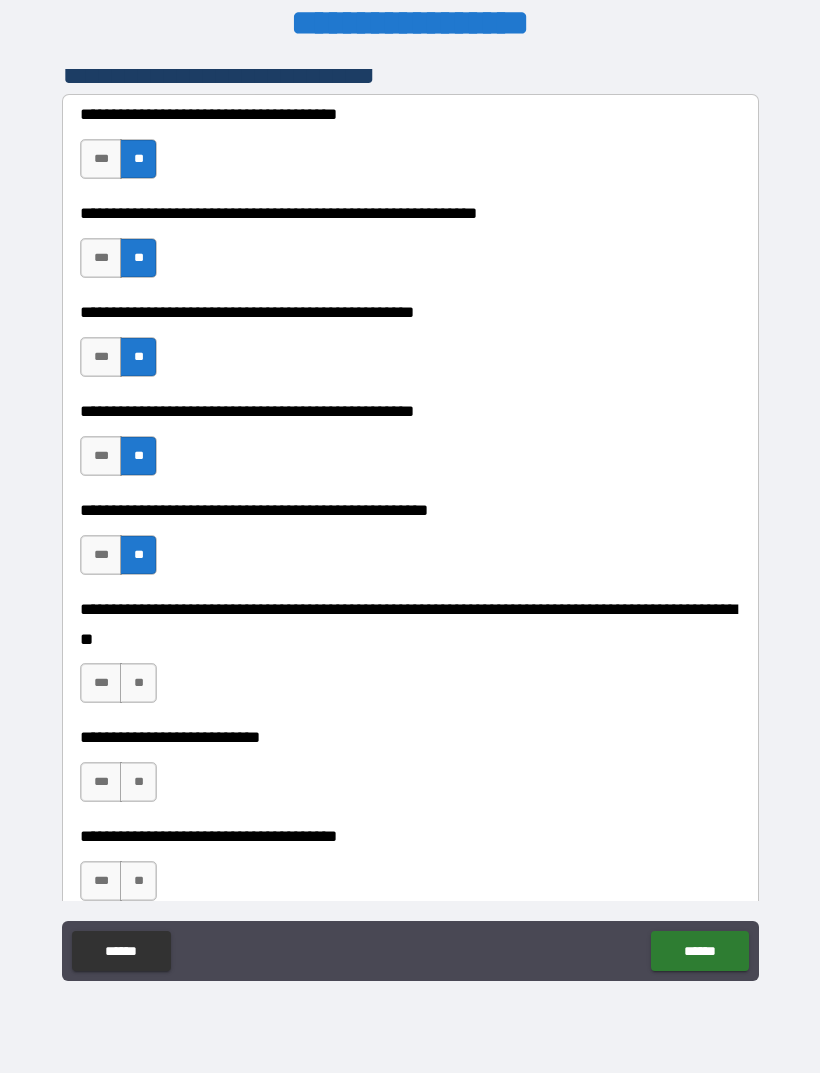 scroll, scrollTop: 531, scrollLeft: 0, axis: vertical 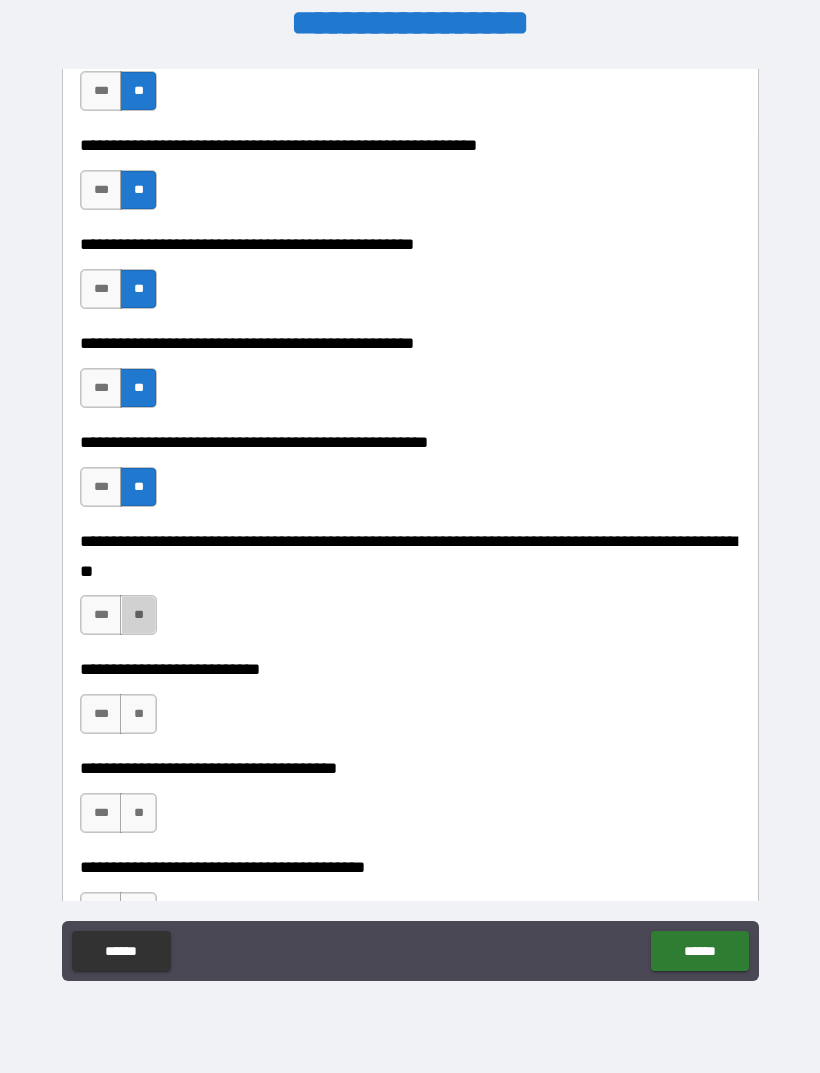 click on "**" at bounding box center [138, 615] 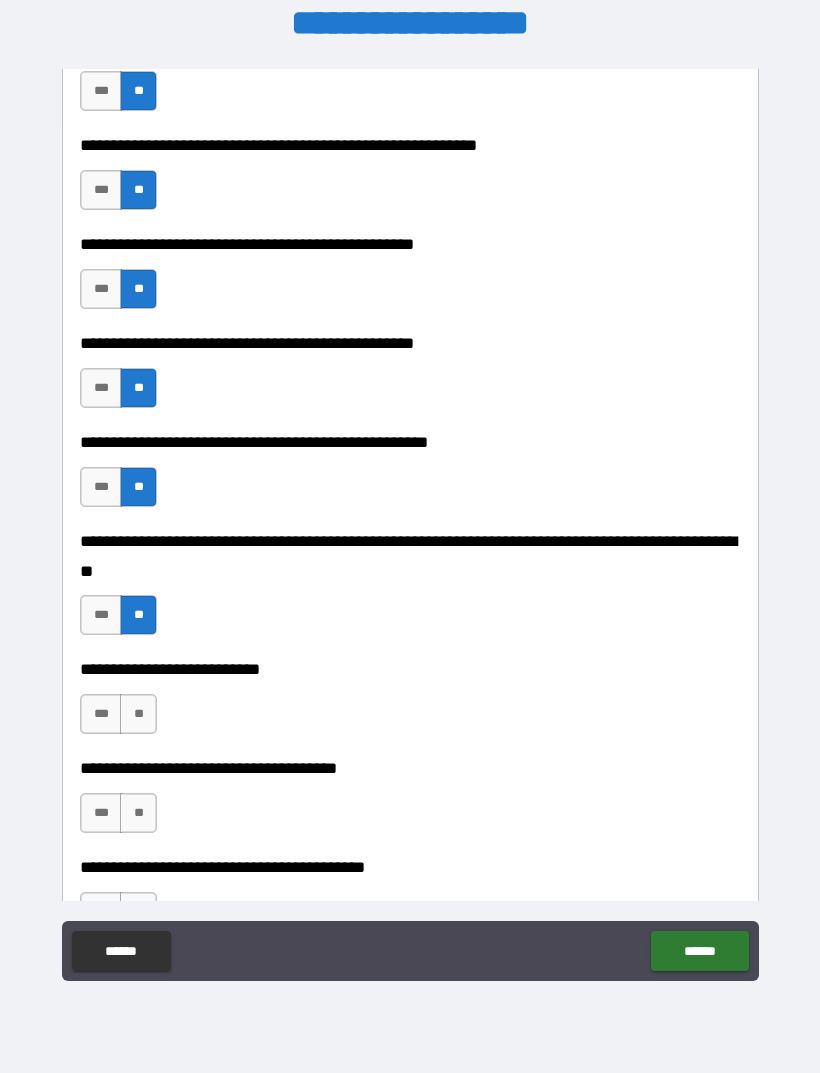 click on "**" at bounding box center [138, 714] 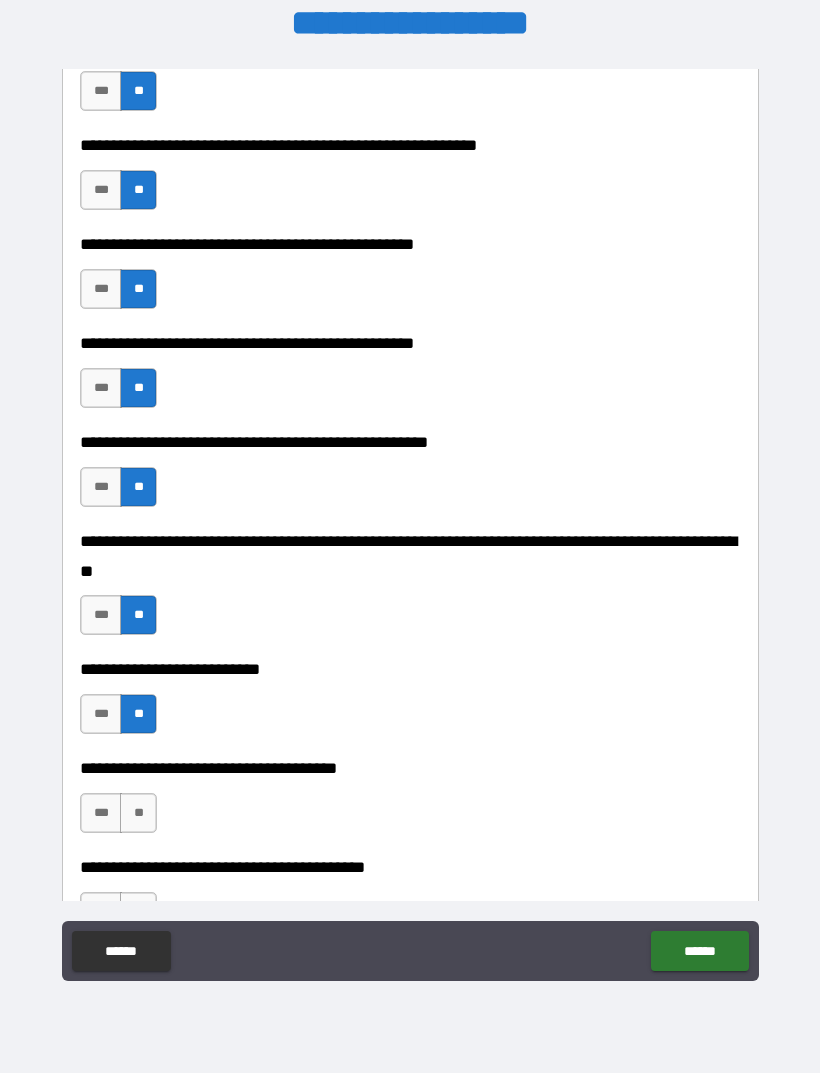 click on "**" at bounding box center [138, 813] 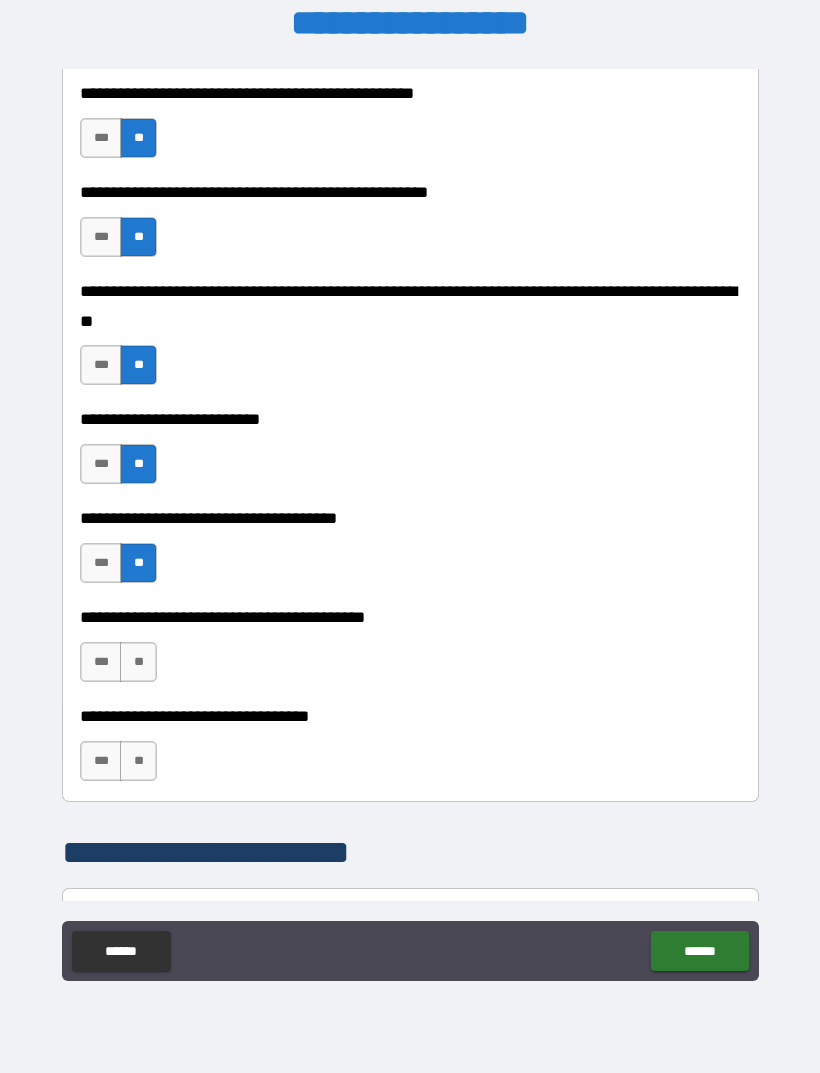 scroll, scrollTop: 782, scrollLeft: 0, axis: vertical 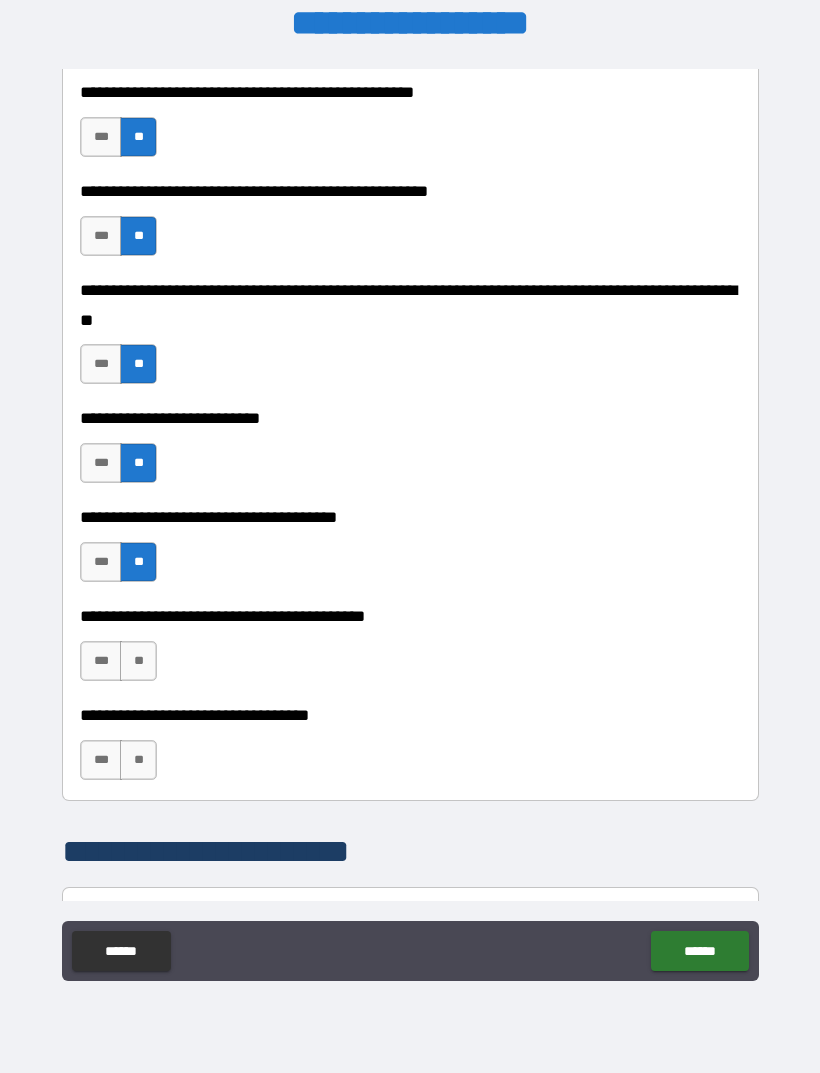 click on "**" at bounding box center [138, 661] 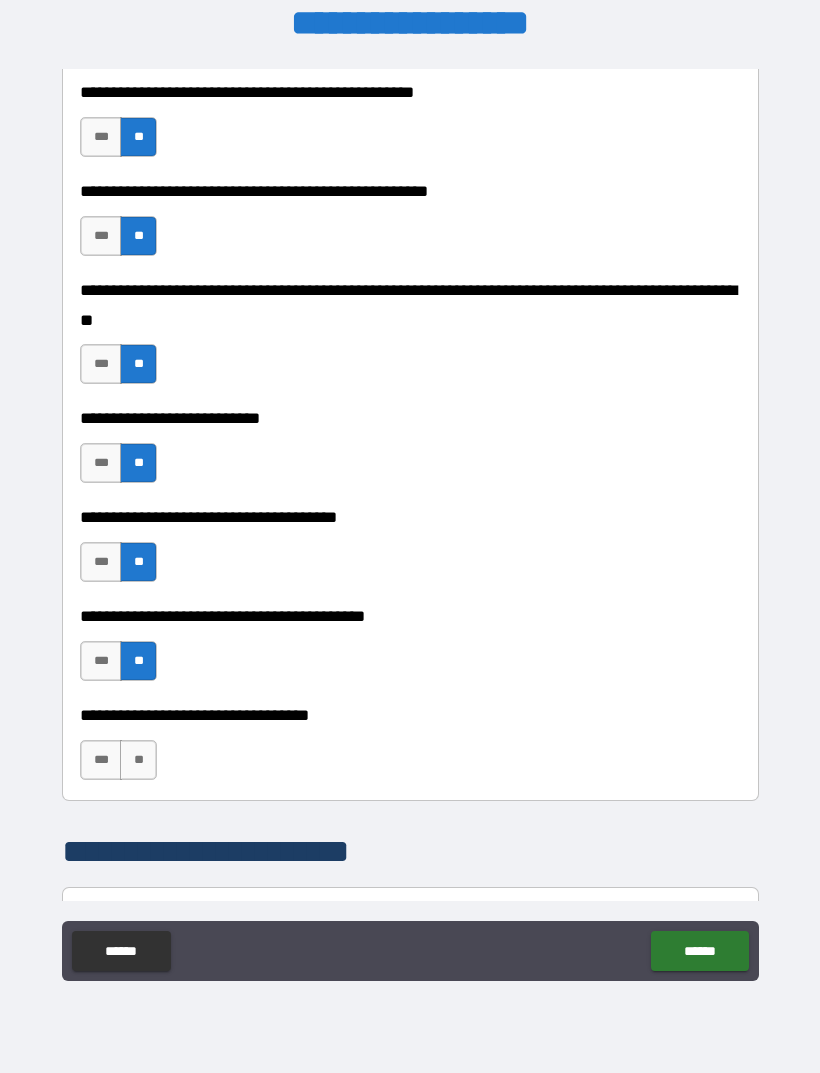 click on "**" at bounding box center (138, 760) 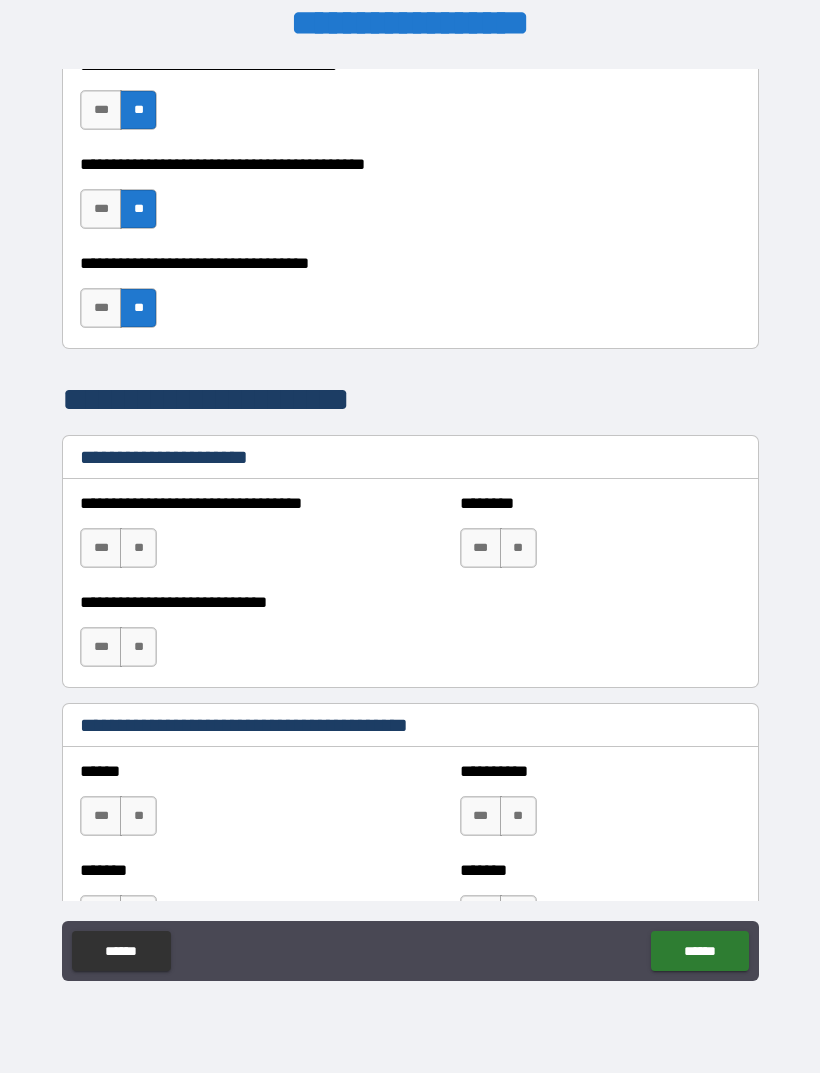 scroll, scrollTop: 1248, scrollLeft: 0, axis: vertical 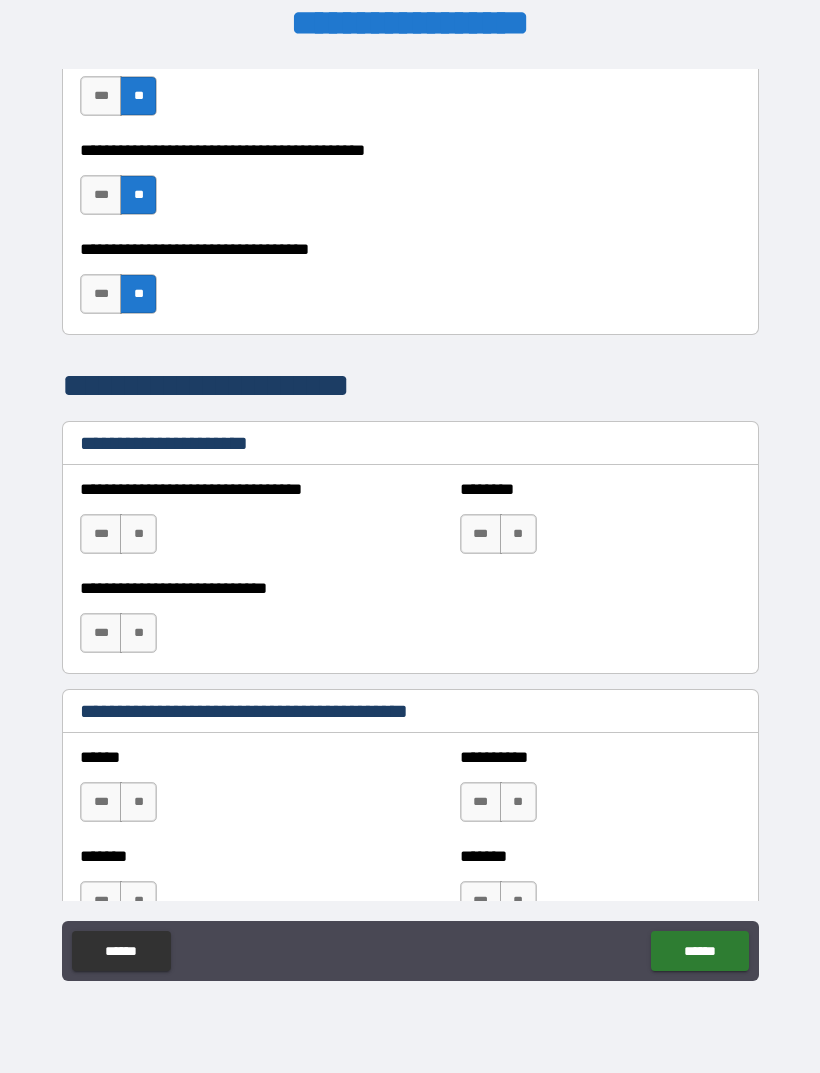click on "**" at bounding box center (138, 534) 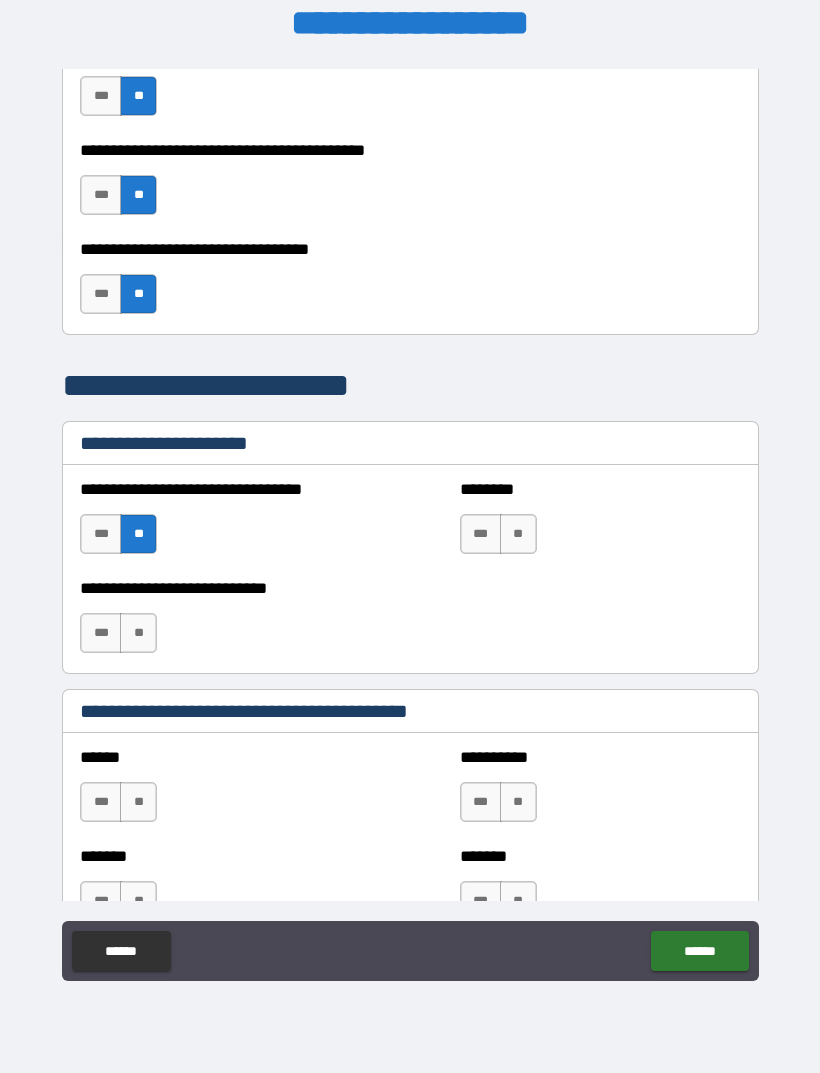 click on "**" at bounding box center [138, 633] 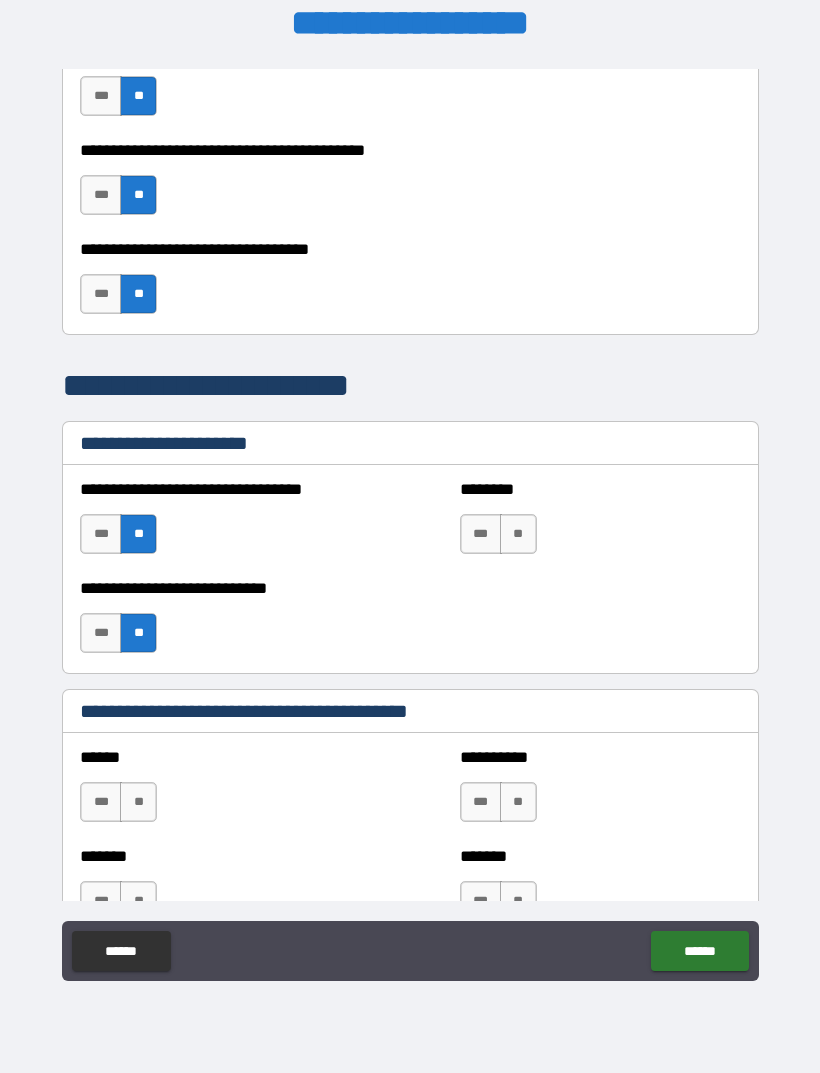 click on "**" at bounding box center (518, 534) 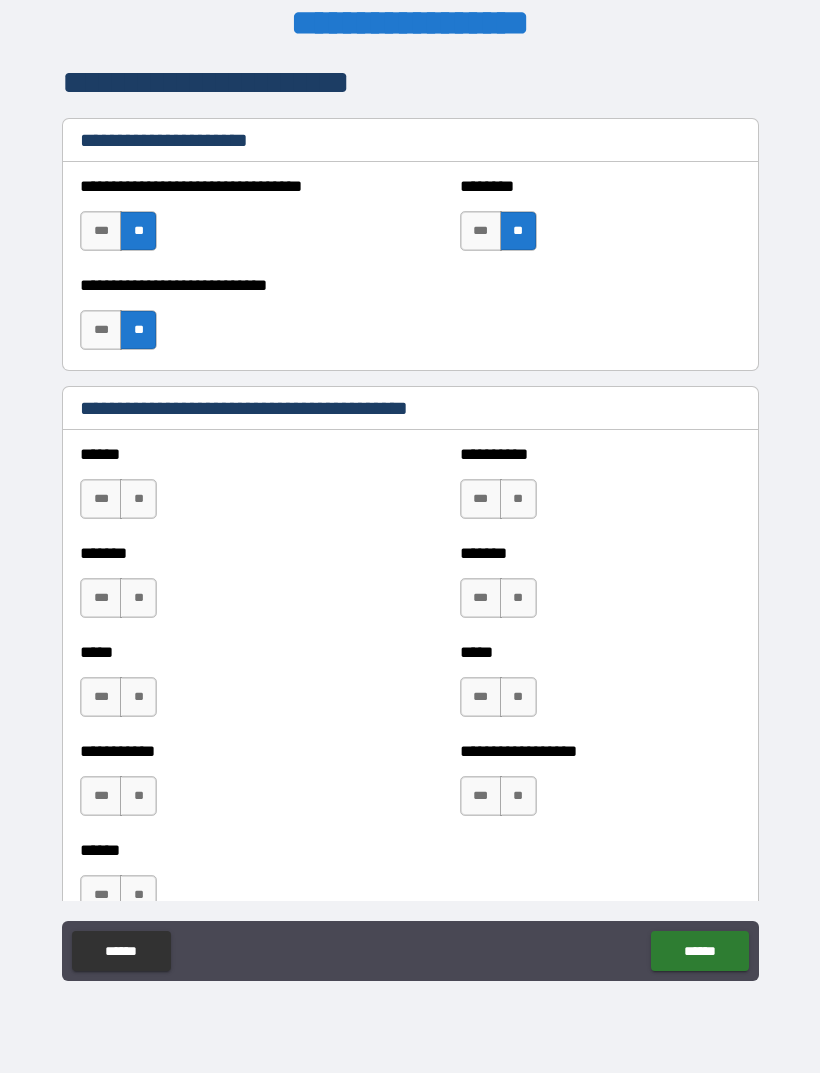 scroll, scrollTop: 1553, scrollLeft: 0, axis: vertical 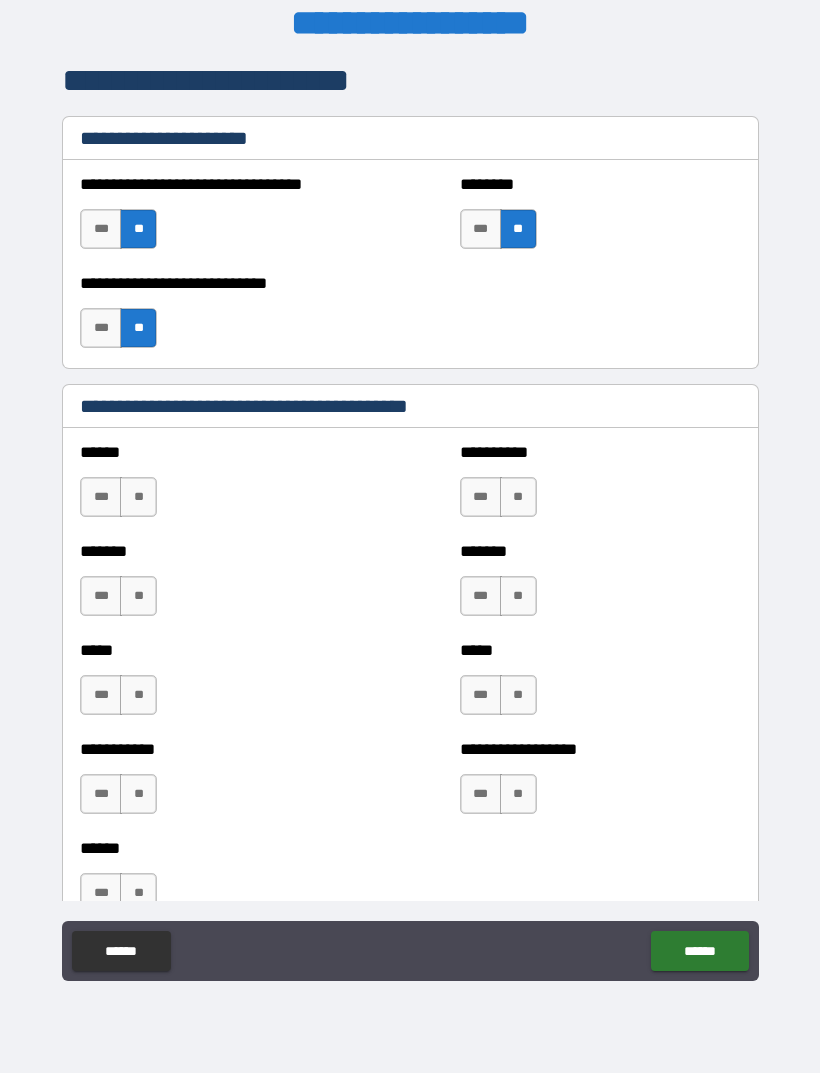 click on "**" at bounding box center [138, 497] 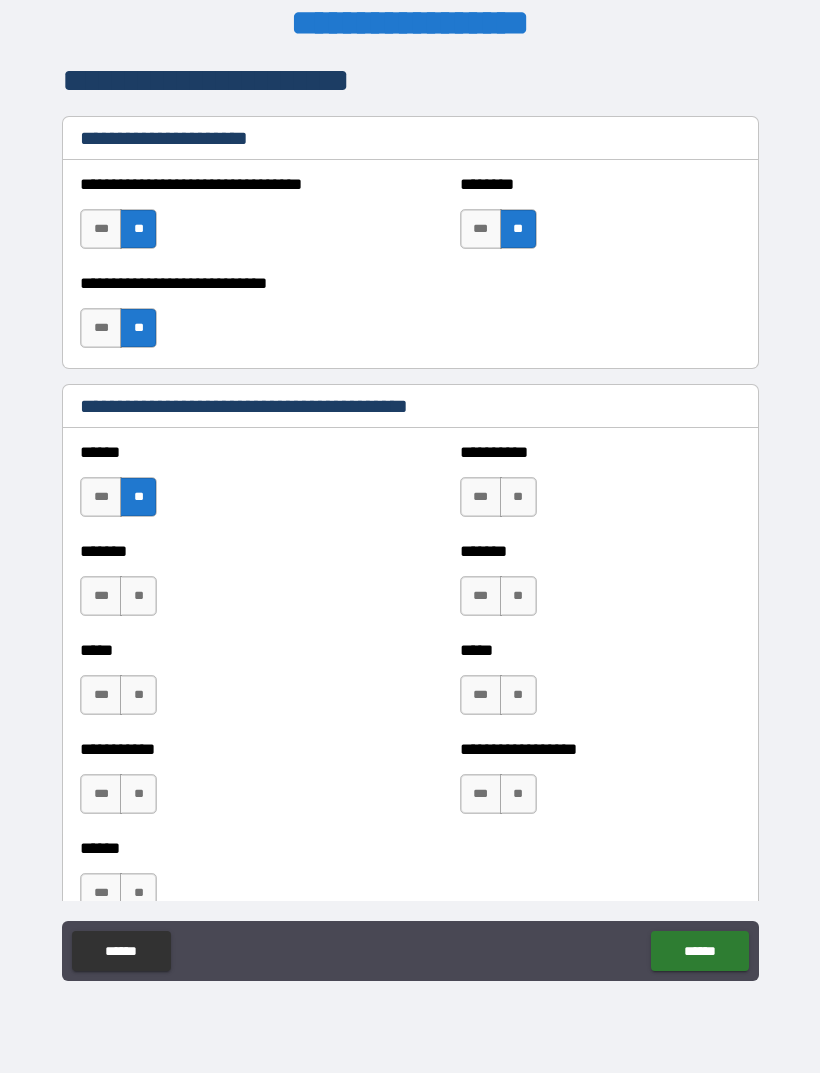 click on "**" at bounding box center [518, 497] 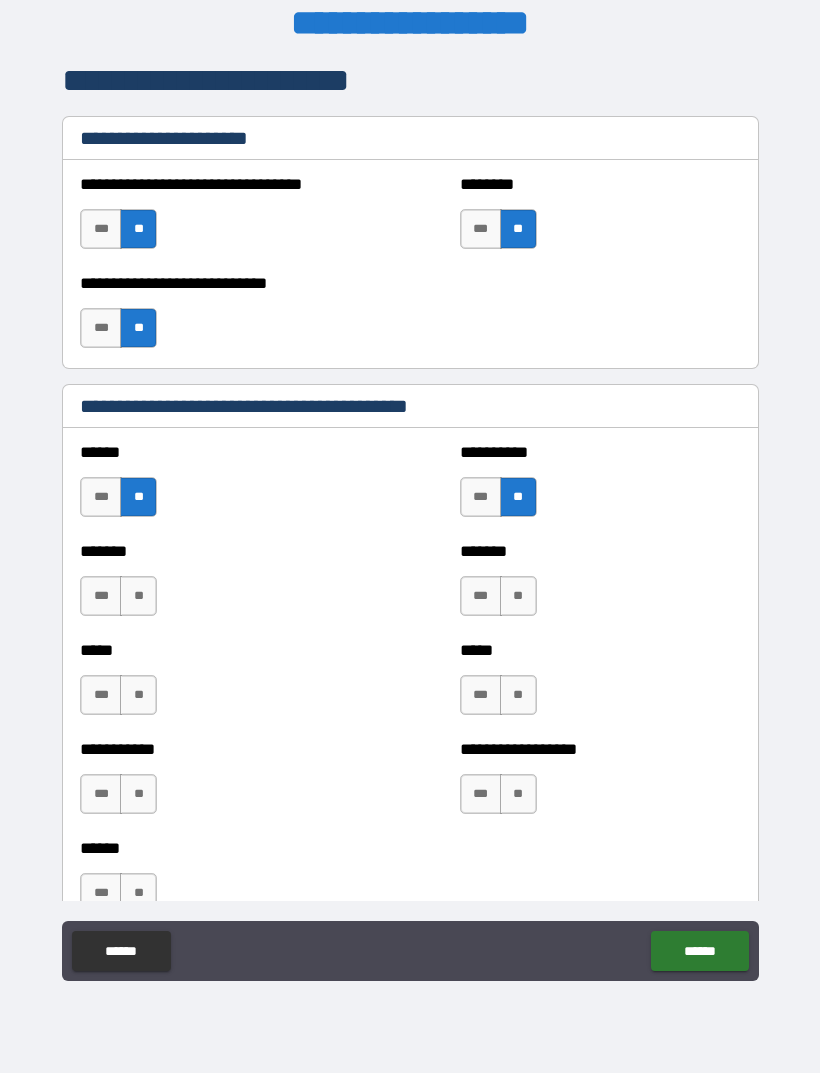 click on "**" at bounding box center (138, 596) 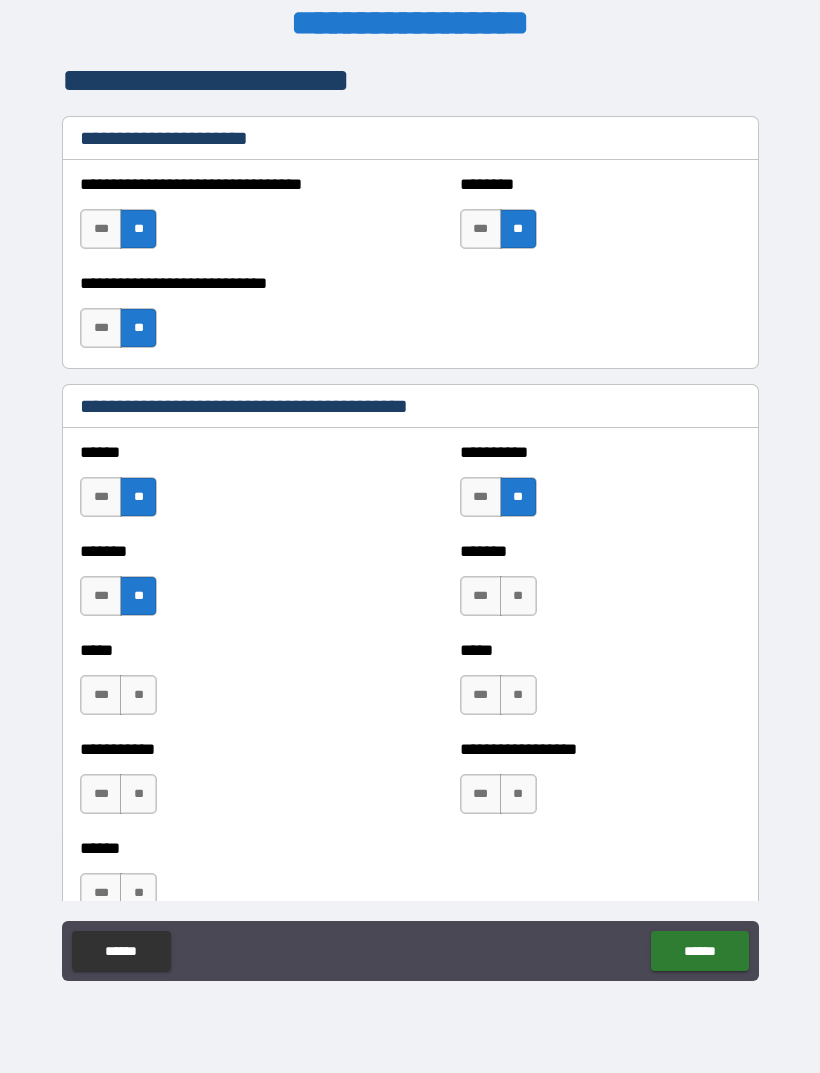 click on "**" at bounding box center (518, 596) 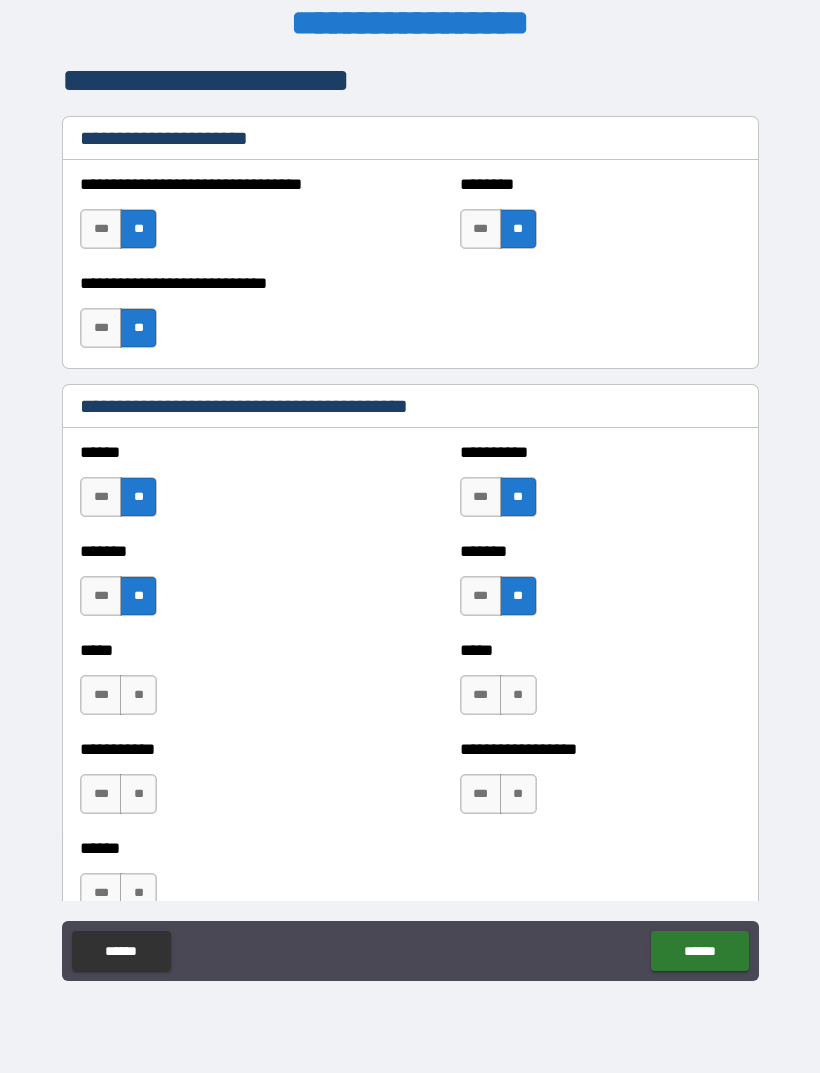 click on "**" at bounding box center [138, 695] 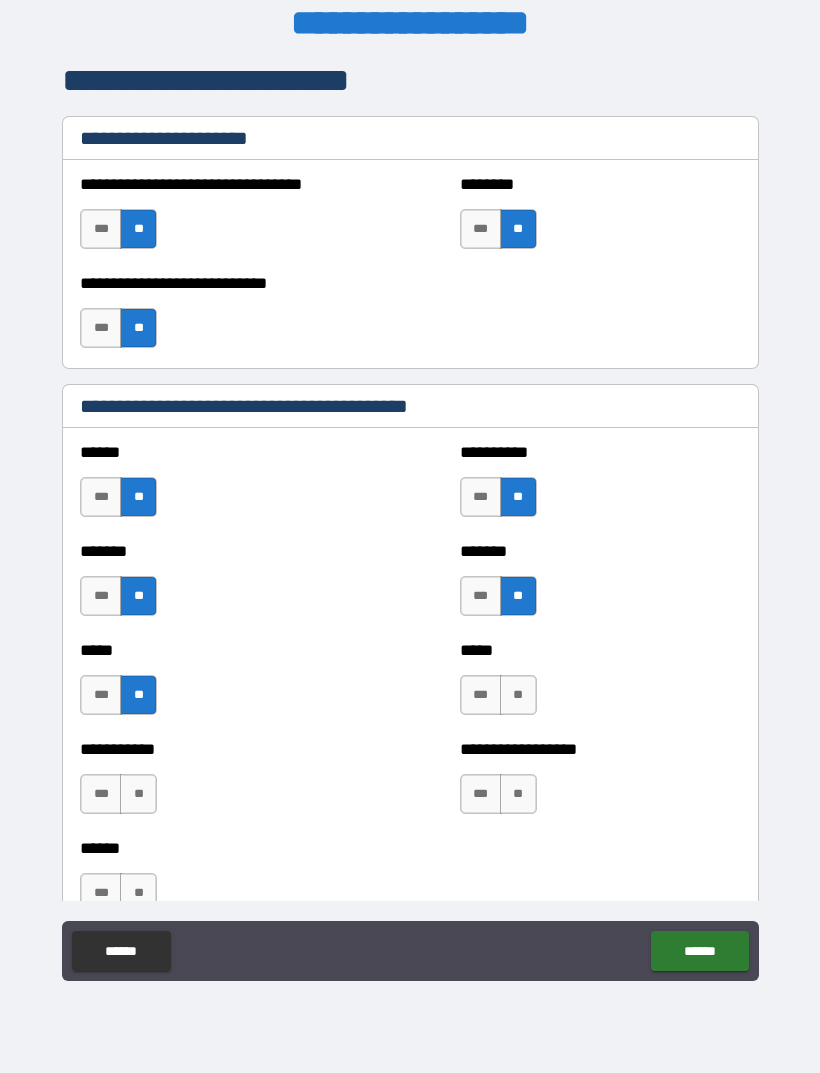 click on "**" at bounding box center [518, 695] 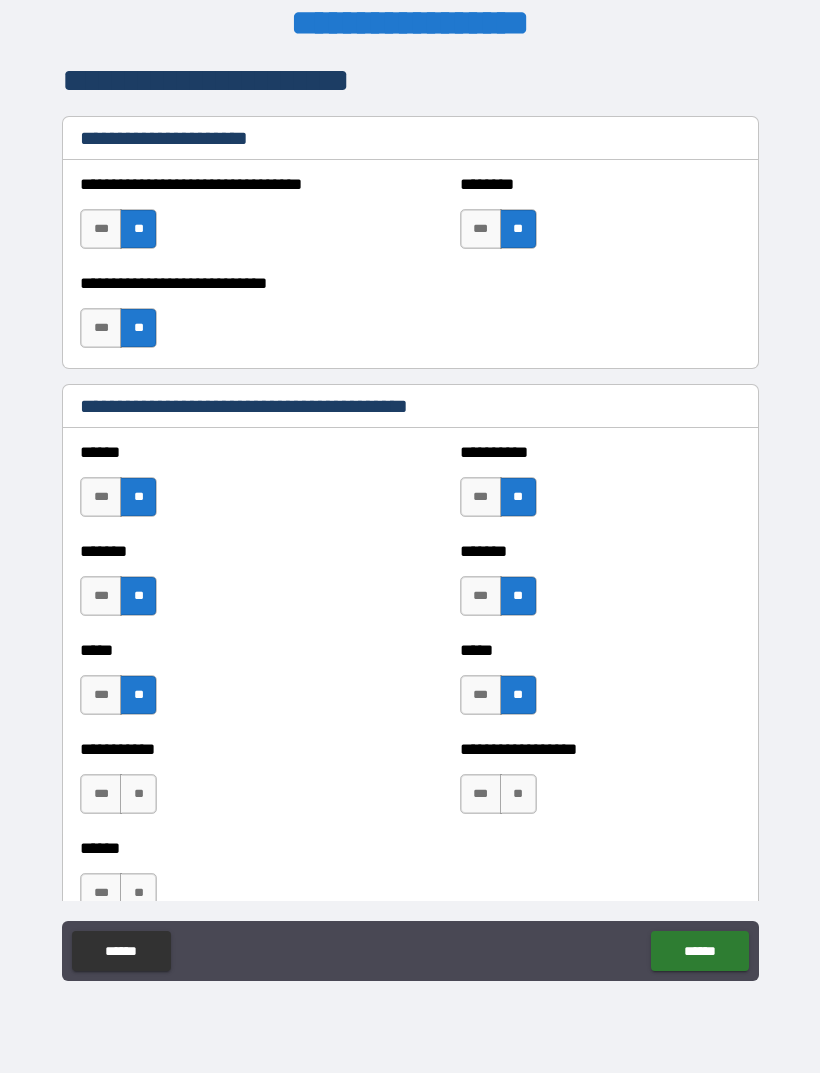 click on "**" at bounding box center [138, 794] 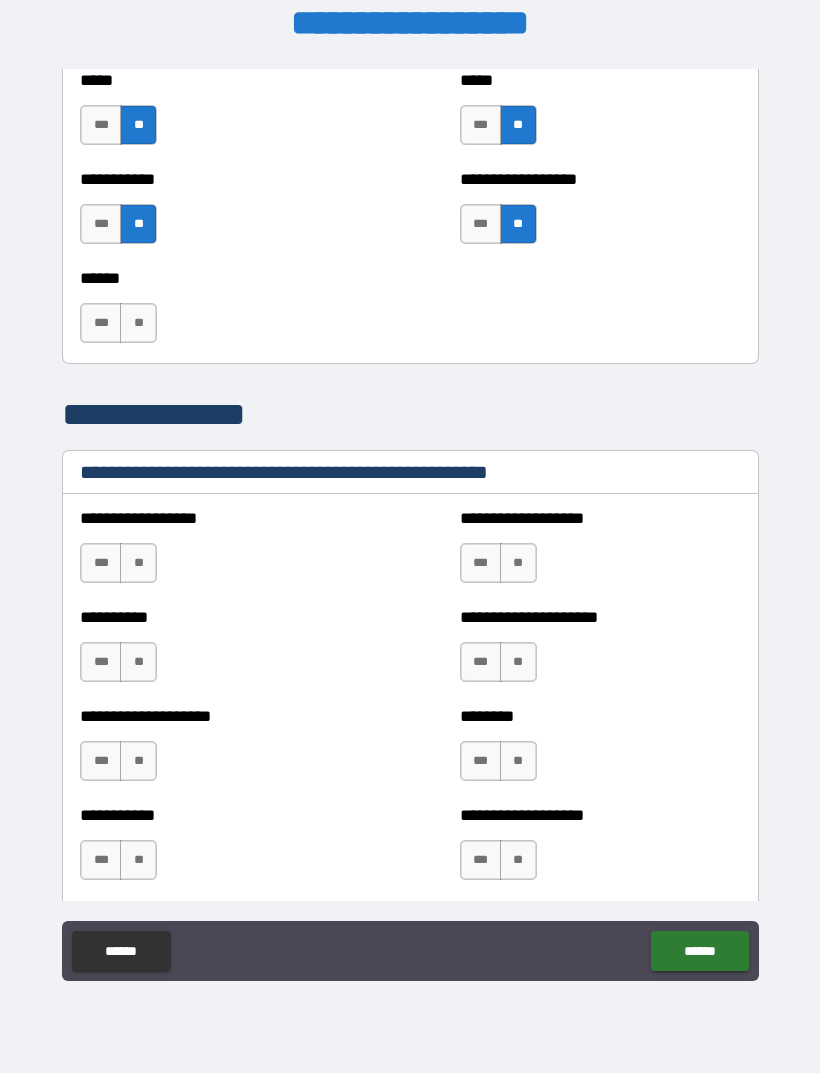 scroll, scrollTop: 2181, scrollLeft: 0, axis: vertical 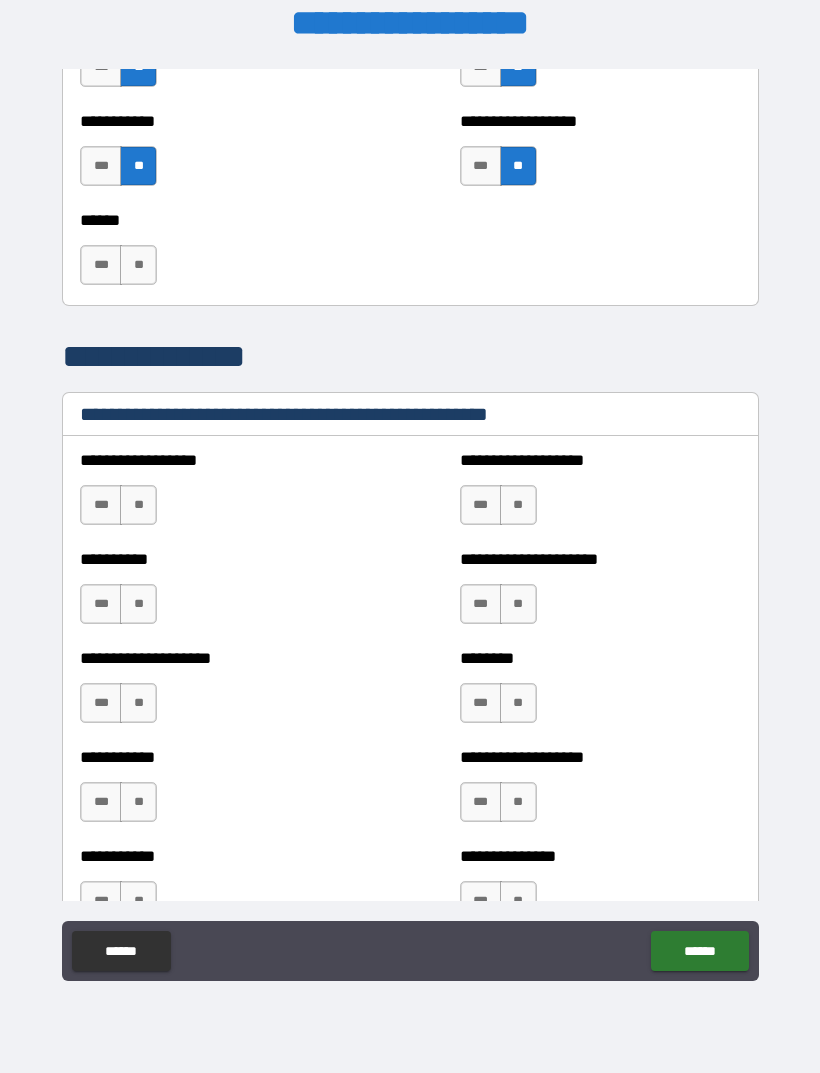 click on "**" at bounding box center [138, 505] 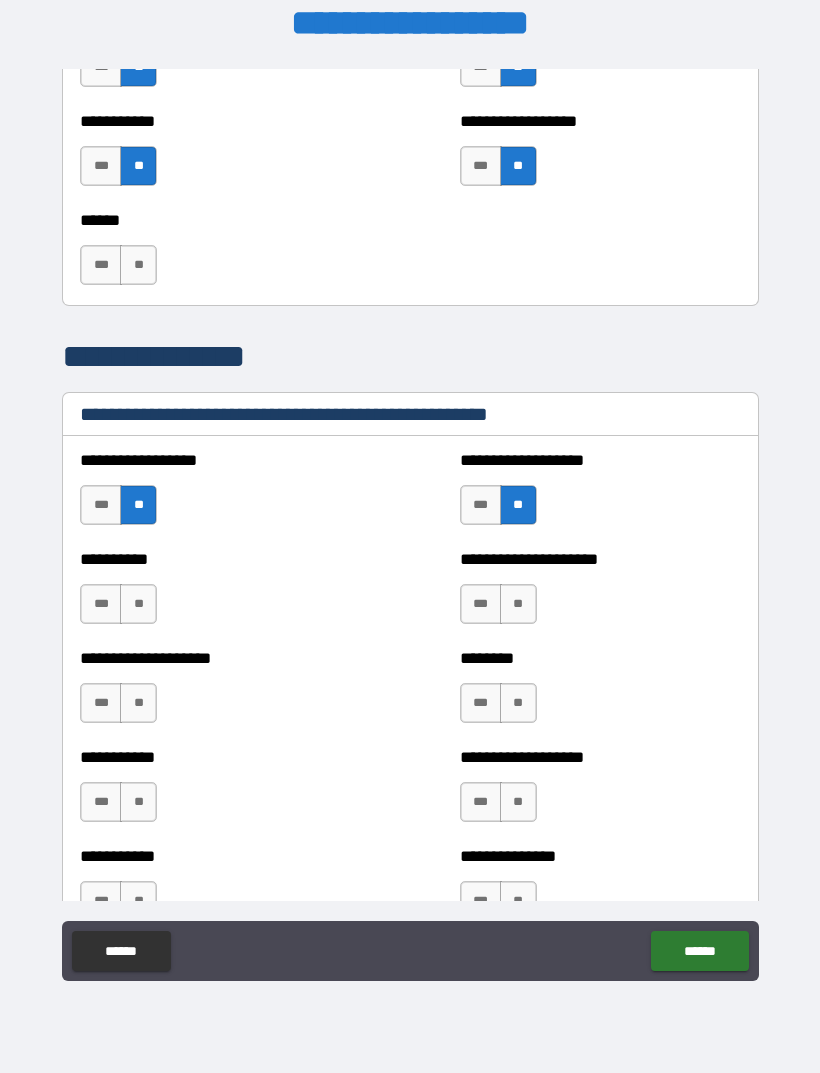 click on "**" at bounding box center [138, 604] 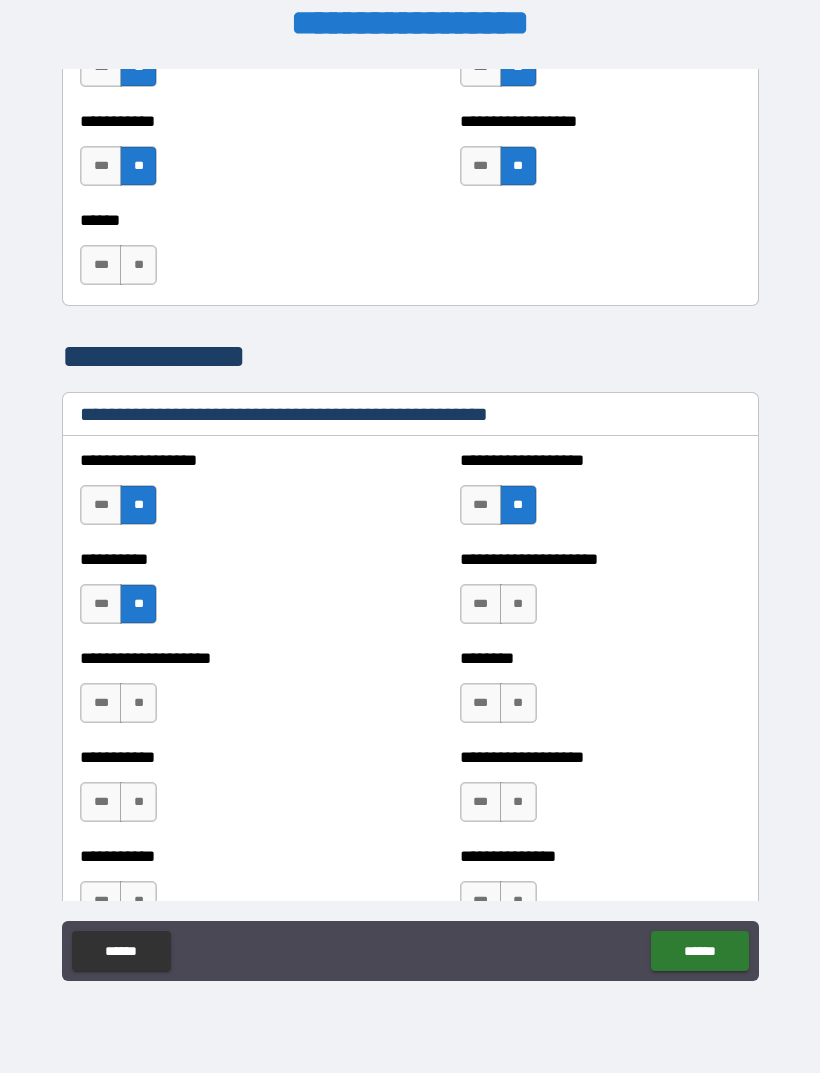 click on "**" at bounding box center (518, 604) 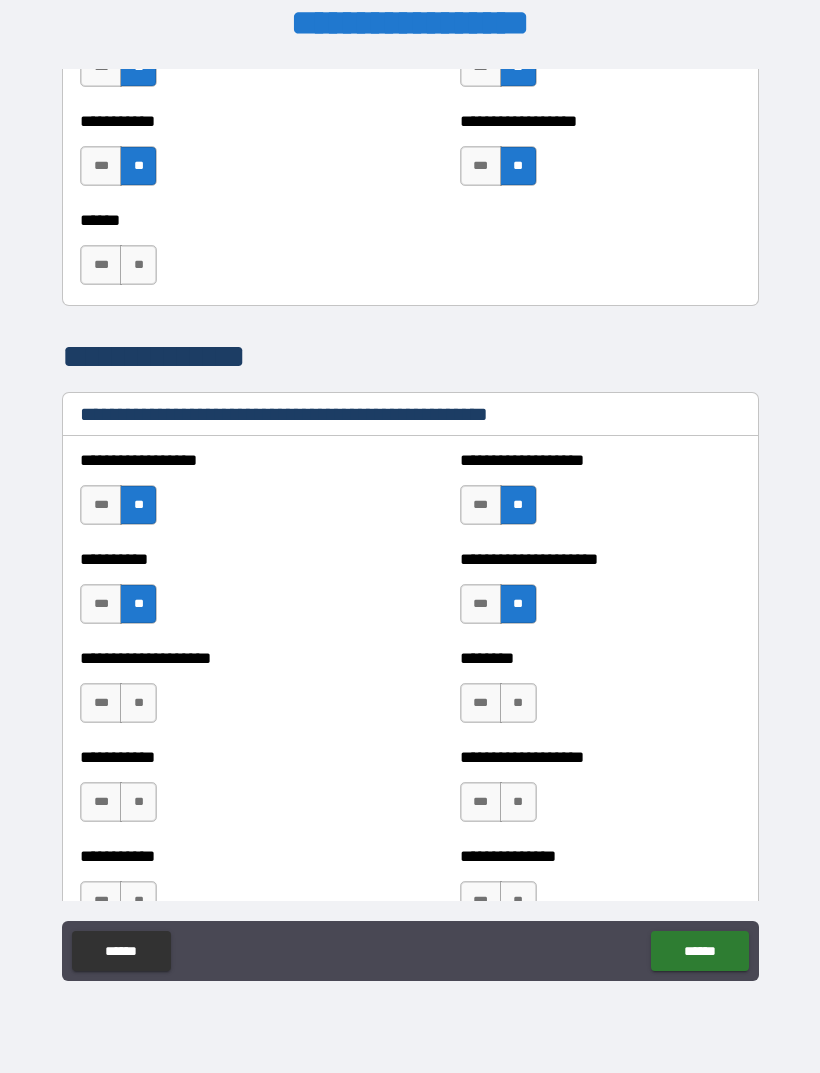click on "**" at bounding box center [138, 703] 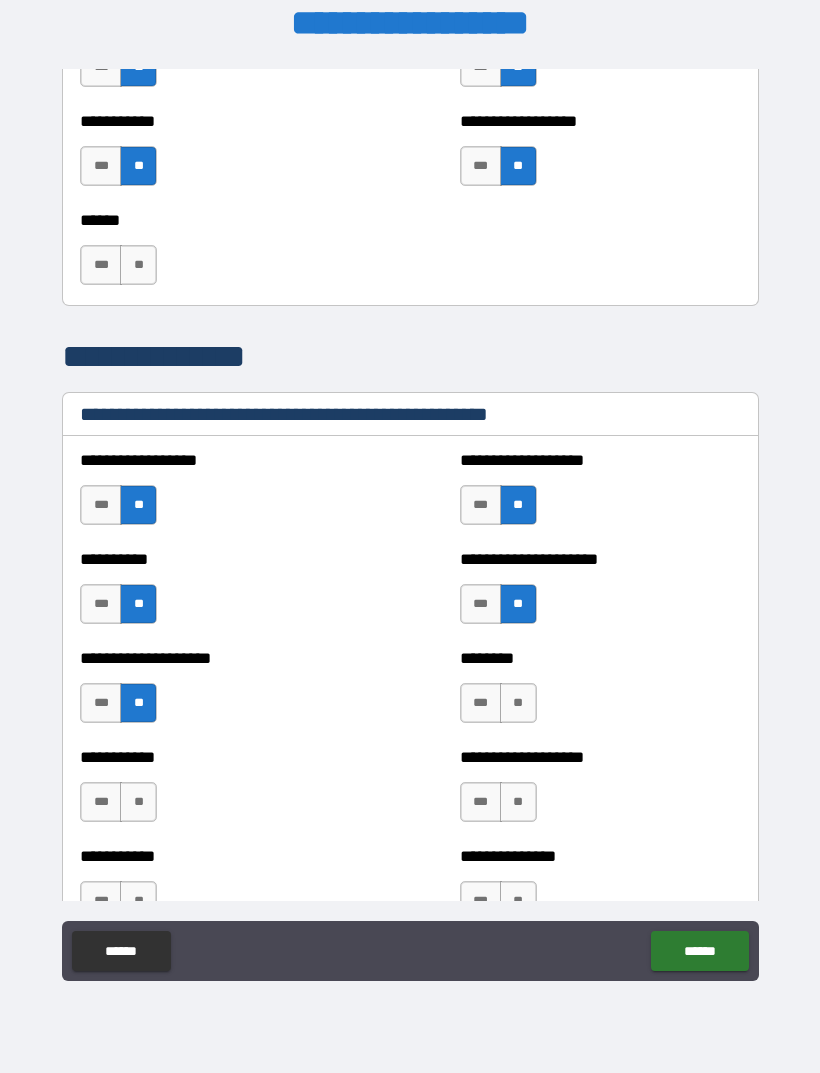 click on "**" at bounding box center (518, 703) 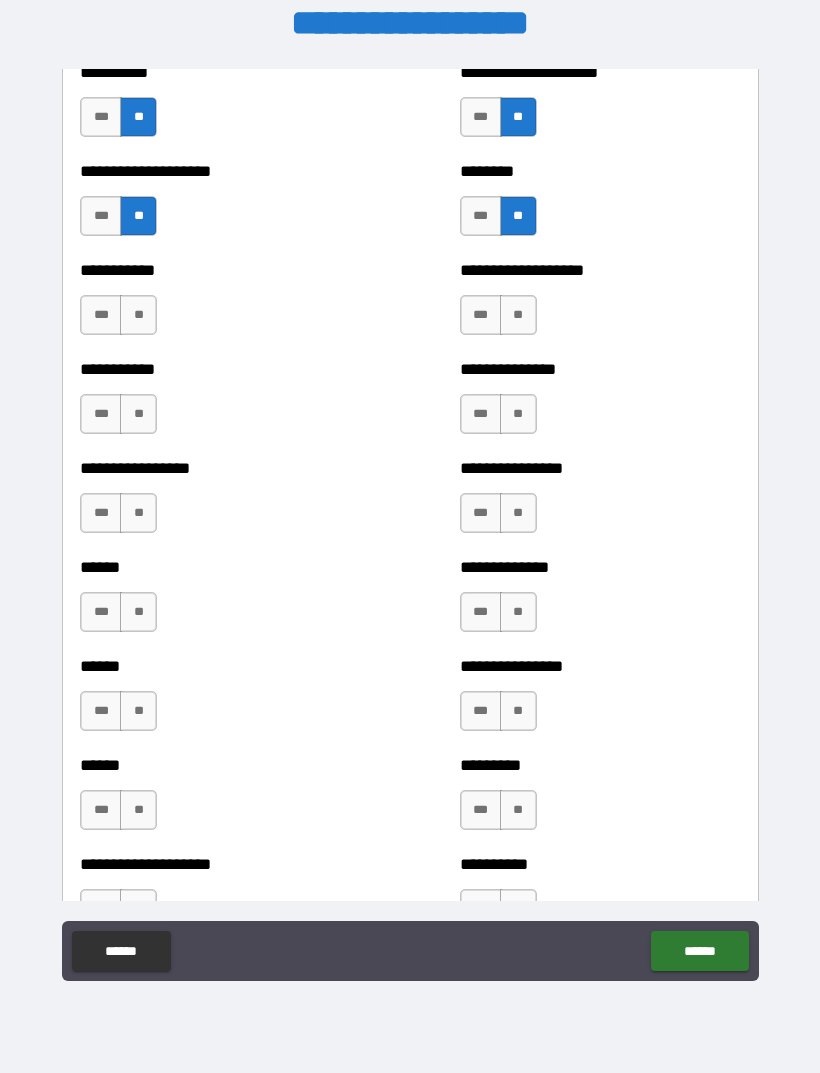 scroll, scrollTop: 2669, scrollLeft: 0, axis: vertical 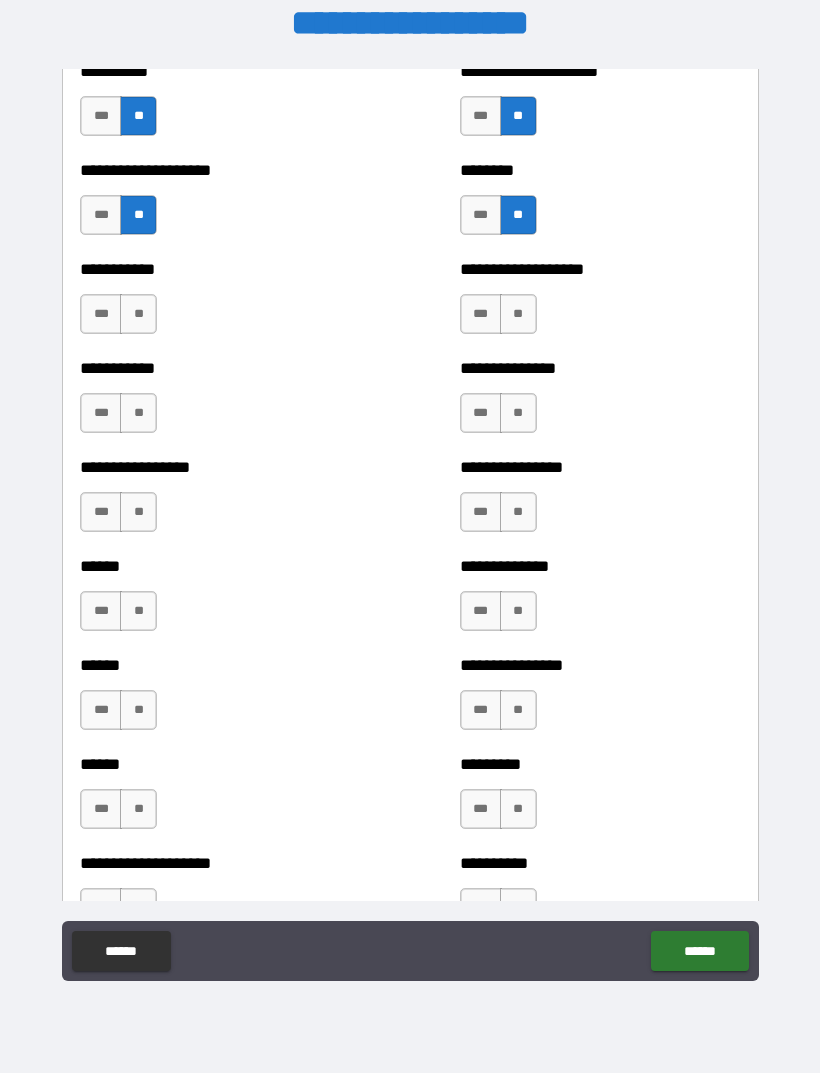 click on "**" at bounding box center [138, 314] 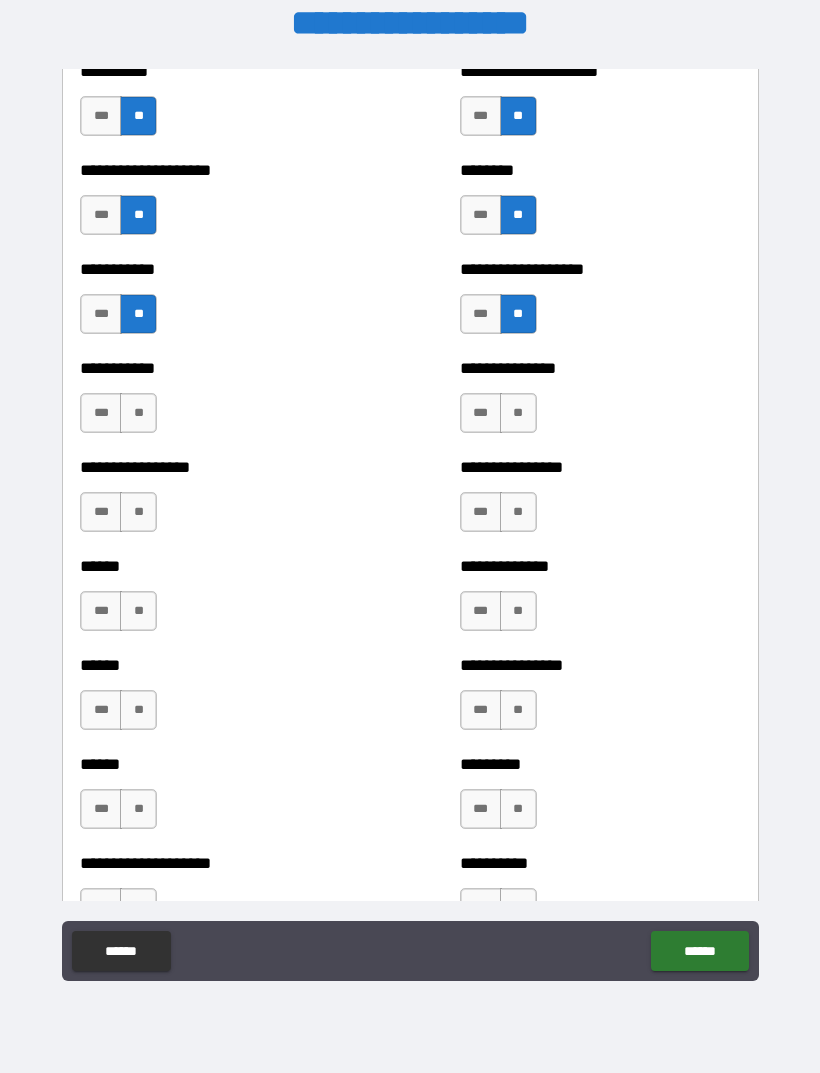 click on "**" at bounding box center [138, 413] 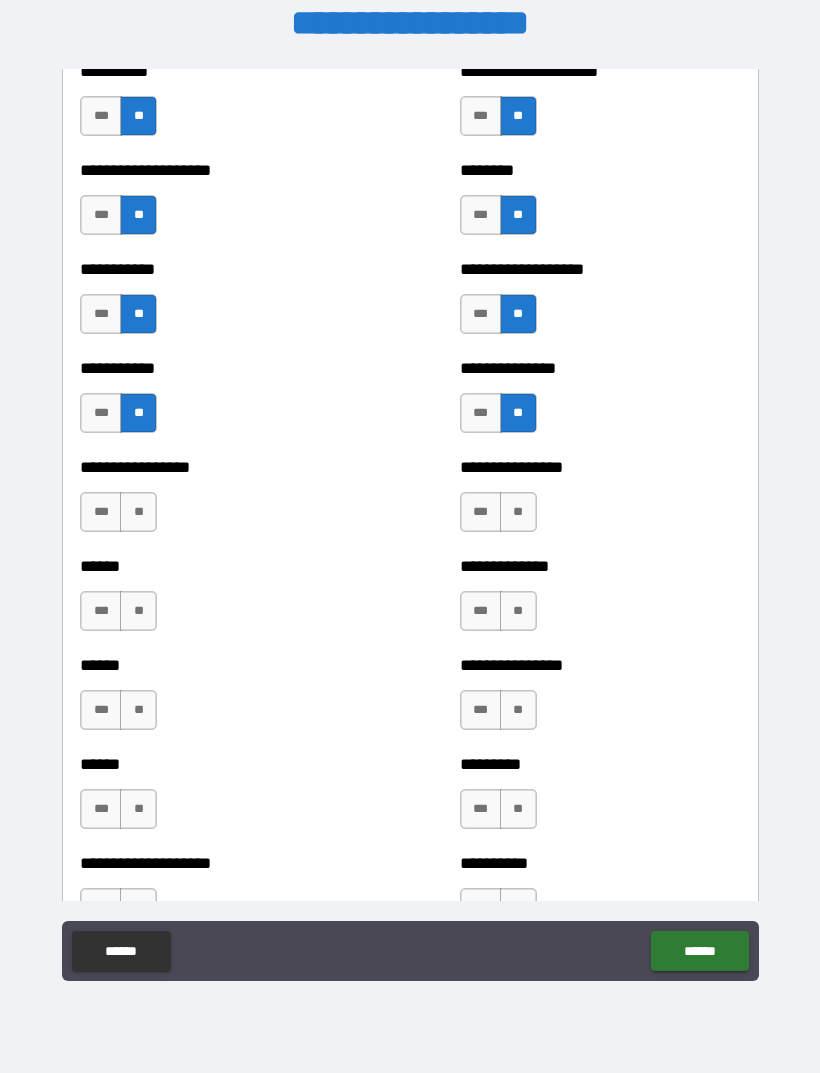 click on "**" at bounding box center [138, 512] 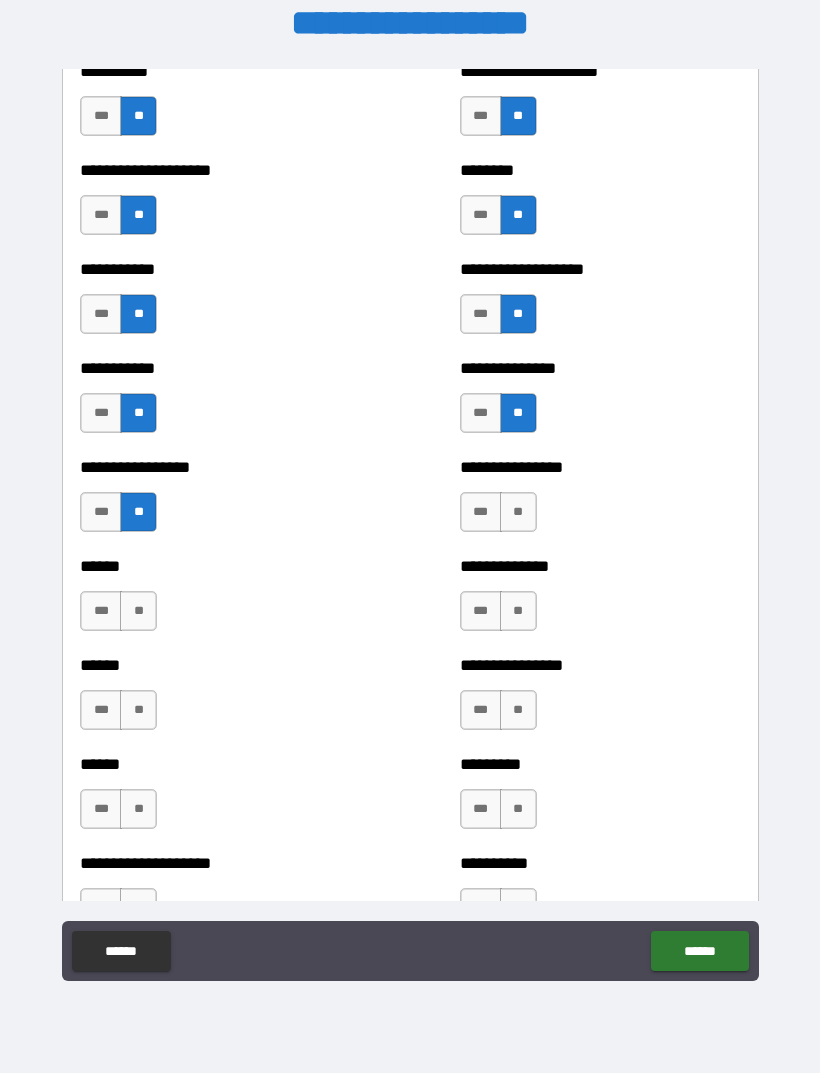 click on "**" at bounding box center (518, 512) 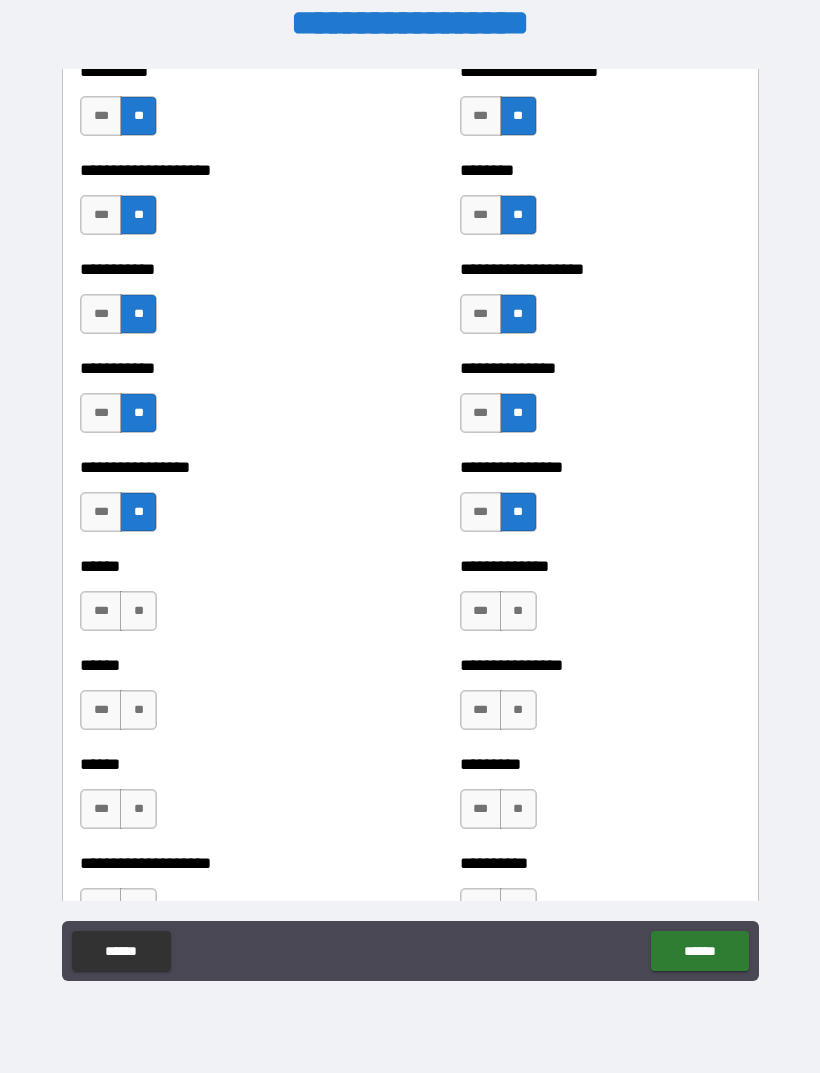 click on "**" at bounding box center [138, 611] 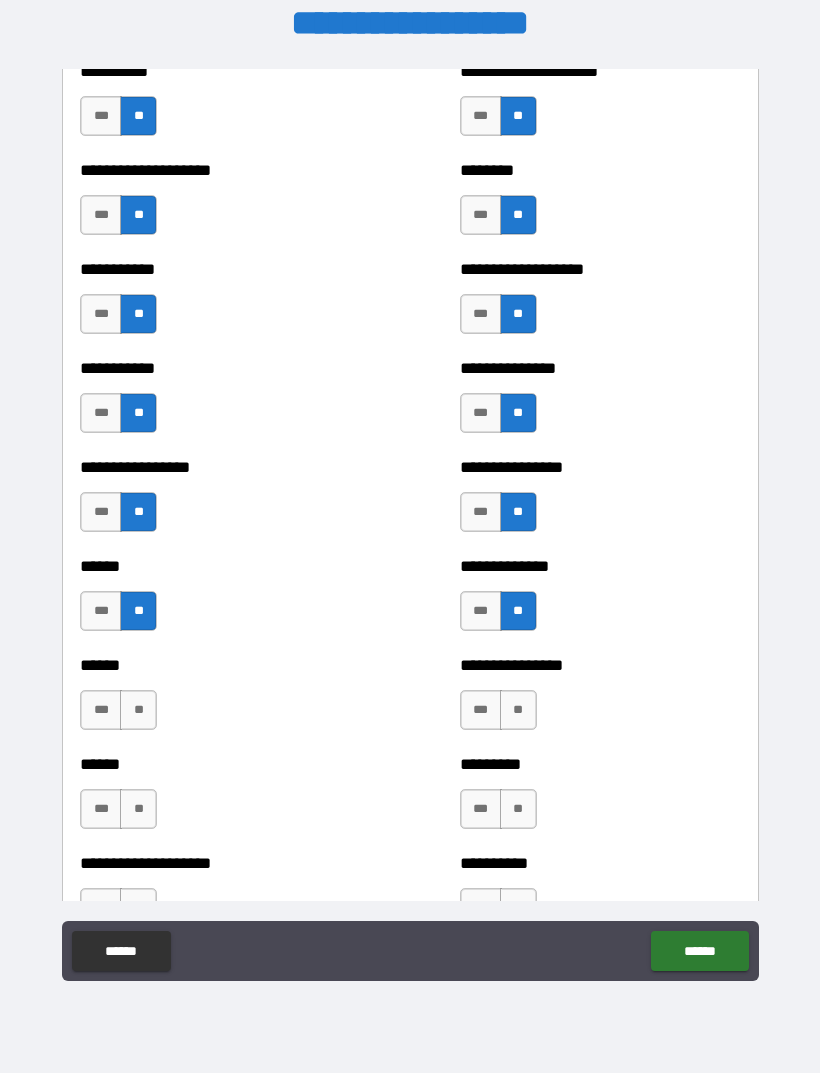click on "**" at bounding box center [138, 710] 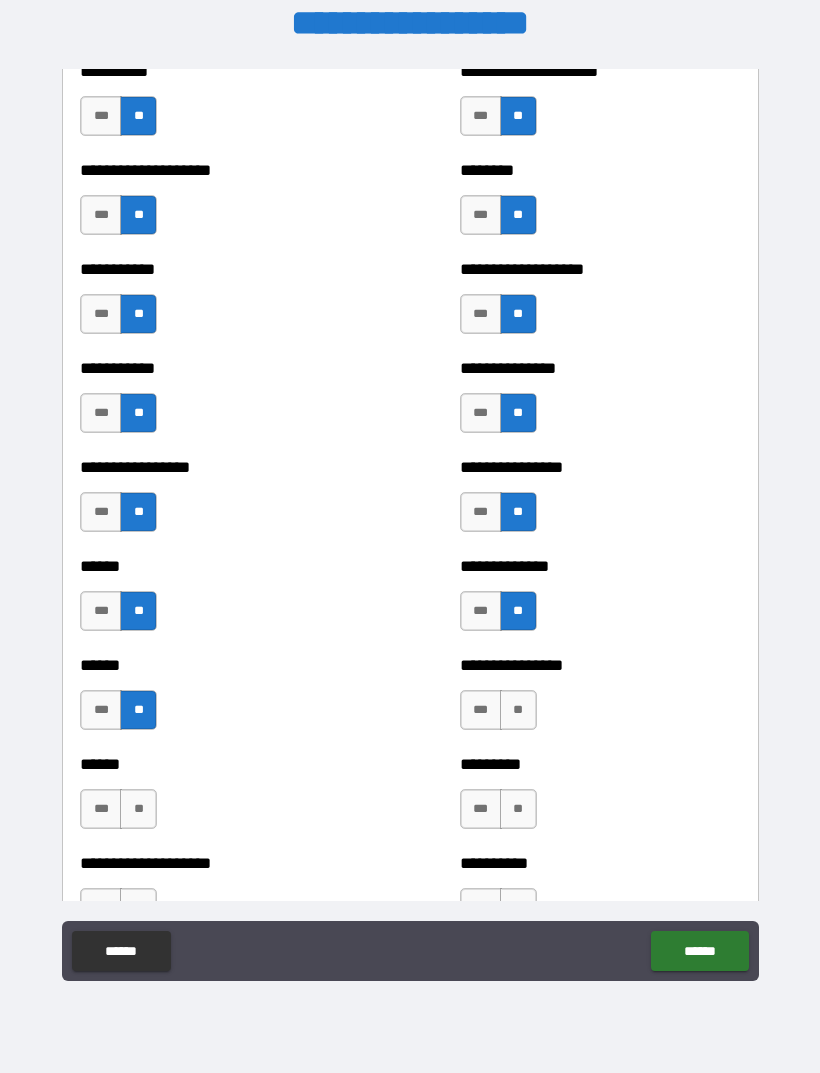 click on "**" at bounding box center [518, 710] 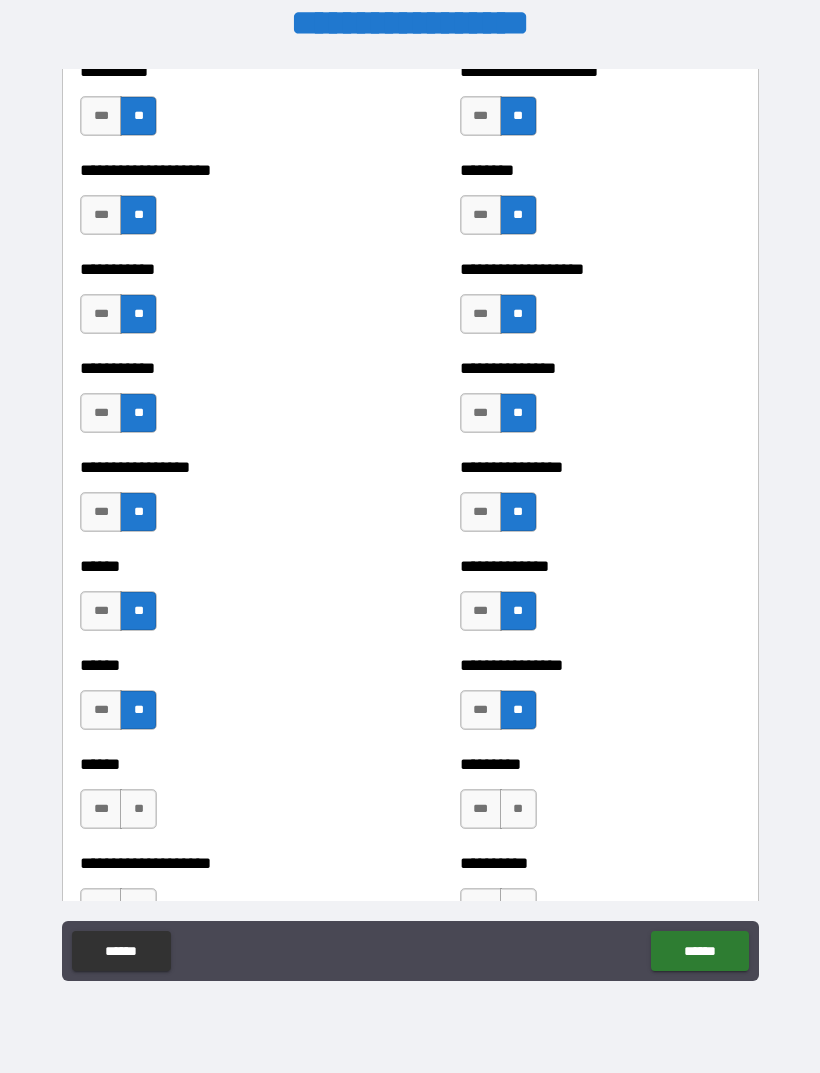 click on "**" at bounding box center [138, 809] 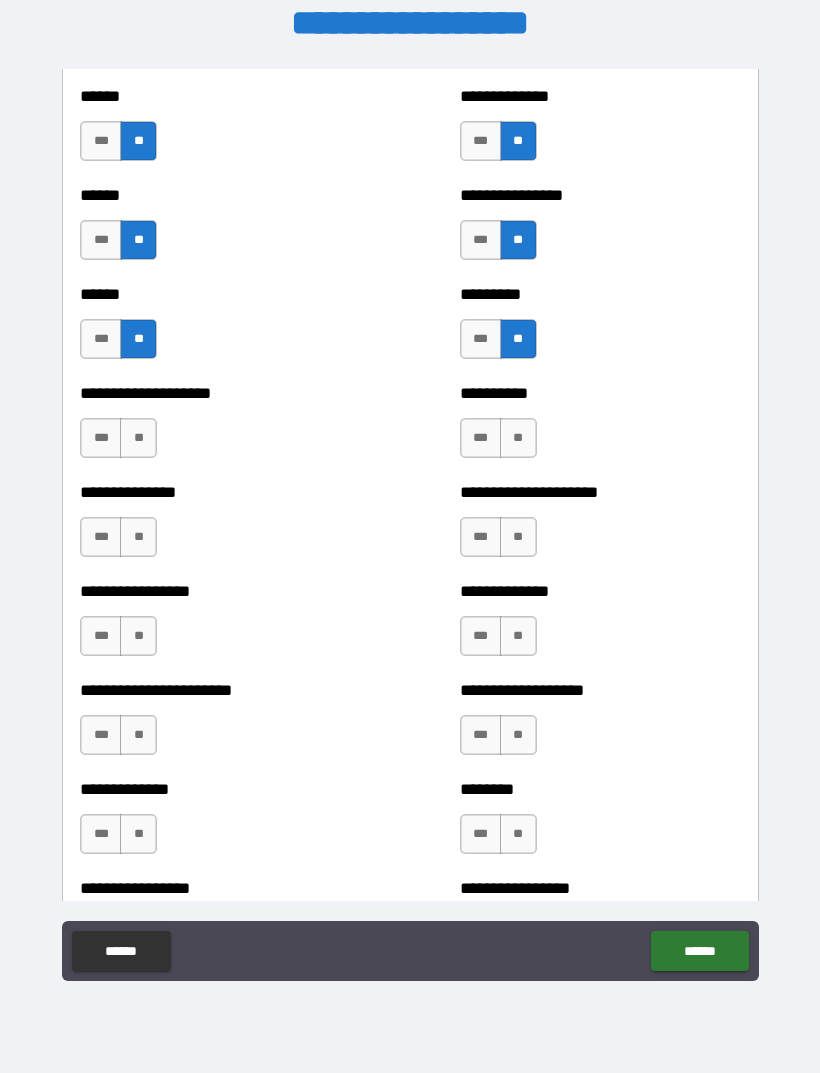 scroll, scrollTop: 3144, scrollLeft: 0, axis: vertical 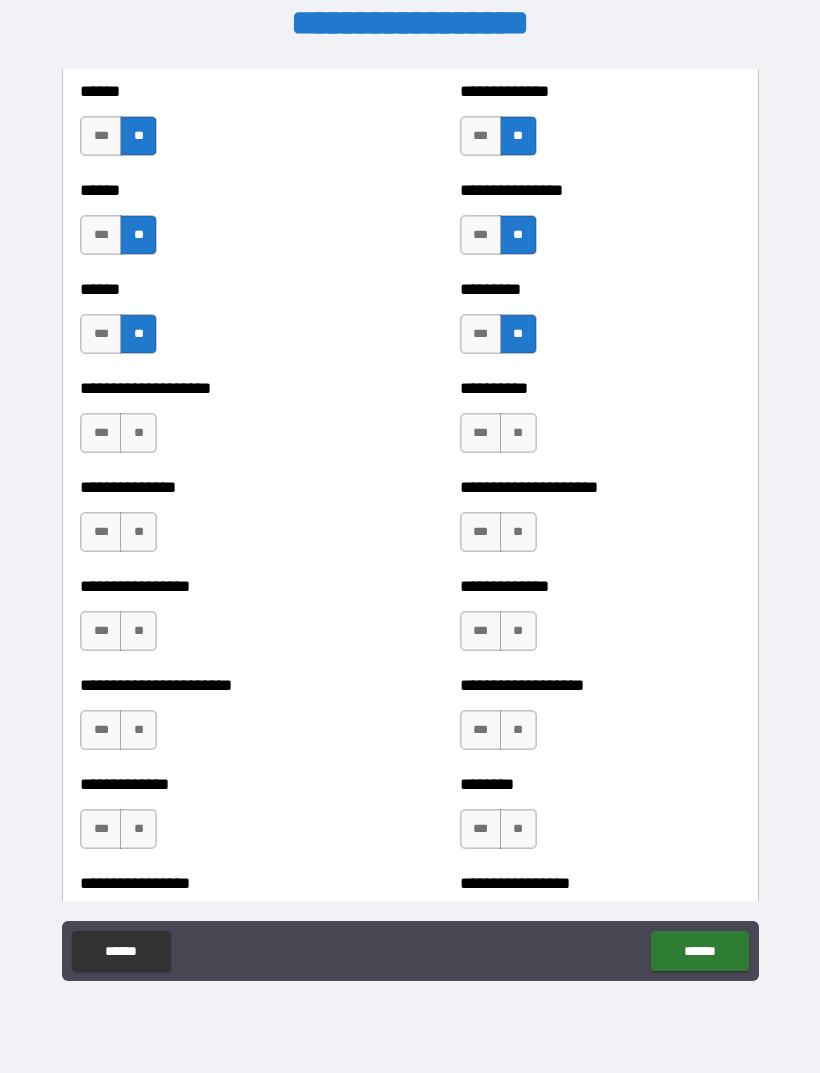 click on "**" at bounding box center (138, 433) 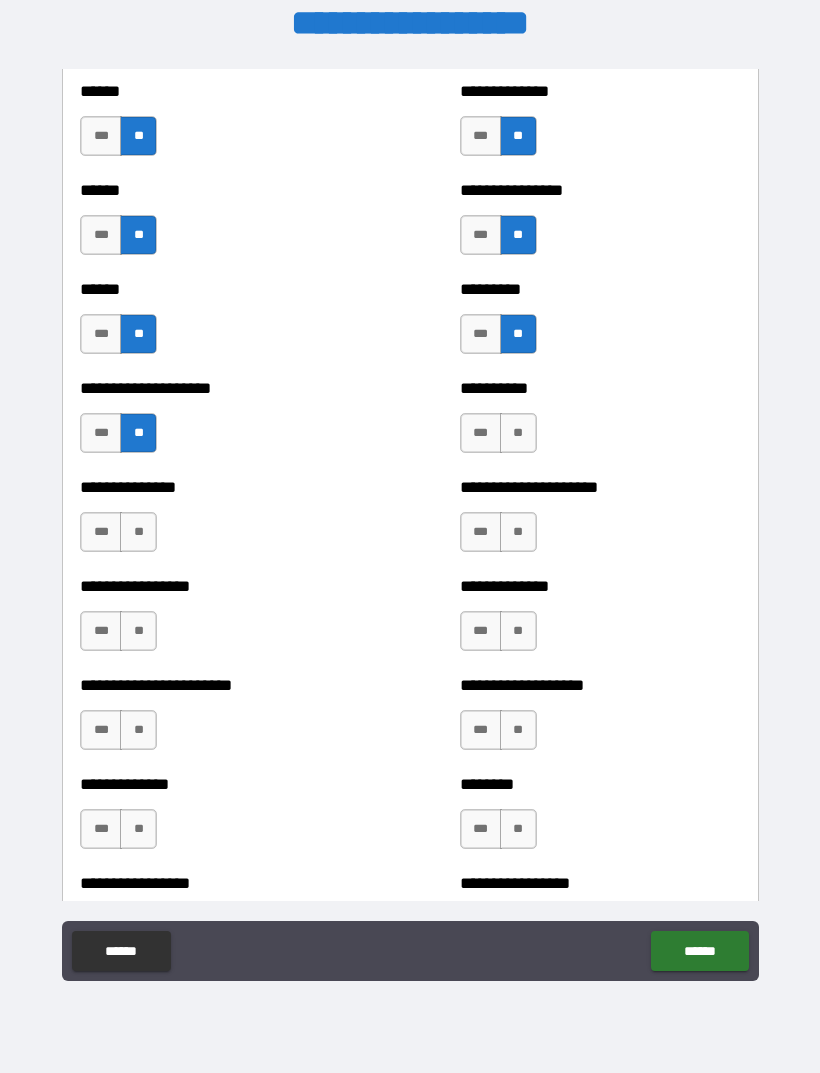 click on "**" at bounding box center (518, 433) 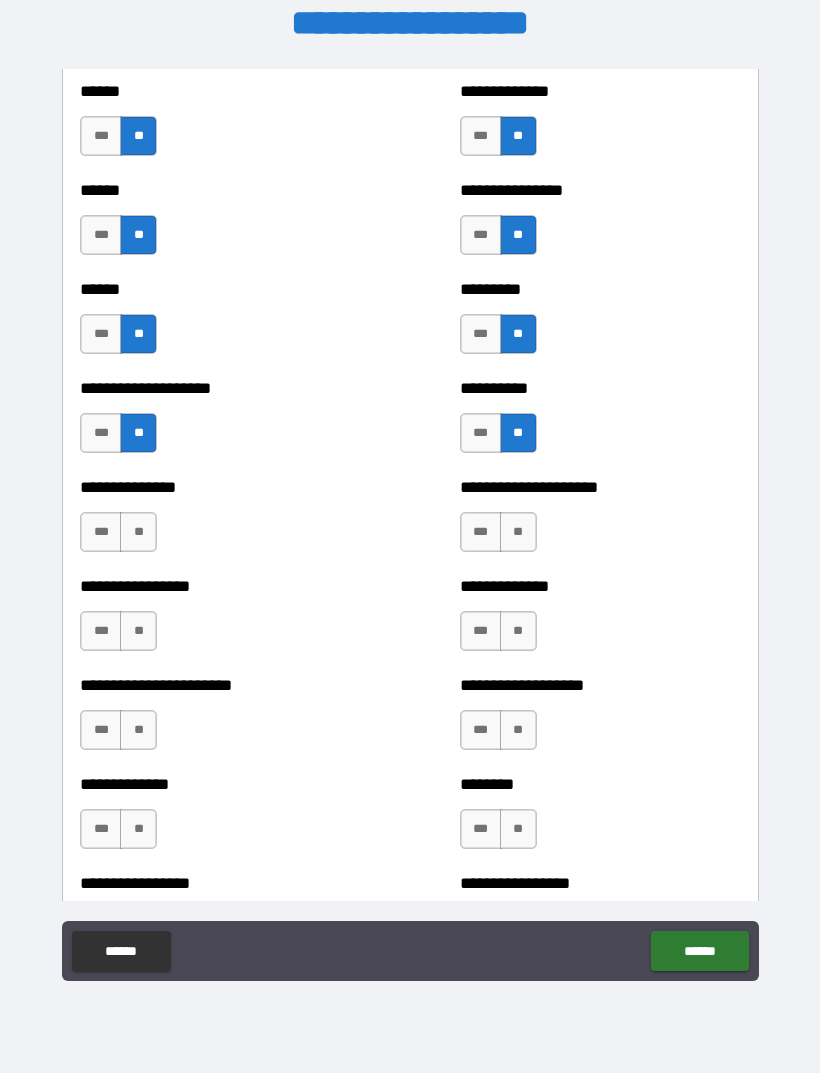 click on "**" at bounding box center [138, 532] 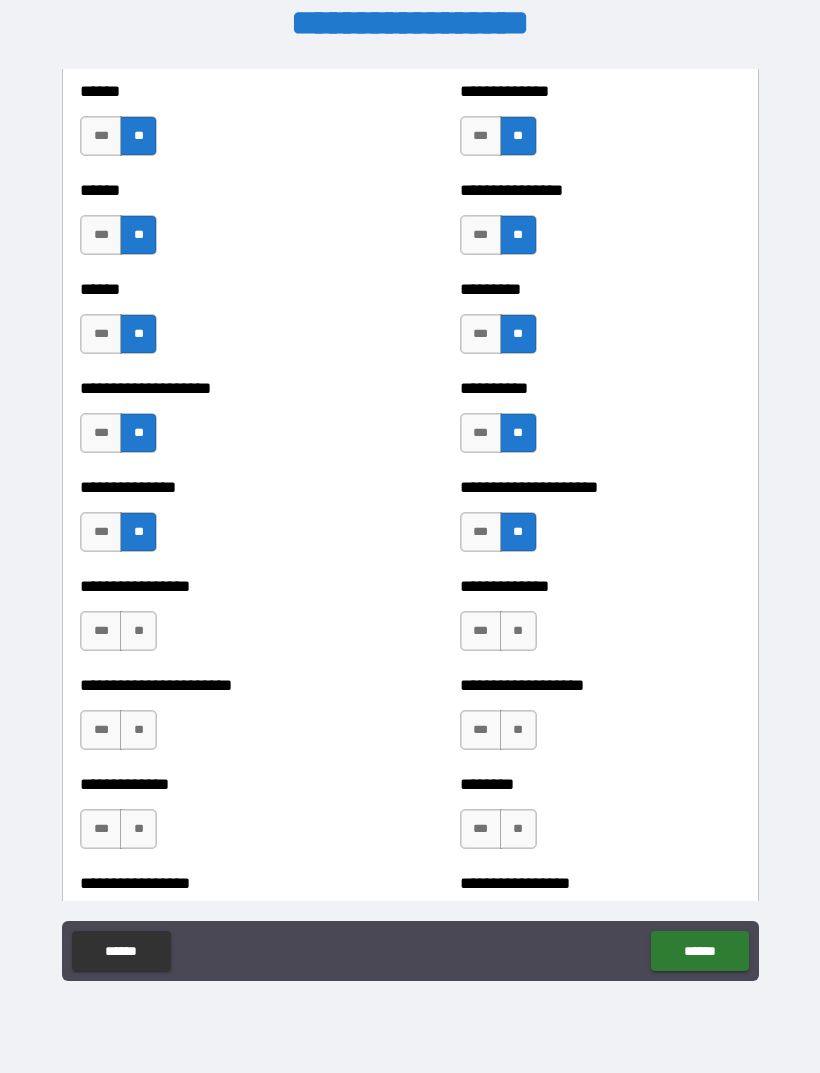 click on "**" at bounding box center (138, 631) 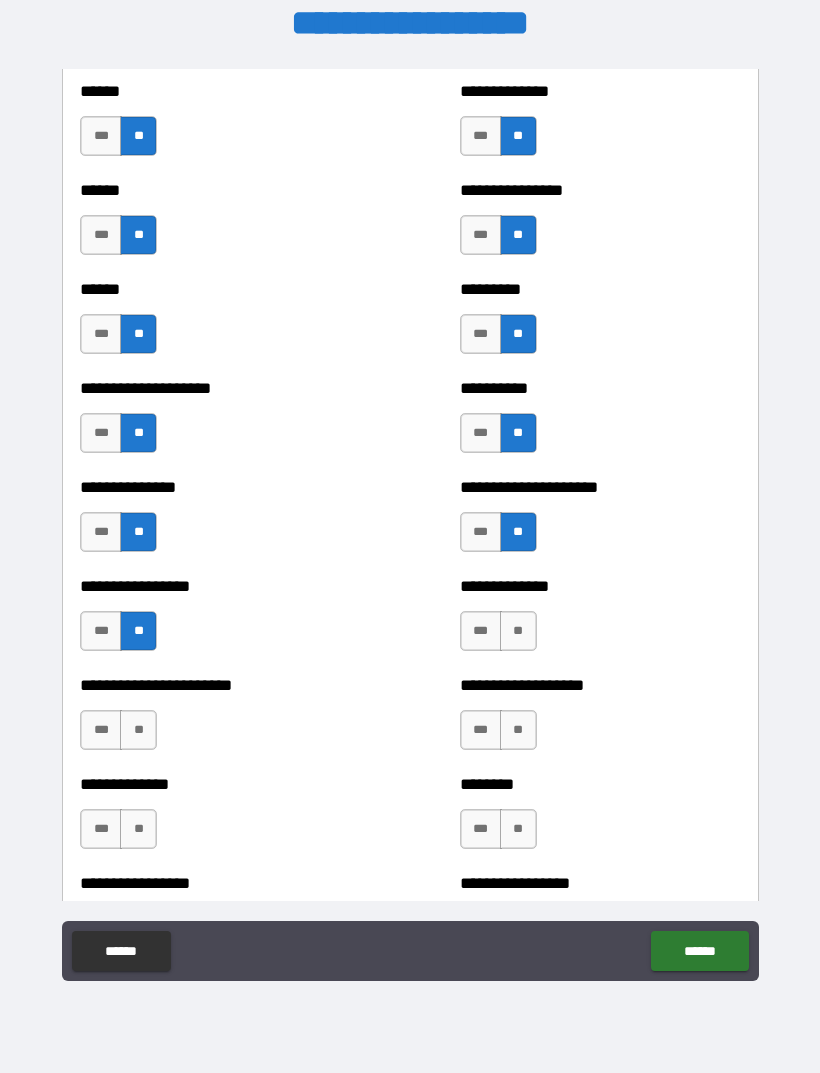 click on "**" at bounding box center [518, 631] 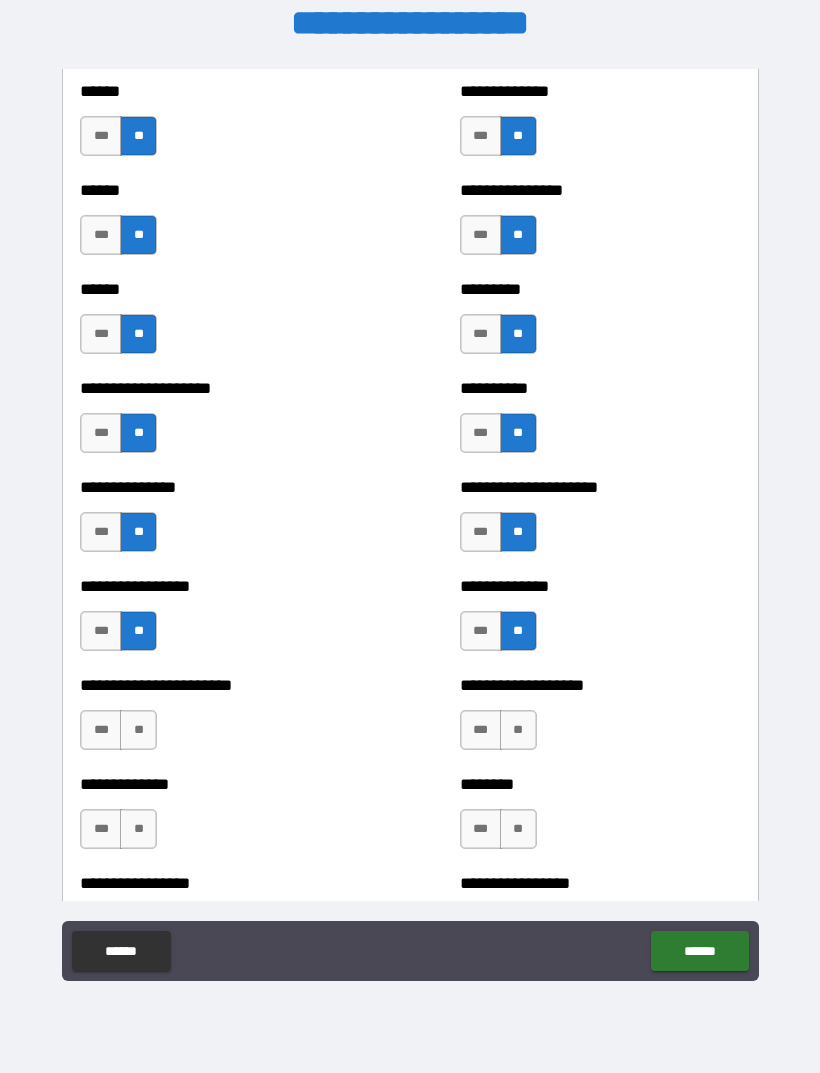 click on "**" at bounding box center (138, 730) 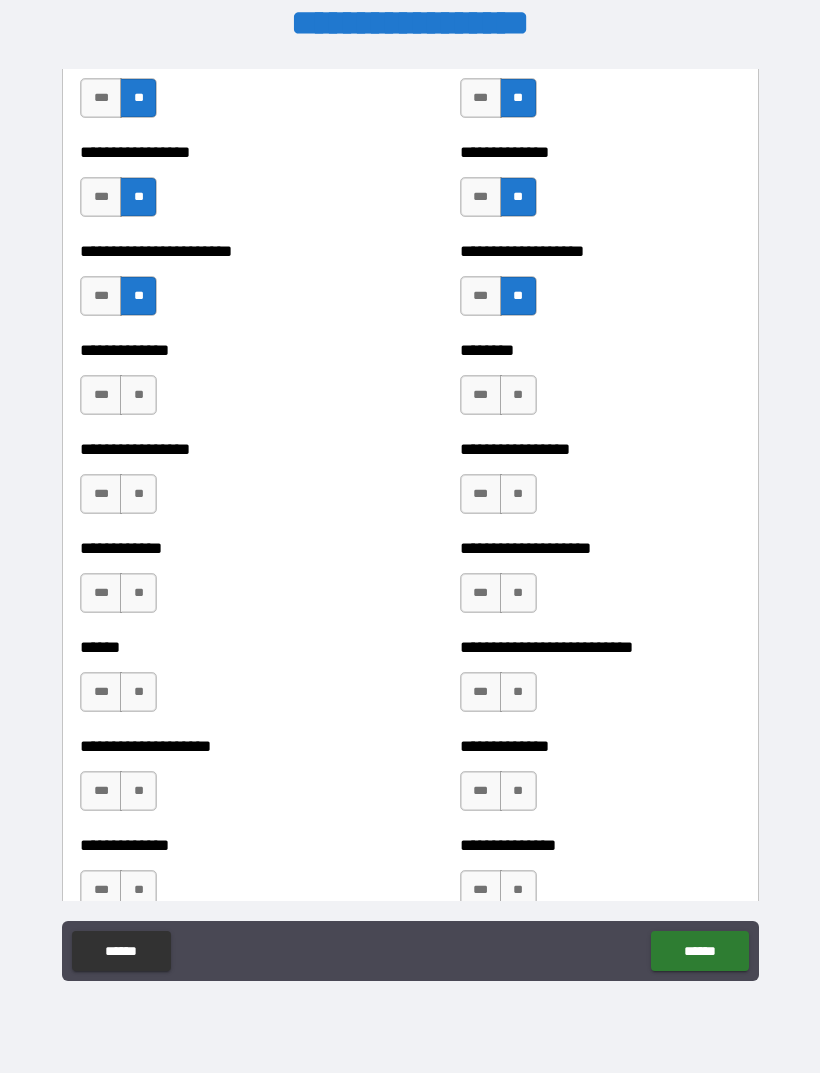 scroll, scrollTop: 3579, scrollLeft: 0, axis: vertical 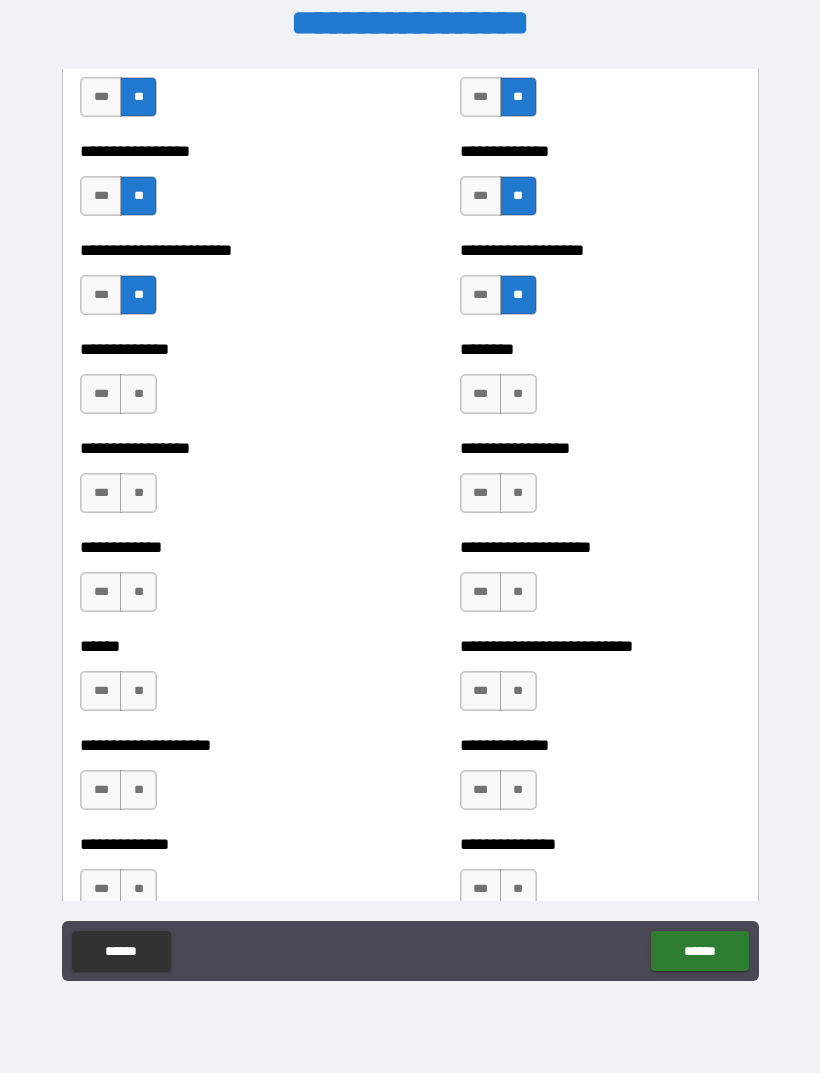 click on "**" at bounding box center [138, 394] 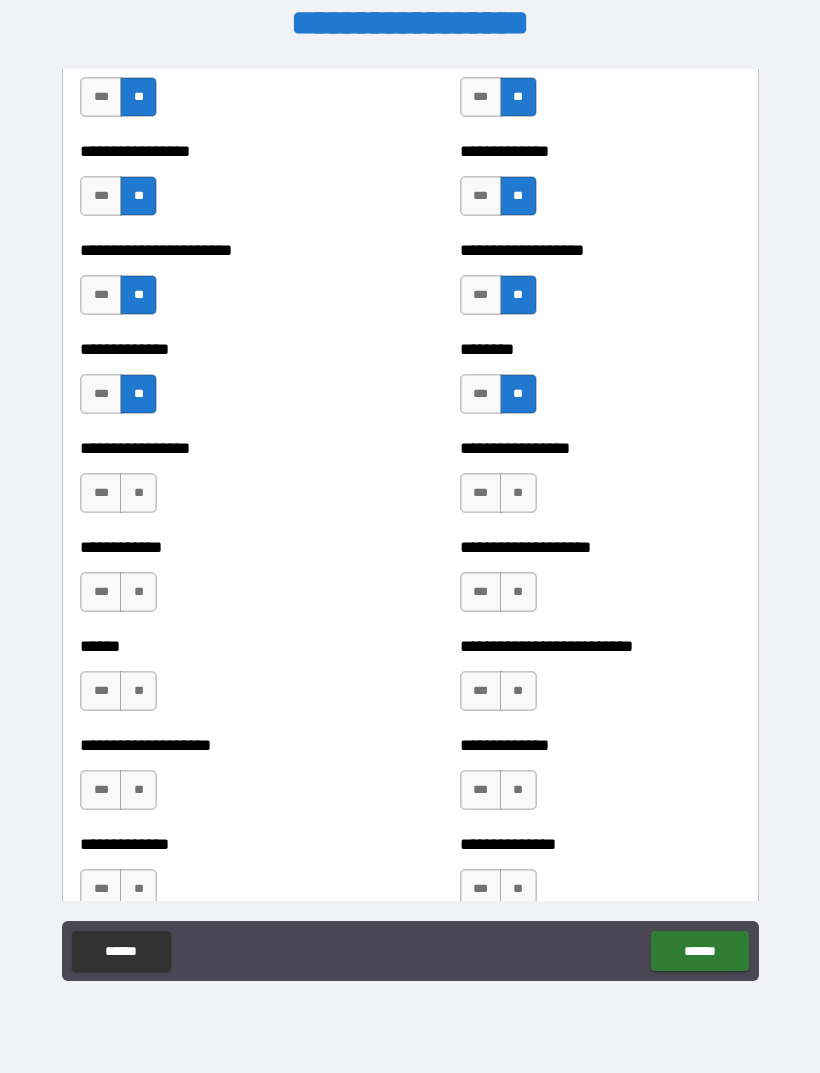 click on "**" at bounding box center (138, 493) 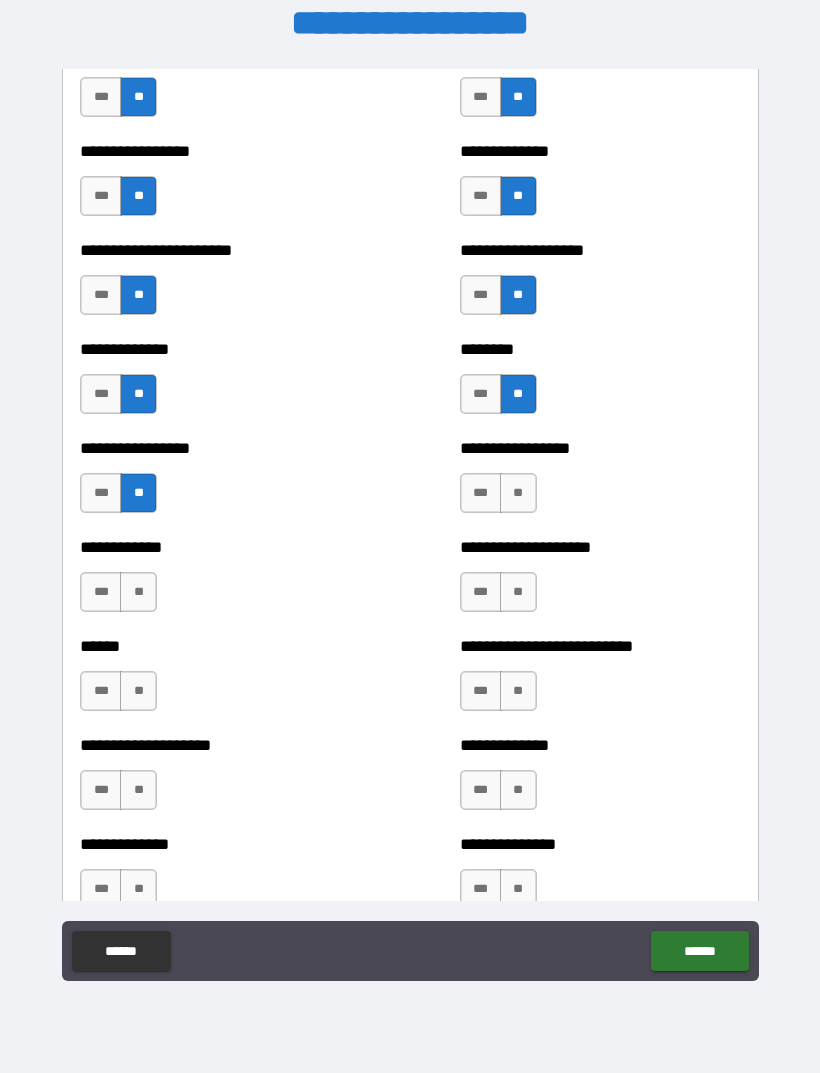 click on "**" at bounding box center [518, 493] 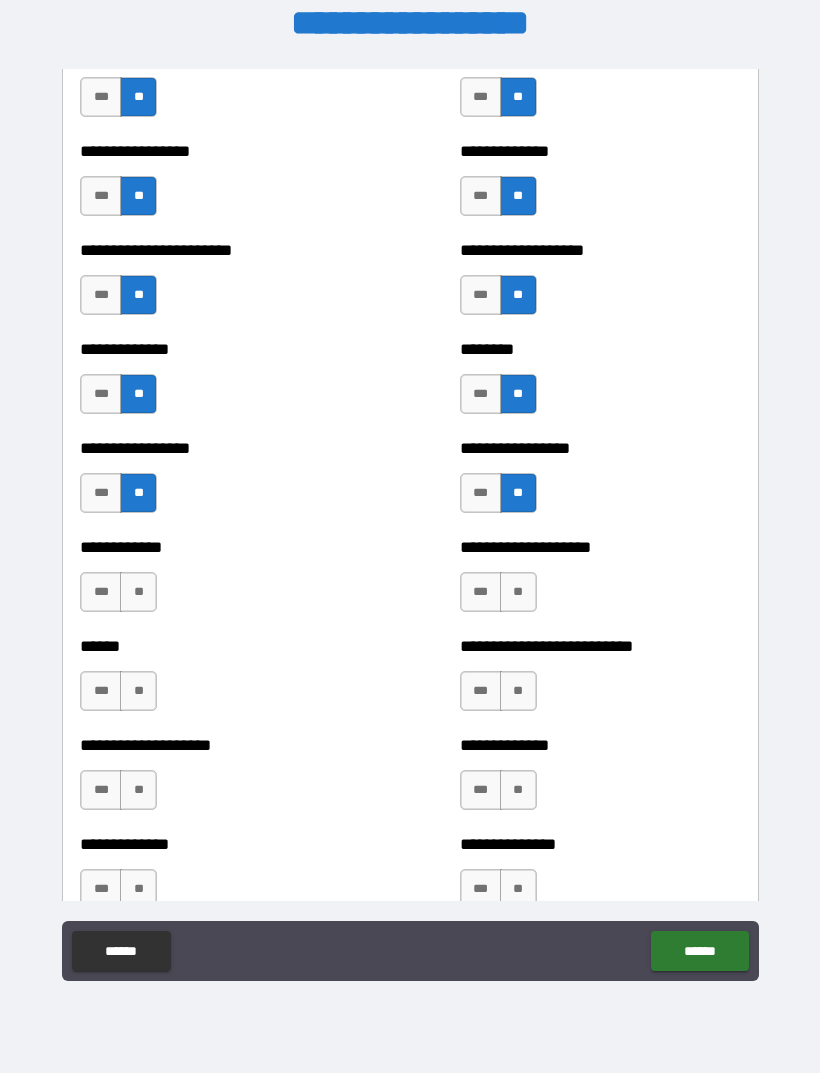 click on "**" at bounding box center (138, 592) 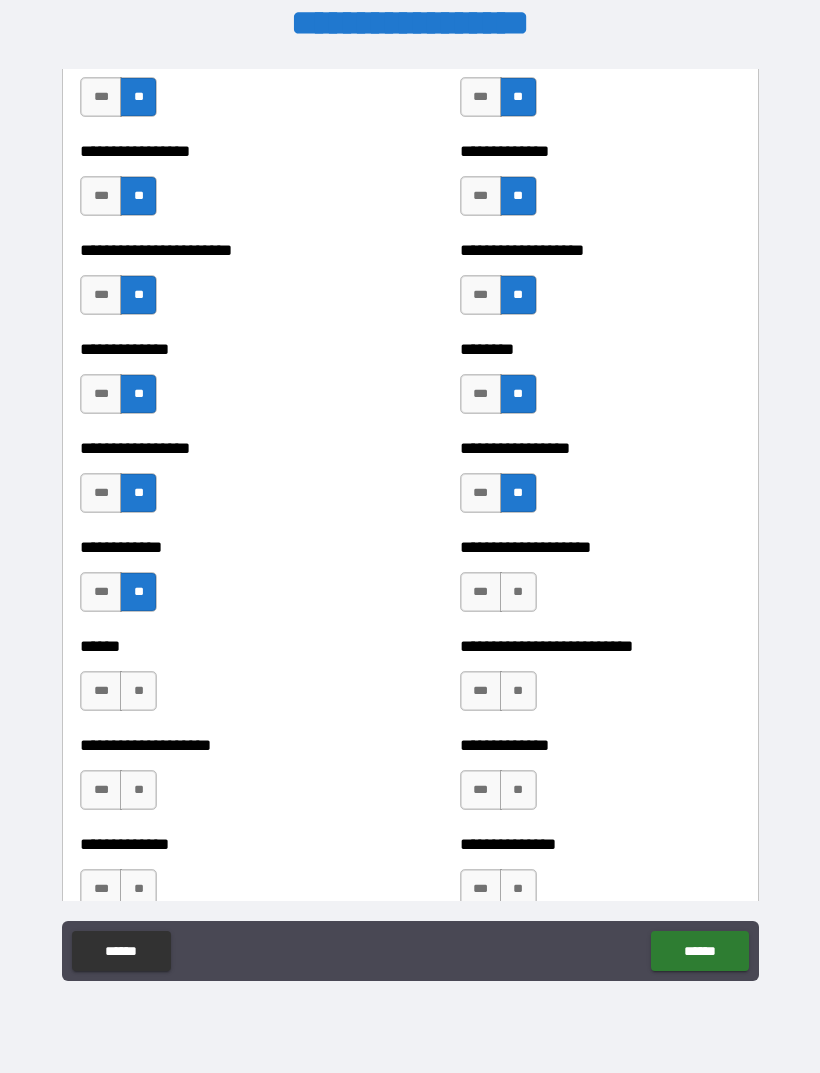 click on "**" at bounding box center (518, 592) 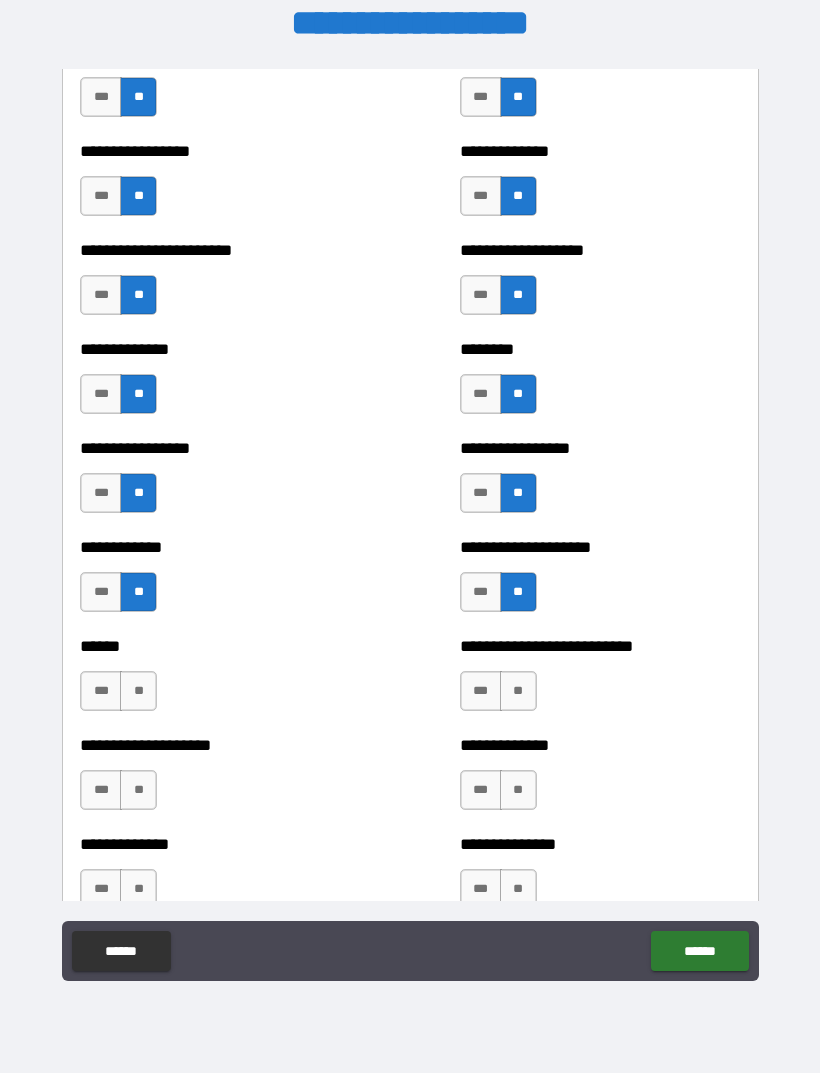 click on "****** *** **" at bounding box center [220, 681] 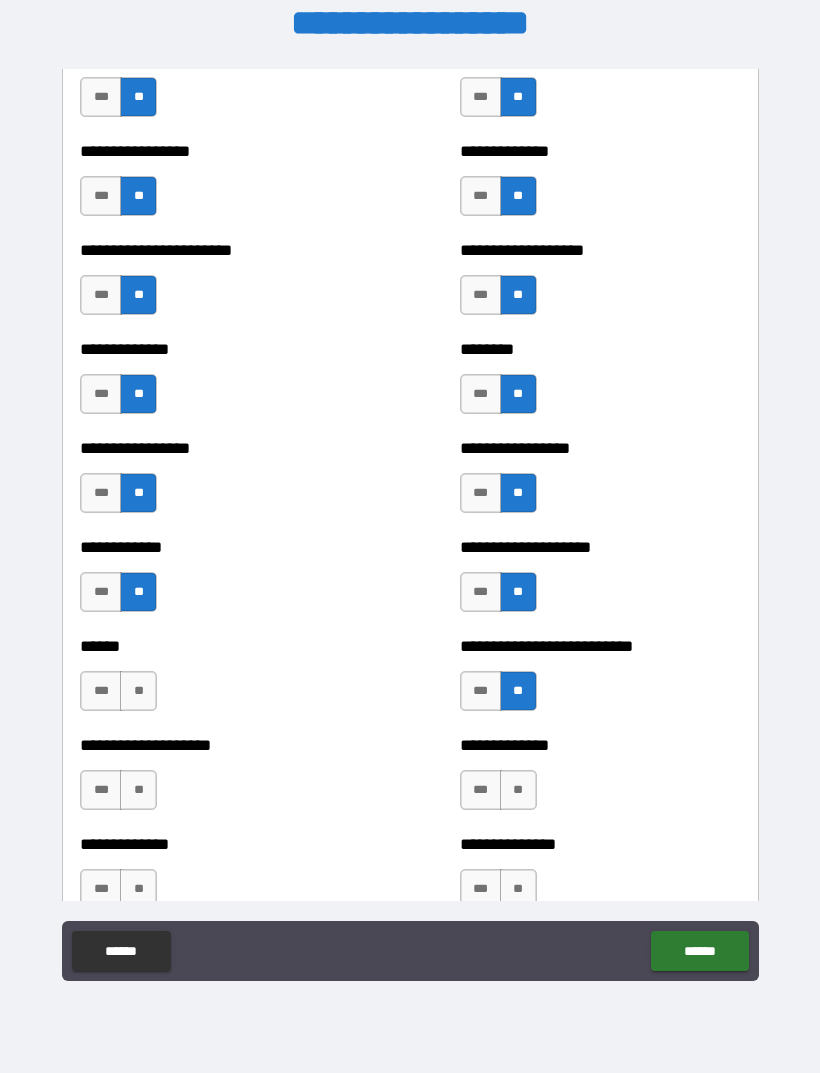 click on "**********" at bounding box center (220, 780) 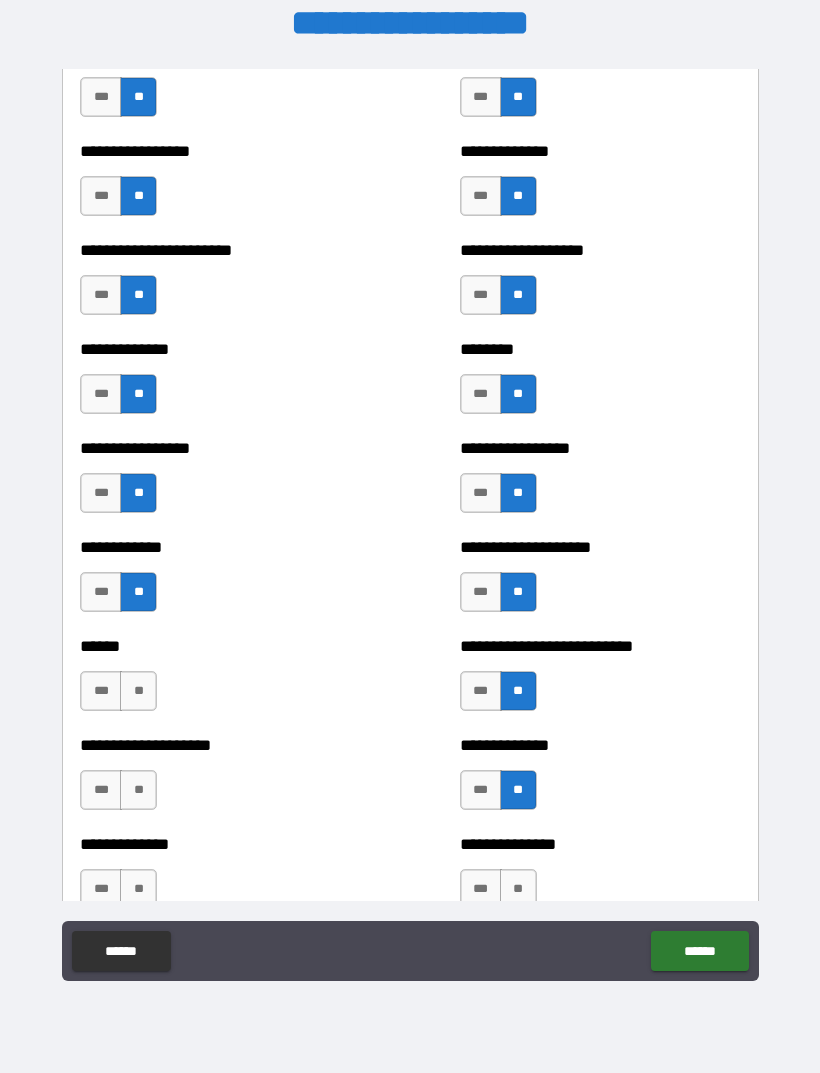 click on "**" at bounding box center [518, 889] 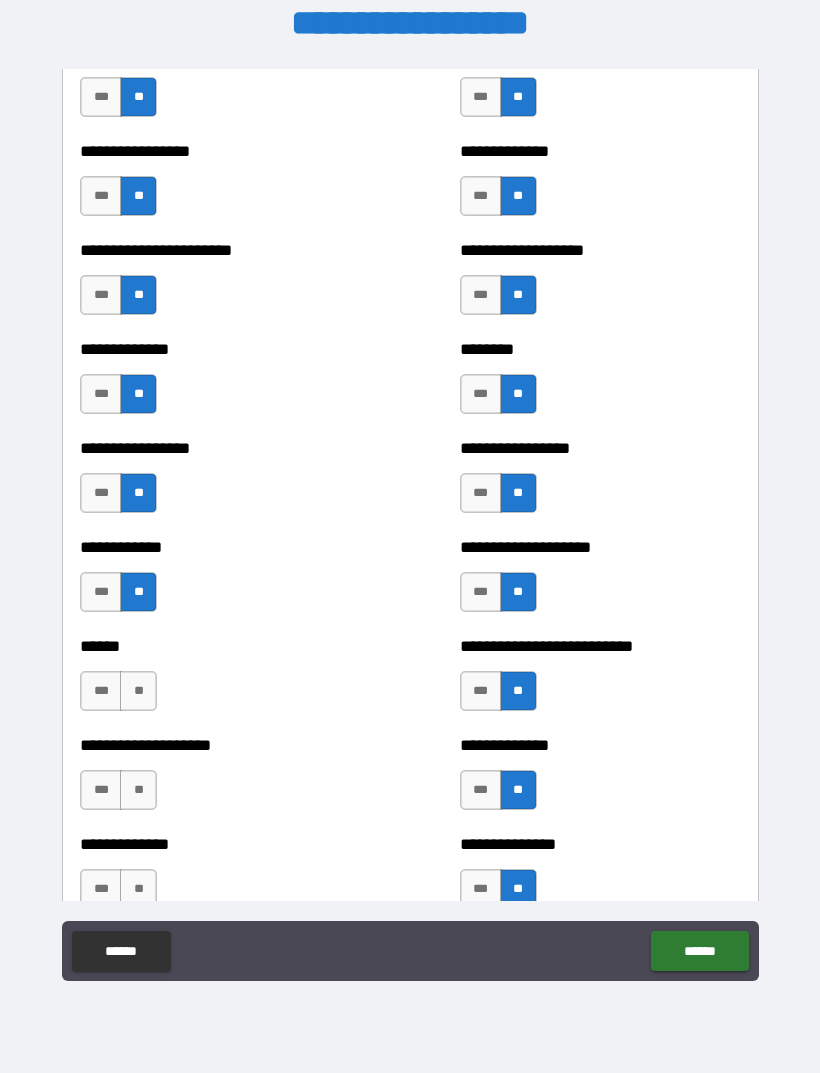 click on "**" at bounding box center (138, 889) 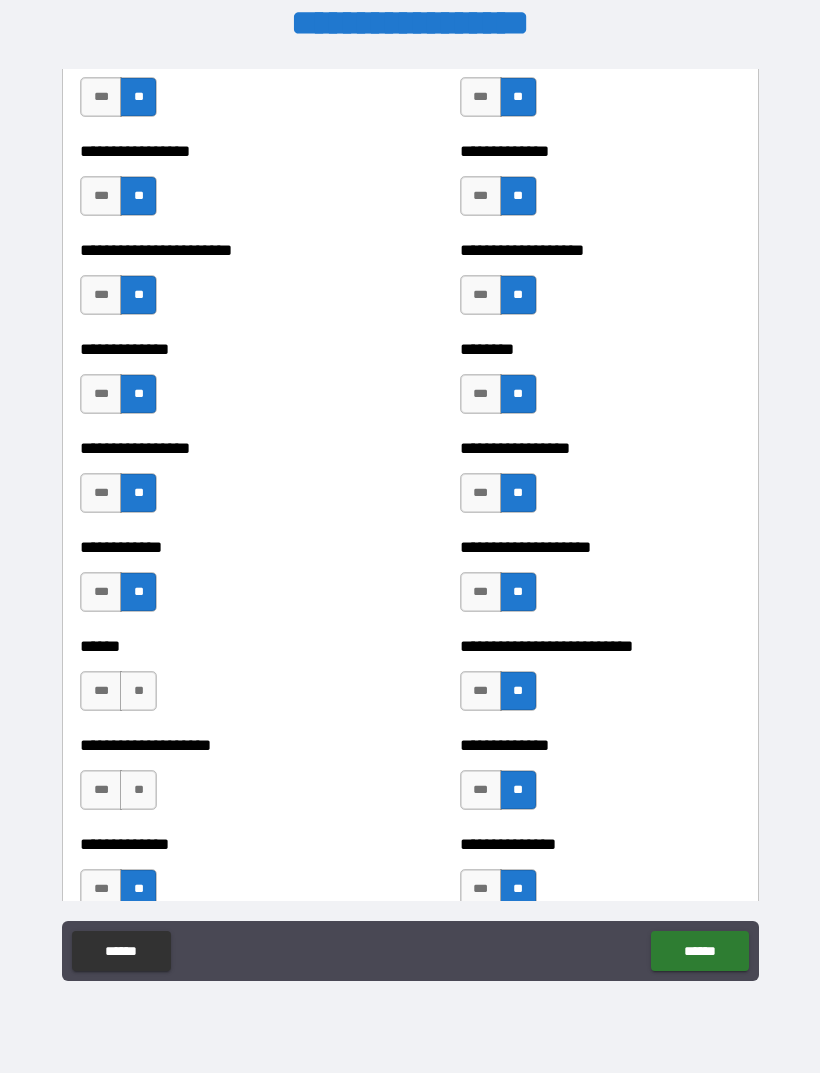 click on "**" at bounding box center [138, 790] 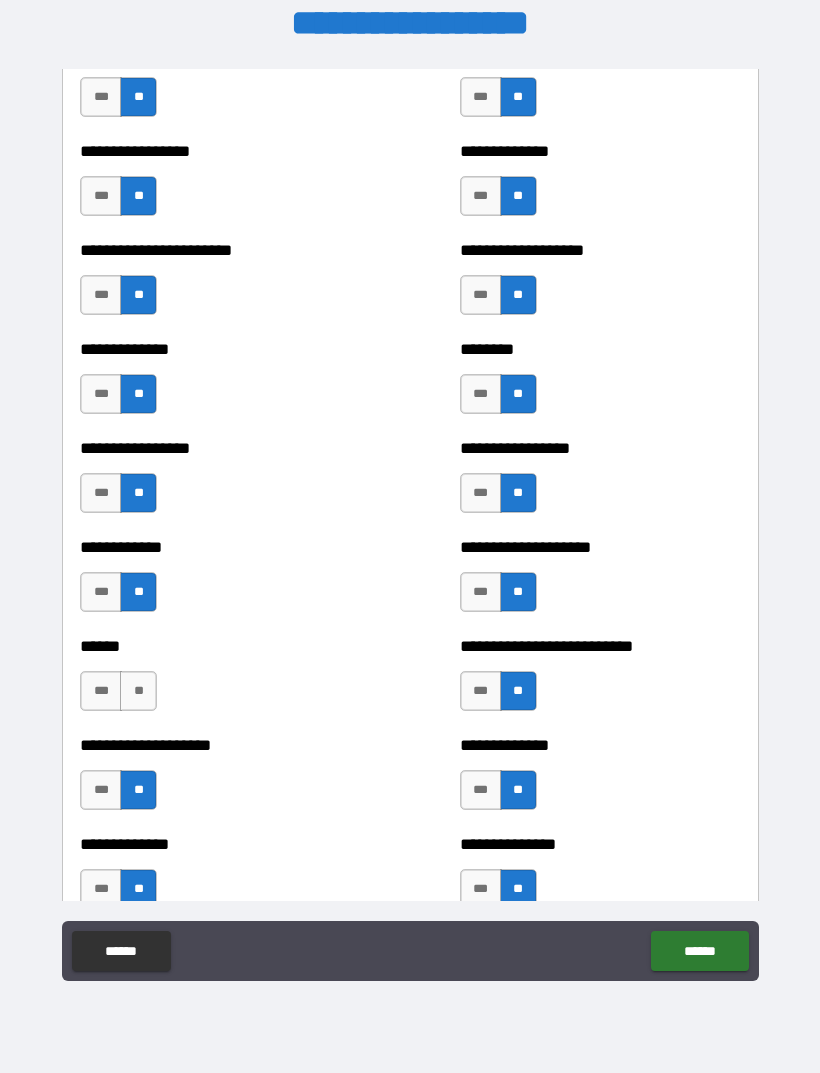 click on "**" at bounding box center (138, 691) 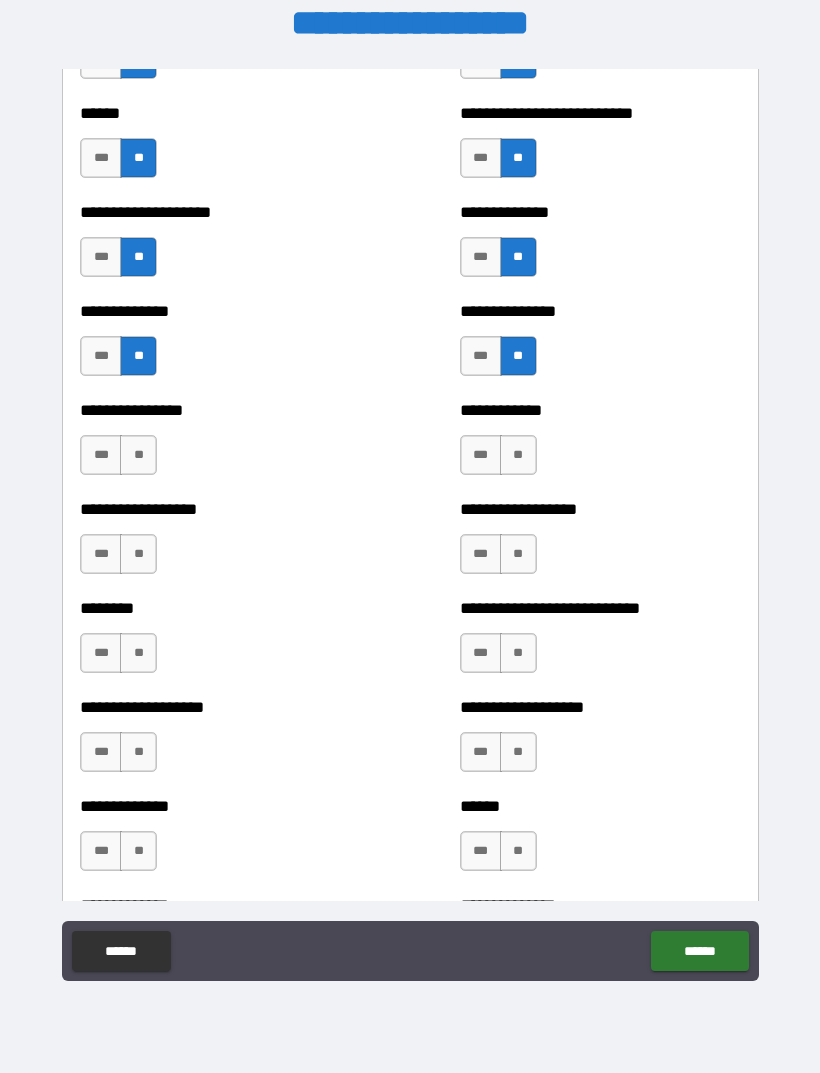 scroll, scrollTop: 4115, scrollLeft: 0, axis: vertical 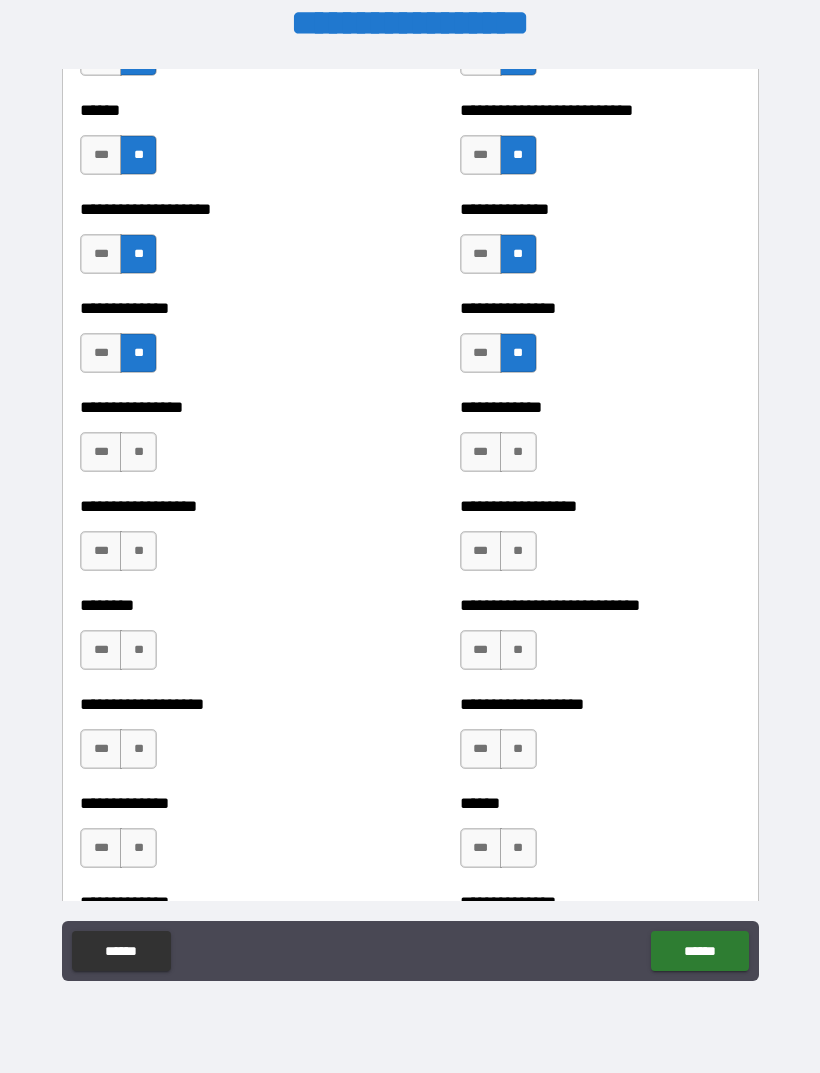 click on "**" at bounding box center (138, 551) 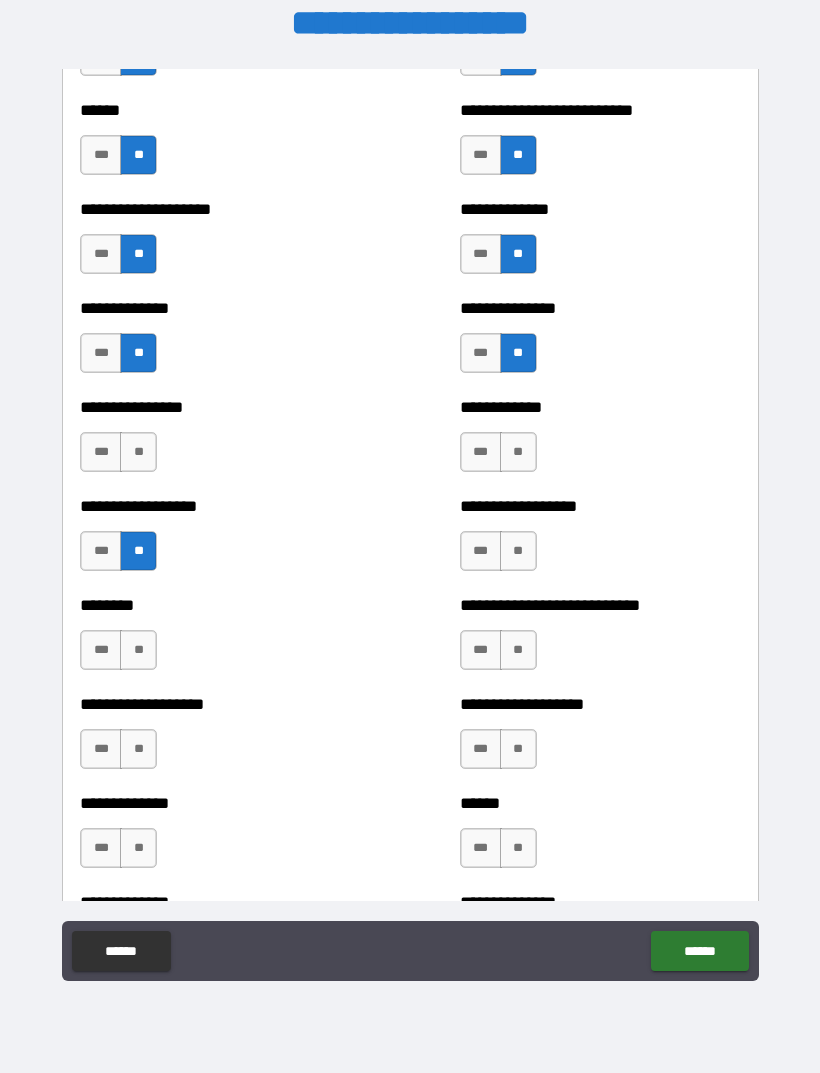 click on "**" at bounding box center (138, 650) 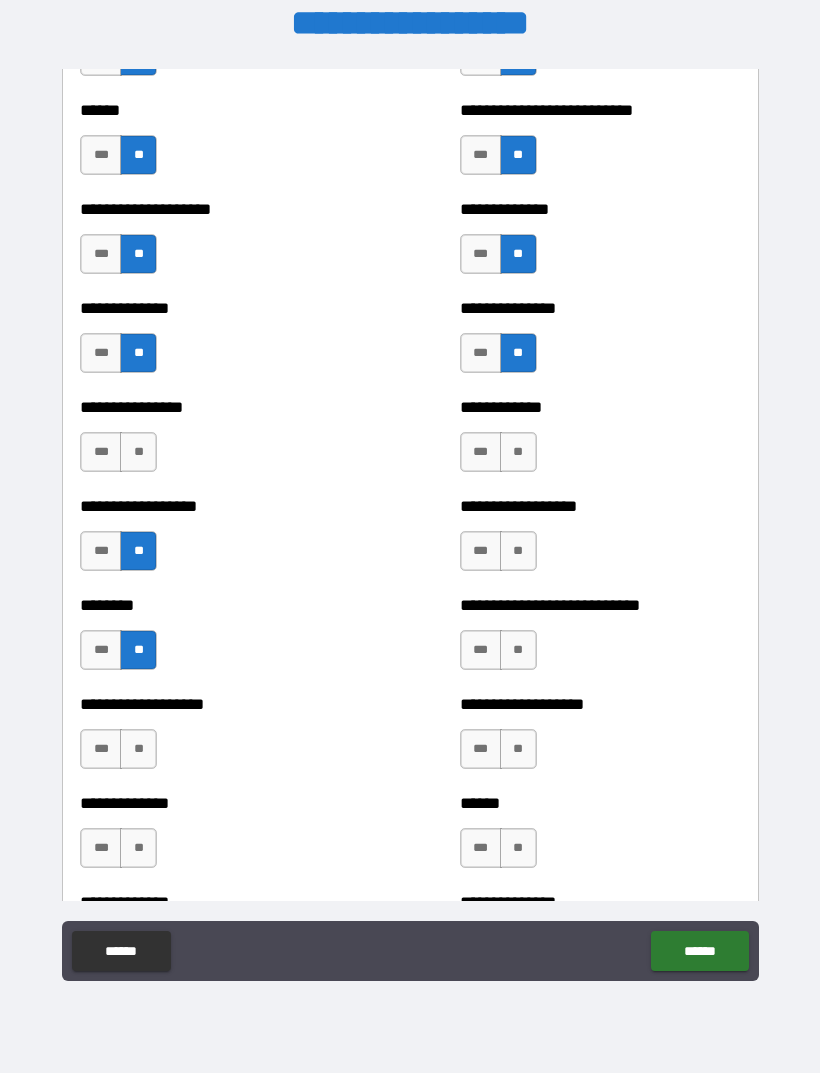 click on "**" at bounding box center (138, 749) 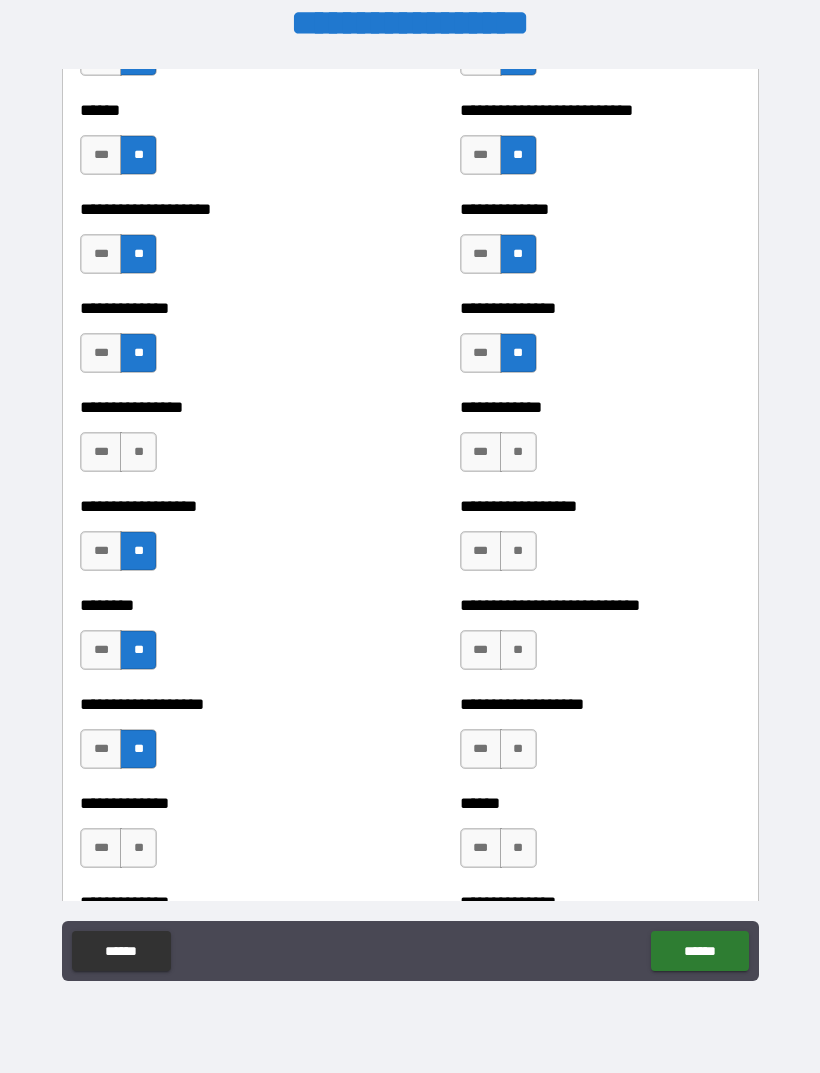 click on "**********" at bounding box center [220, 803] 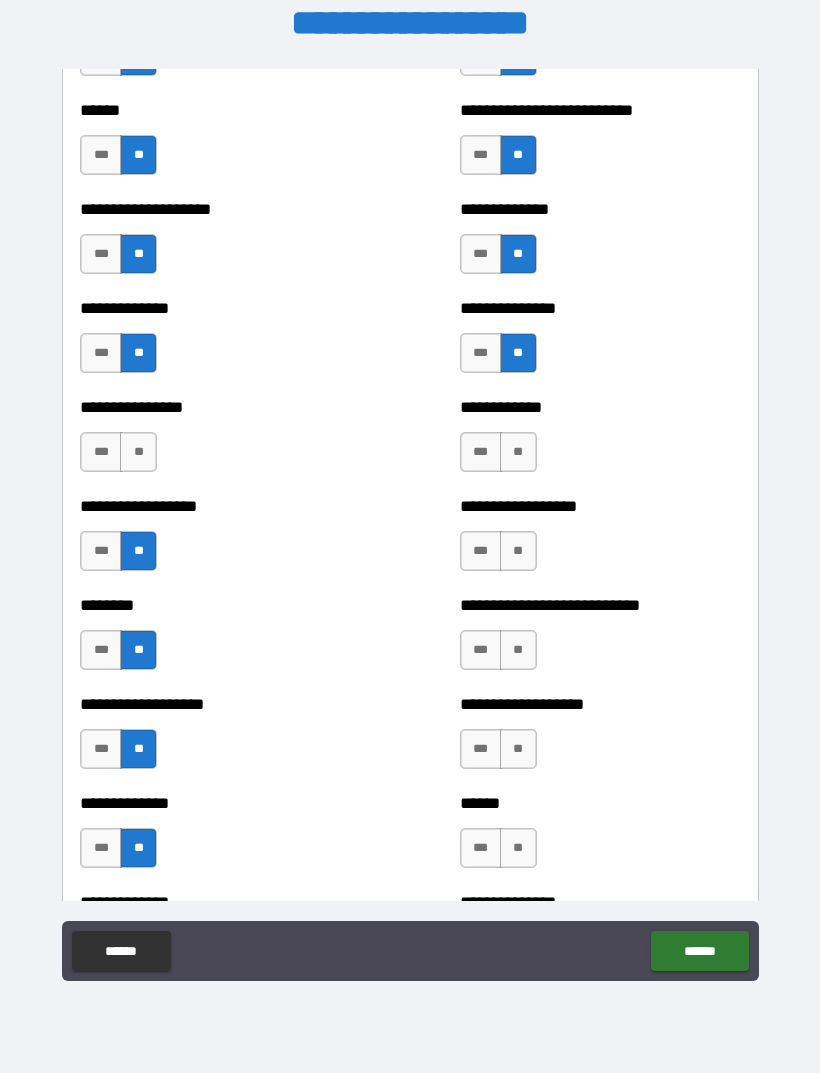 click on "**" at bounding box center (138, 452) 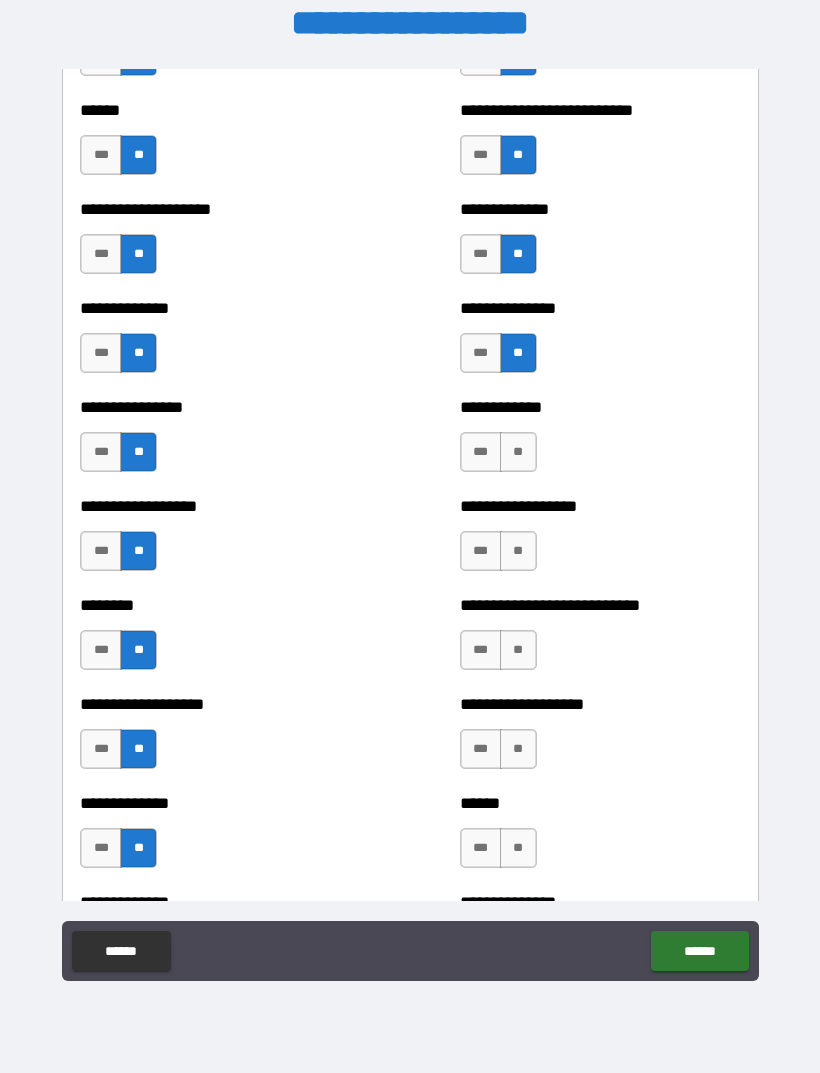 click on "**" at bounding box center (518, 452) 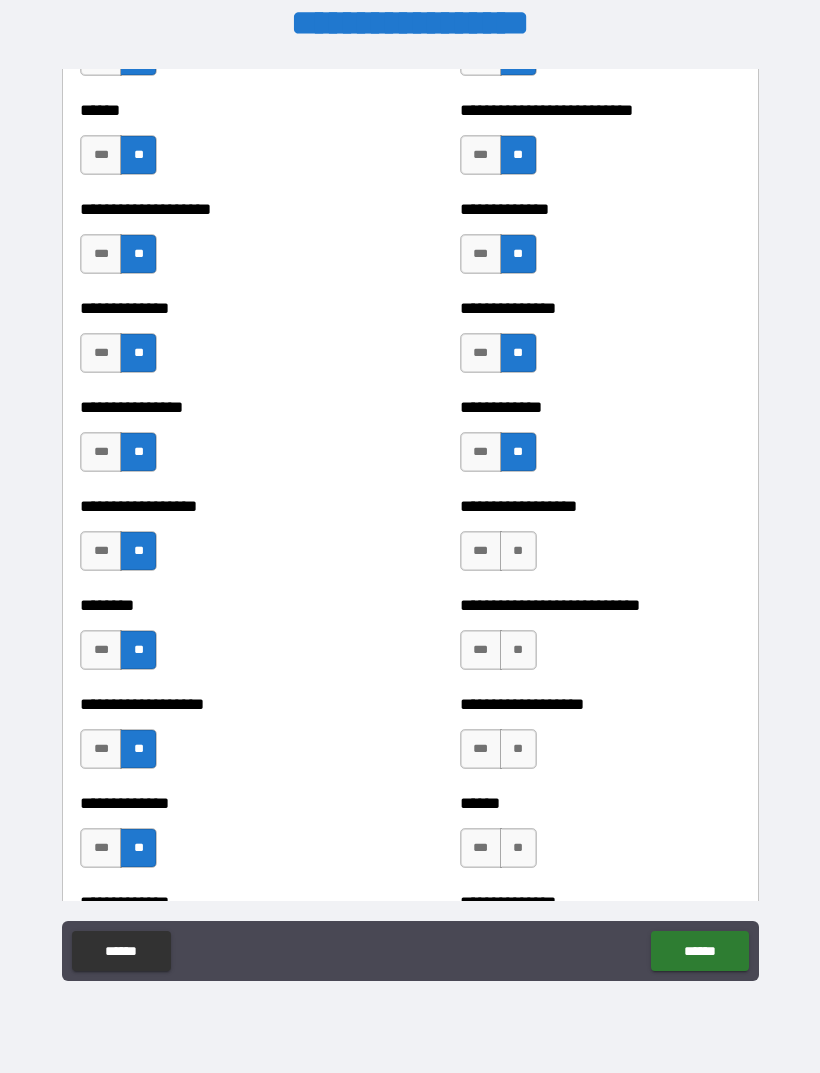 click on "**" at bounding box center (518, 551) 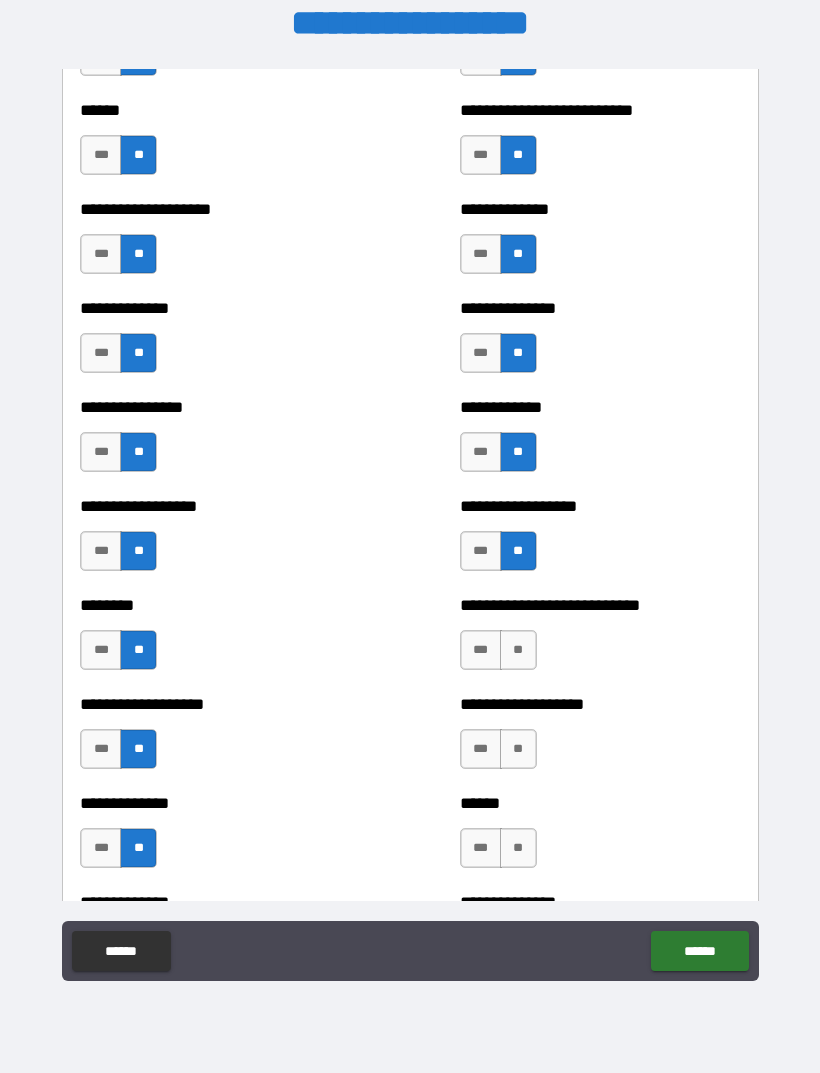 click on "**" at bounding box center (518, 650) 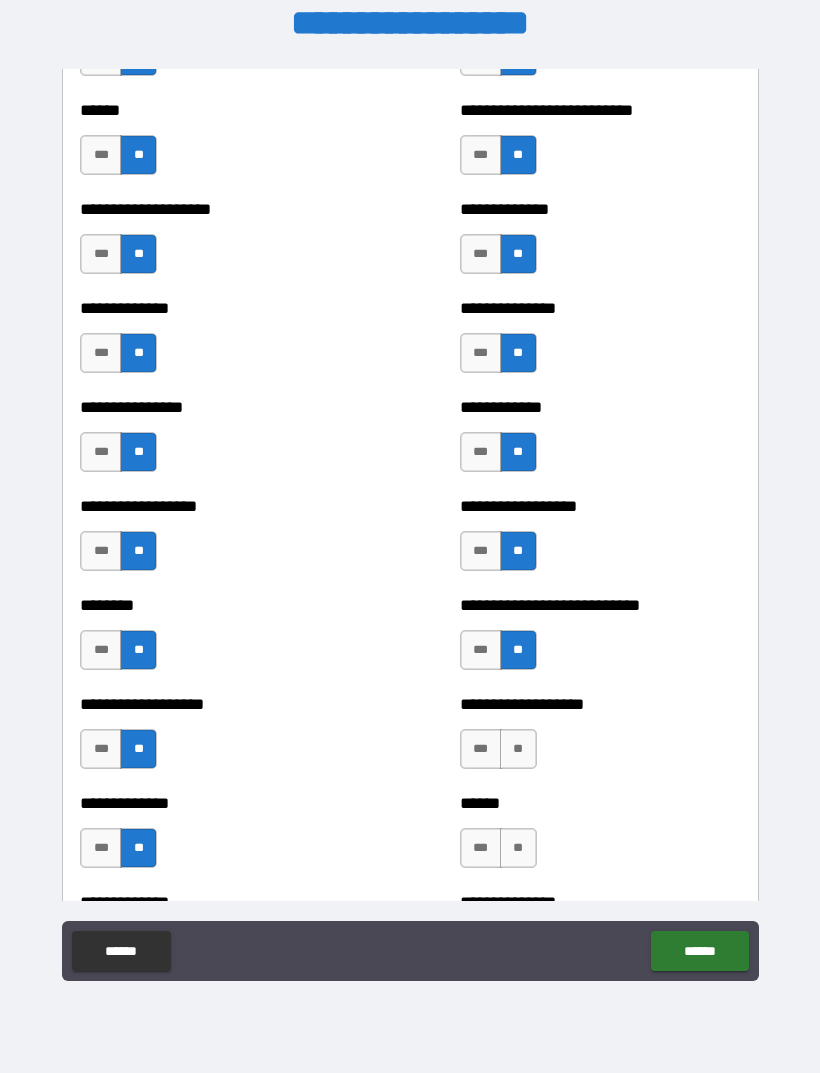 click on "**********" at bounding box center [600, 704] 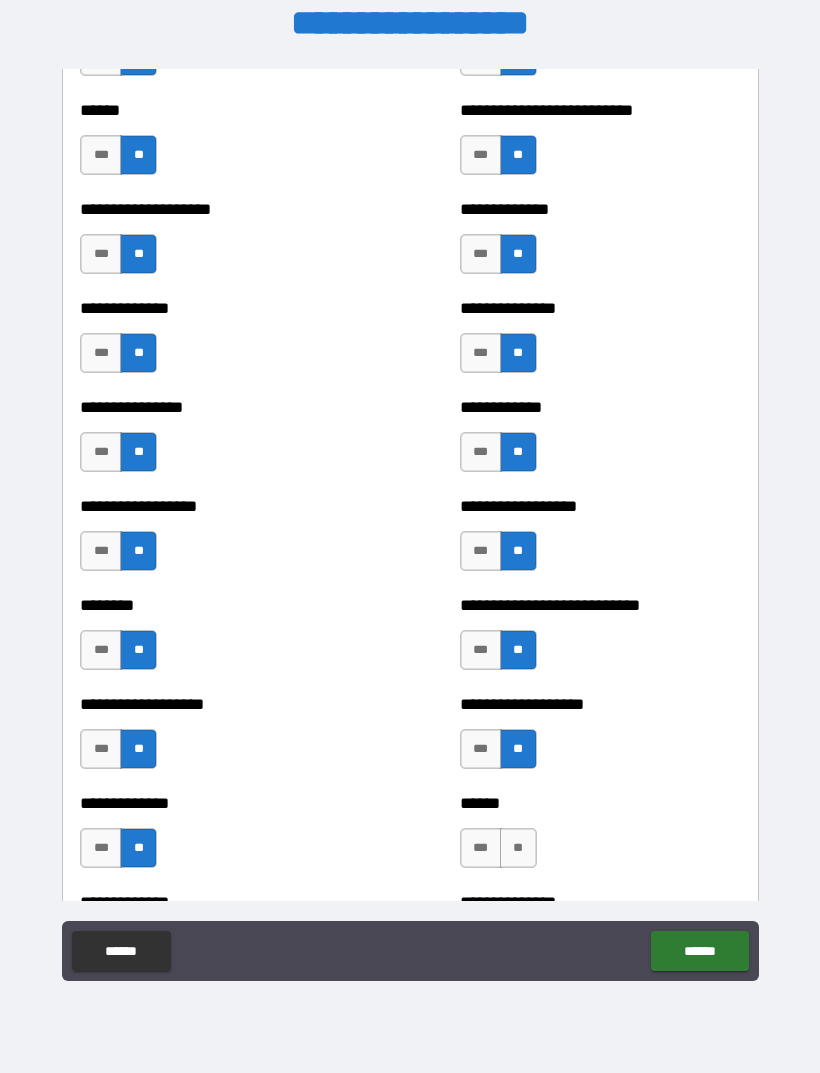 click on "**" at bounding box center [518, 848] 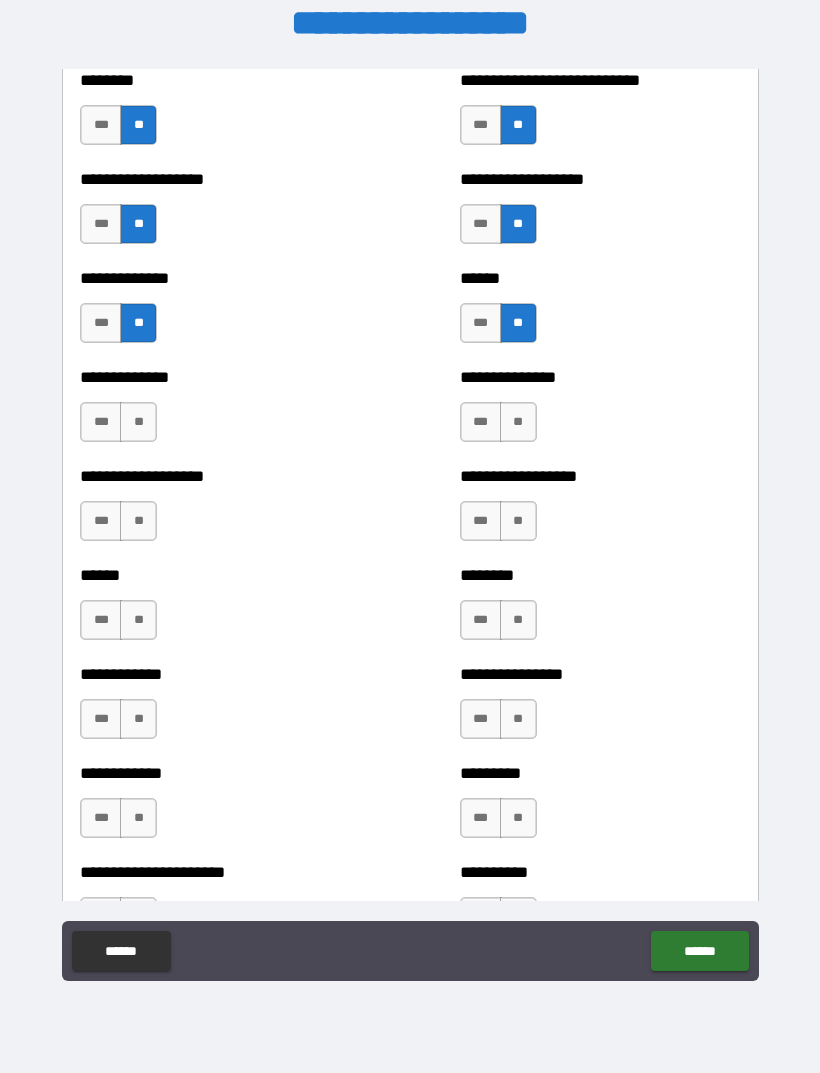 scroll, scrollTop: 4641, scrollLeft: 0, axis: vertical 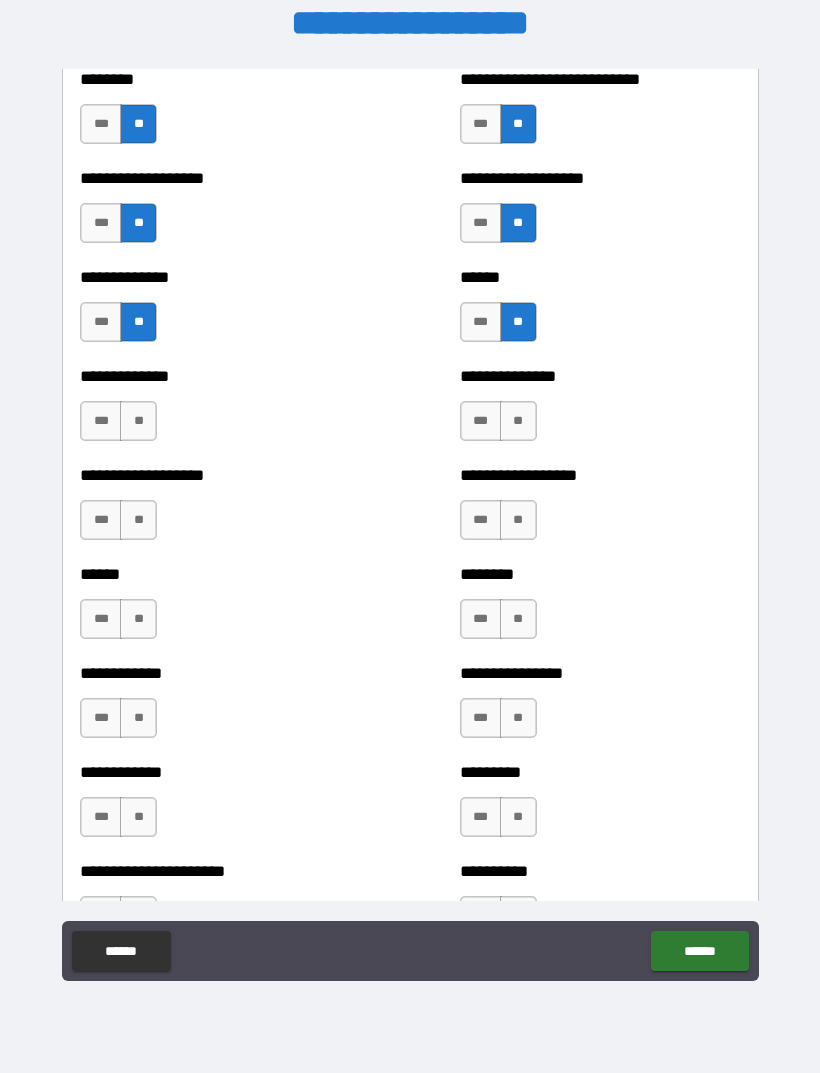 click on "**" at bounding box center (518, 421) 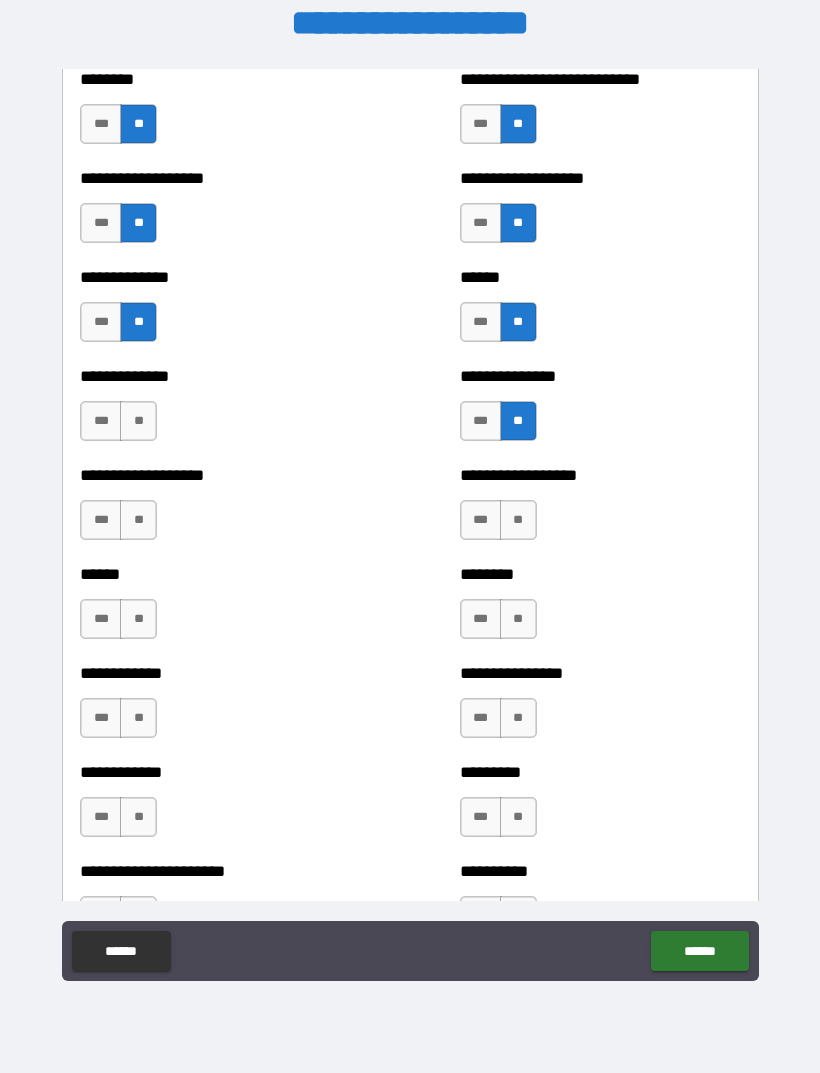 click on "**" at bounding box center [138, 421] 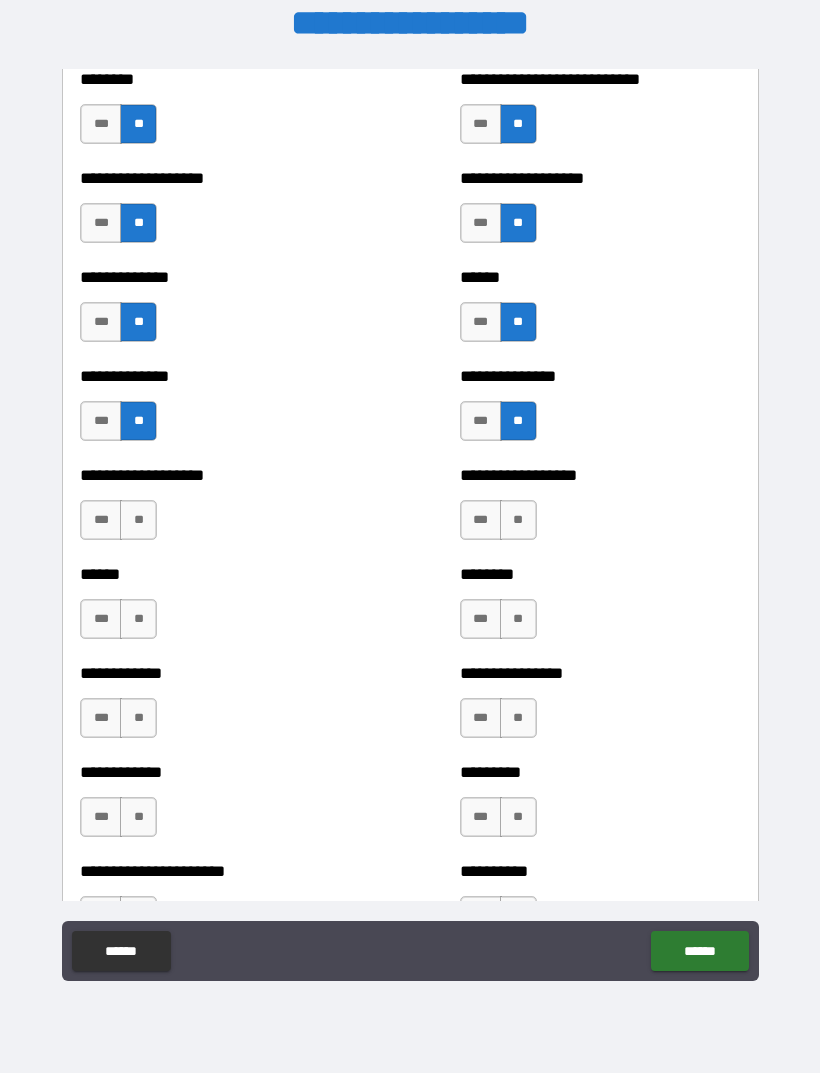 click on "**" at bounding box center (138, 520) 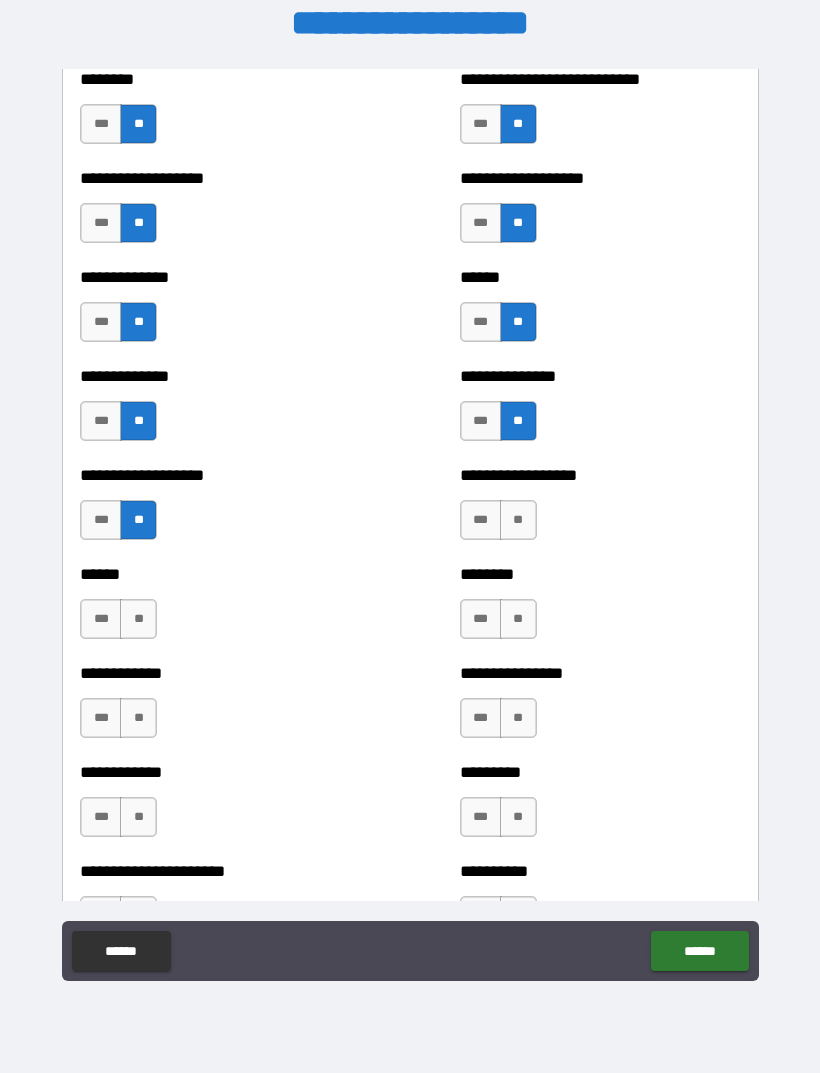 click on "**" at bounding box center [518, 520] 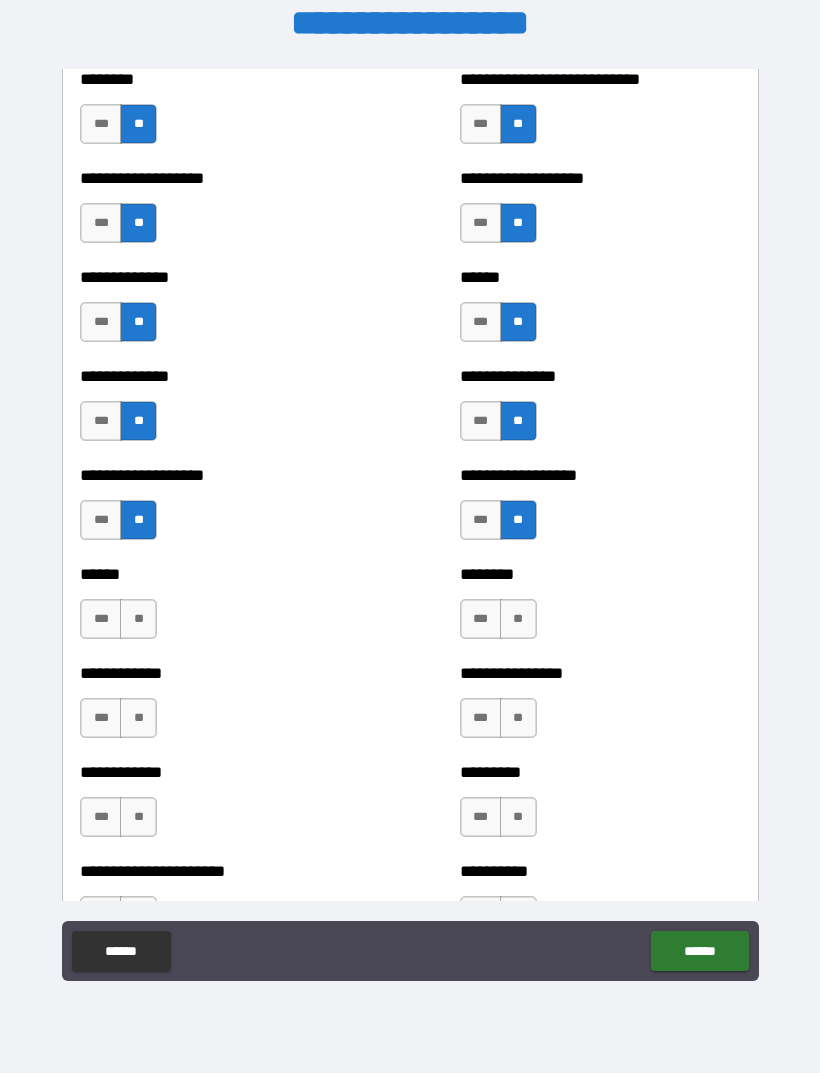 click on "**" at bounding box center (138, 619) 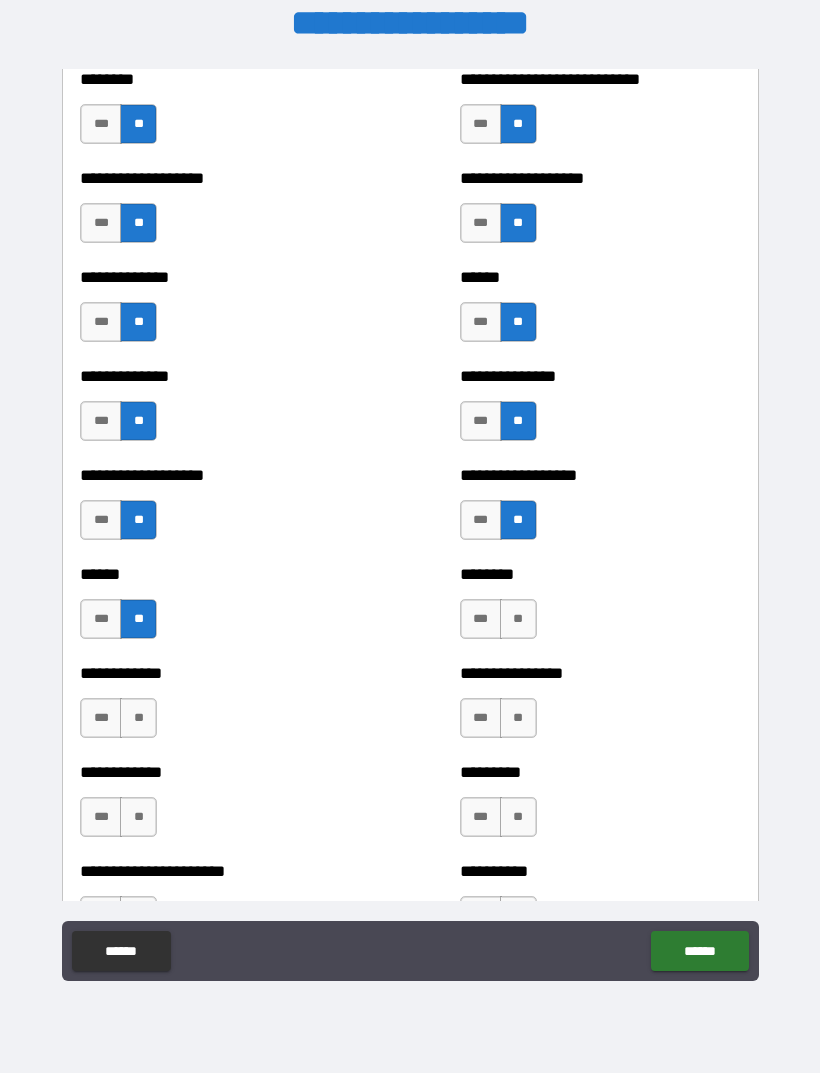 click on "**" at bounding box center [518, 619] 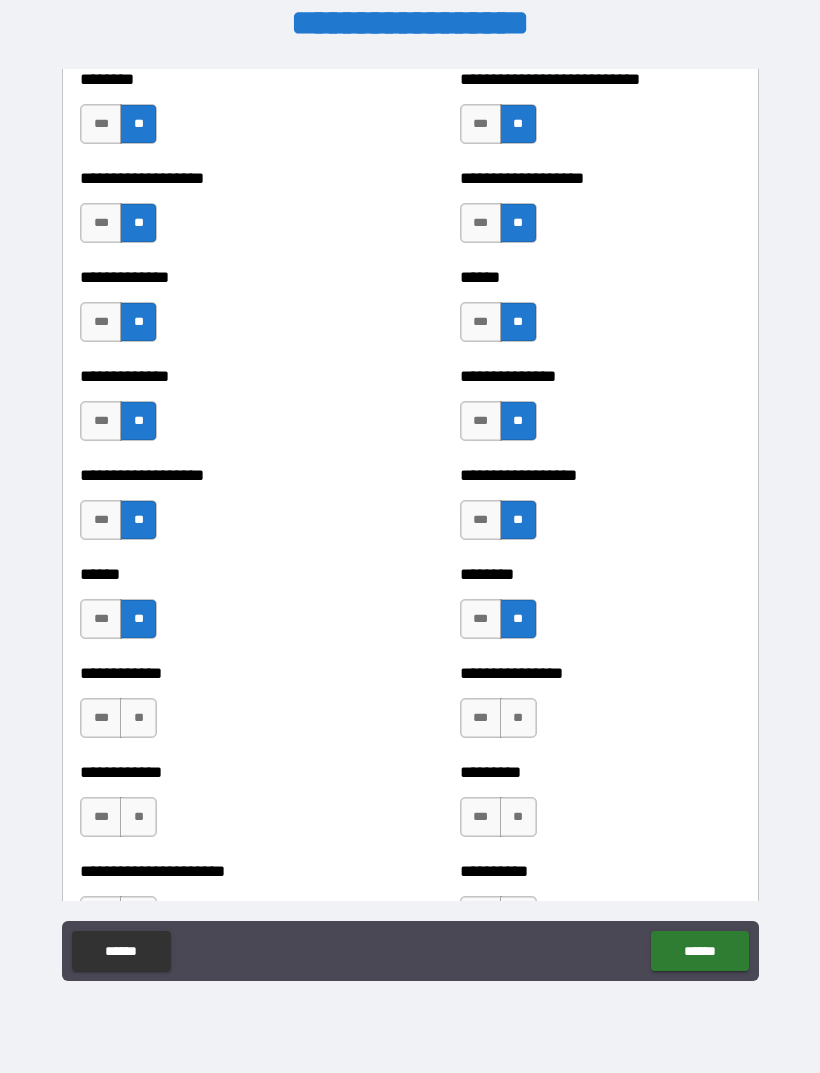 click on "**" at bounding box center [138, 718] 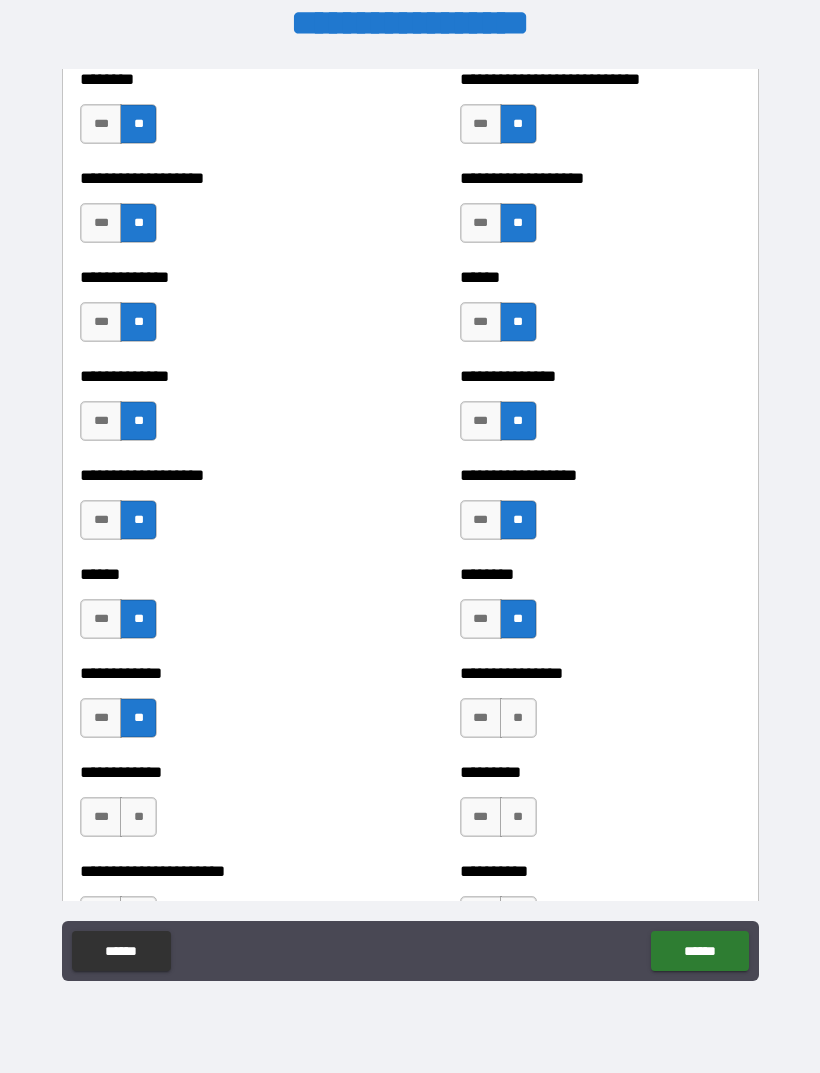 click on "**" at bounding box center (518, 718) 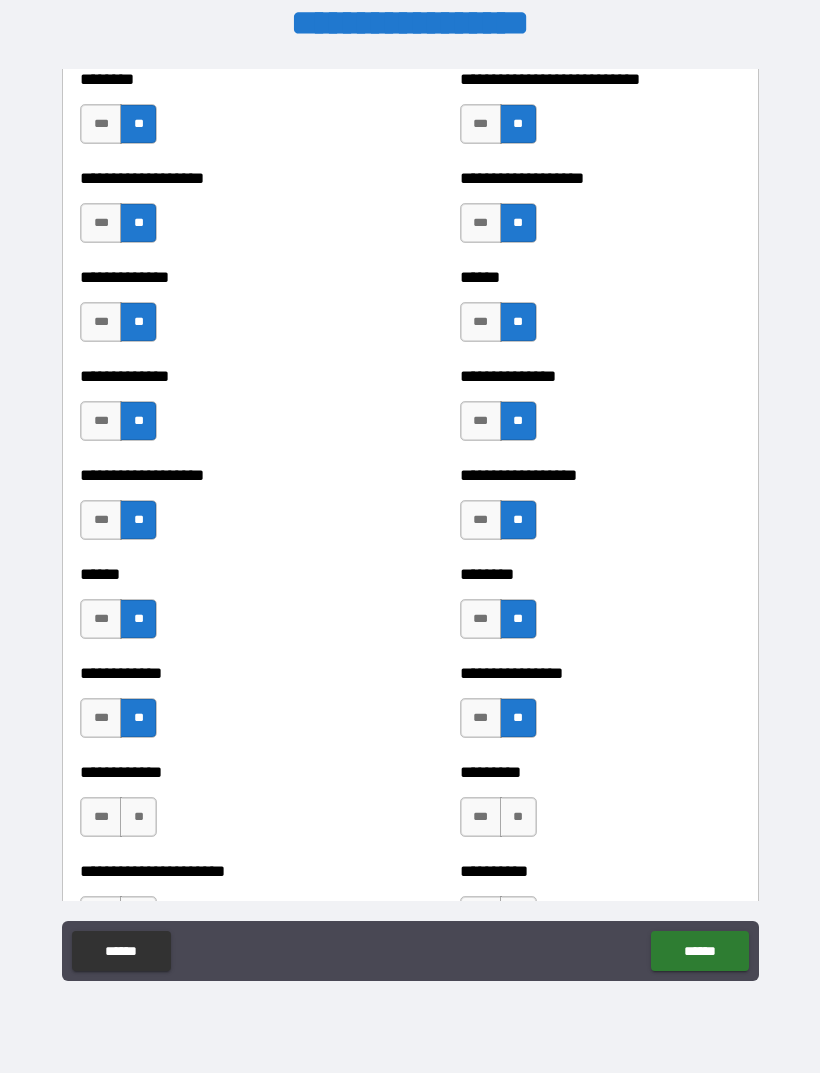 click on "**" at bounding box center (138, 817) 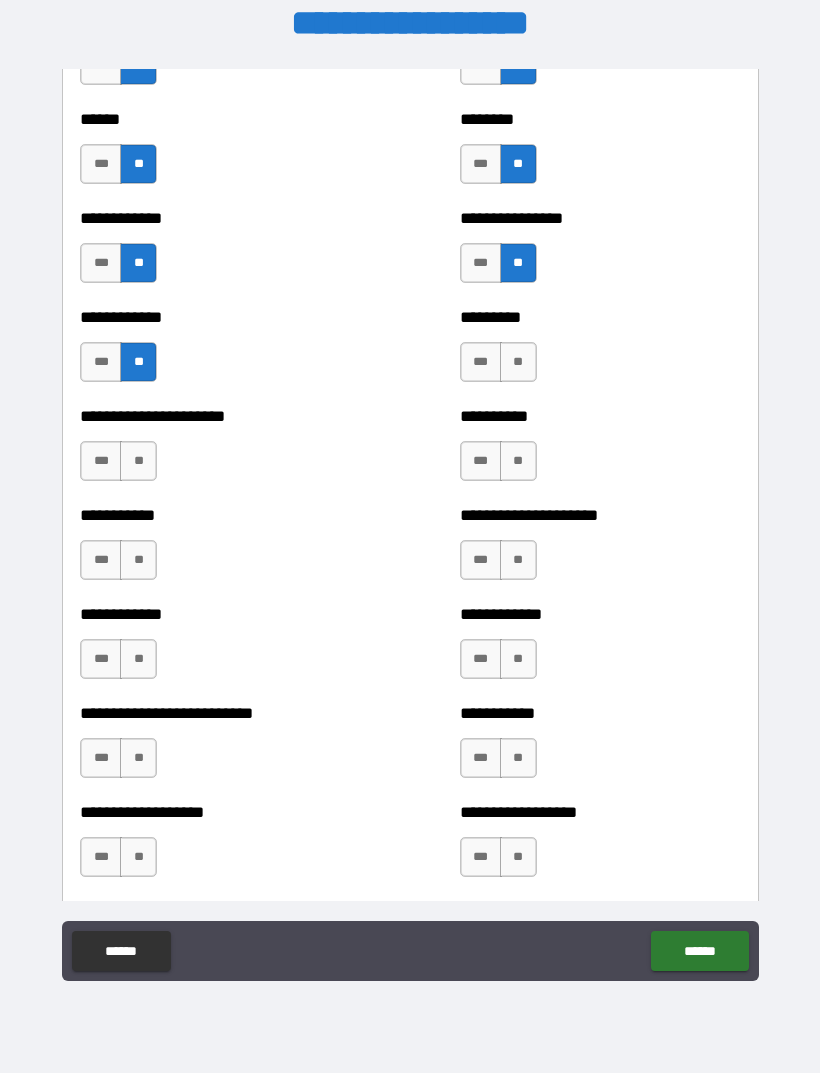 scroll, scrollTop: 5120, scrollLeft: 0, axis: vertical 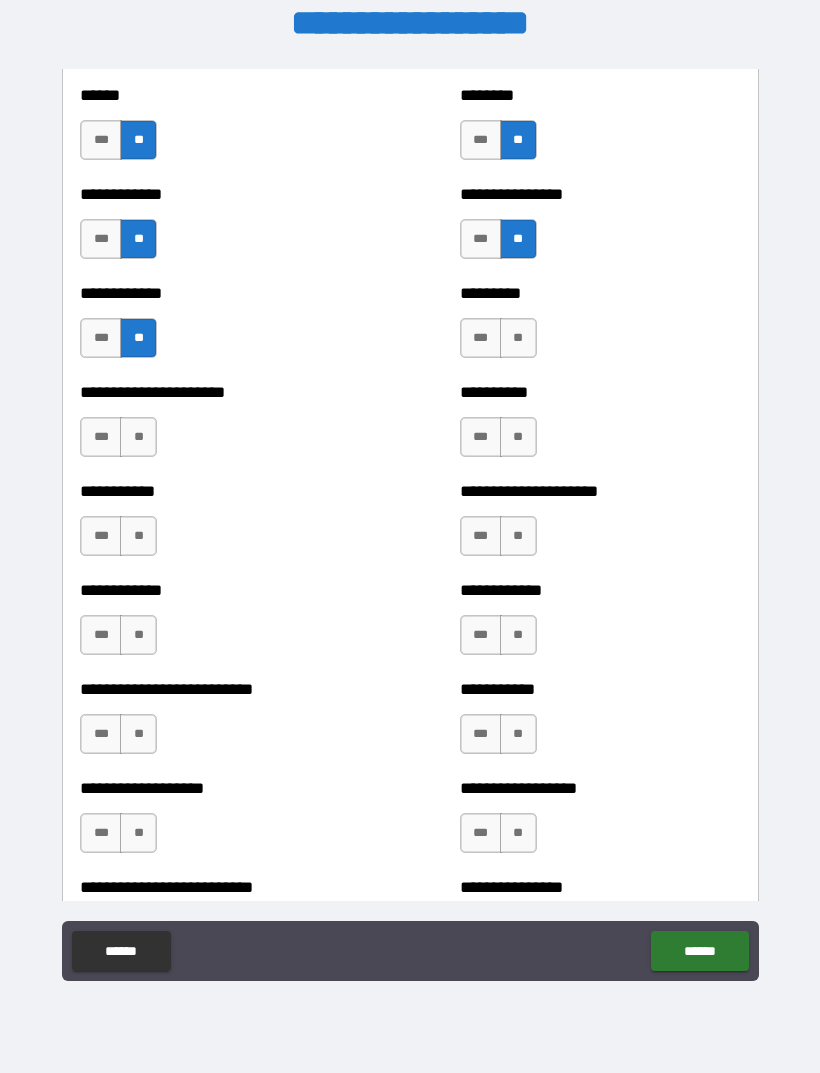 click on "**" at bounding box center [518, 338] 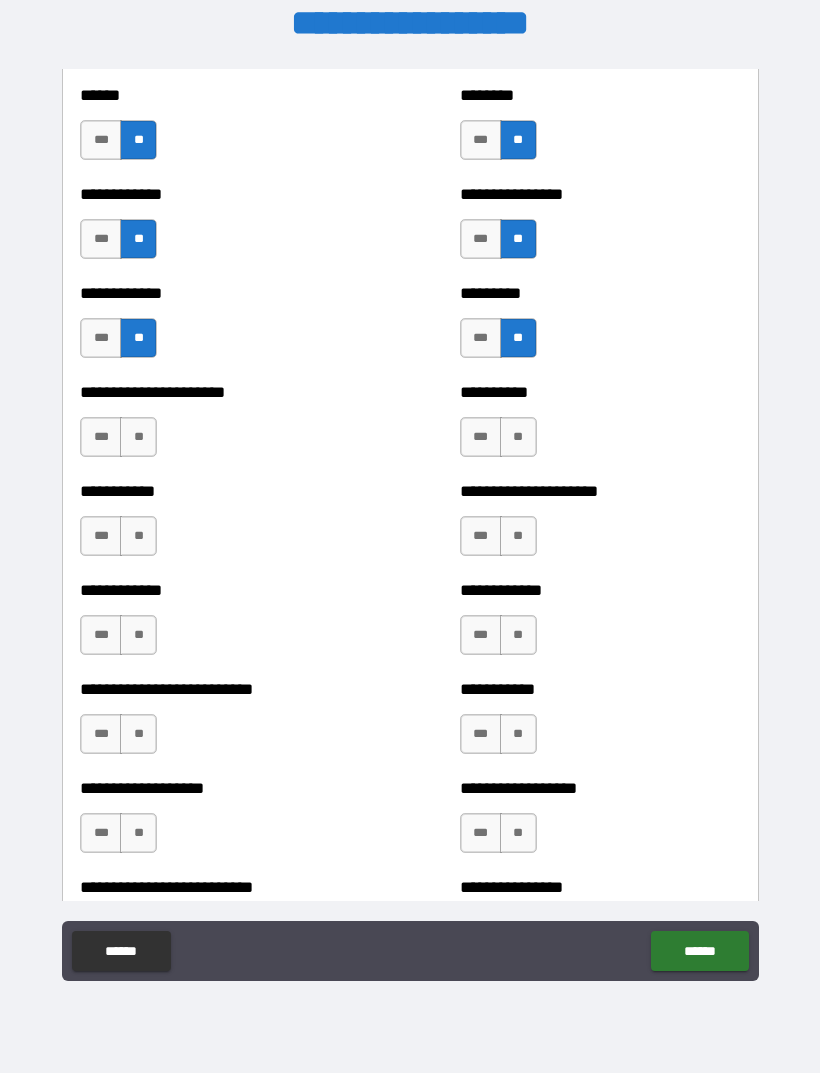 click on "**" at bounding box center [138, 437] 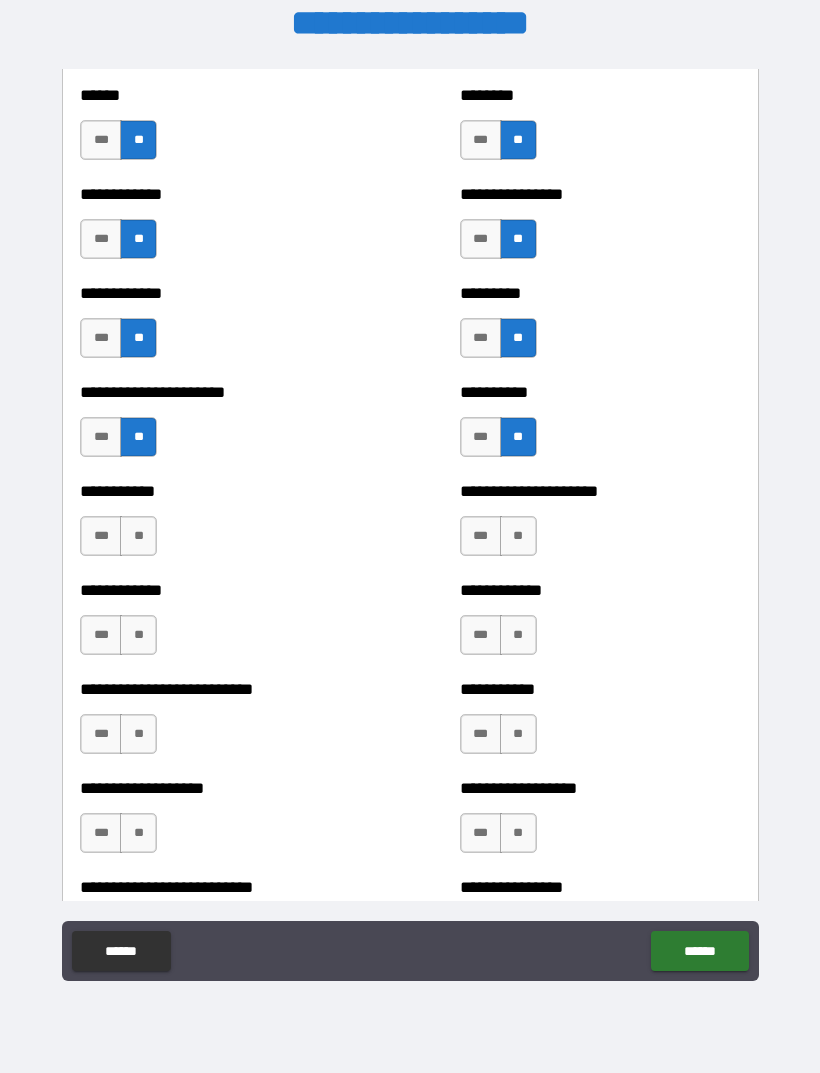 click on "**" at bounding box center (138, 536) 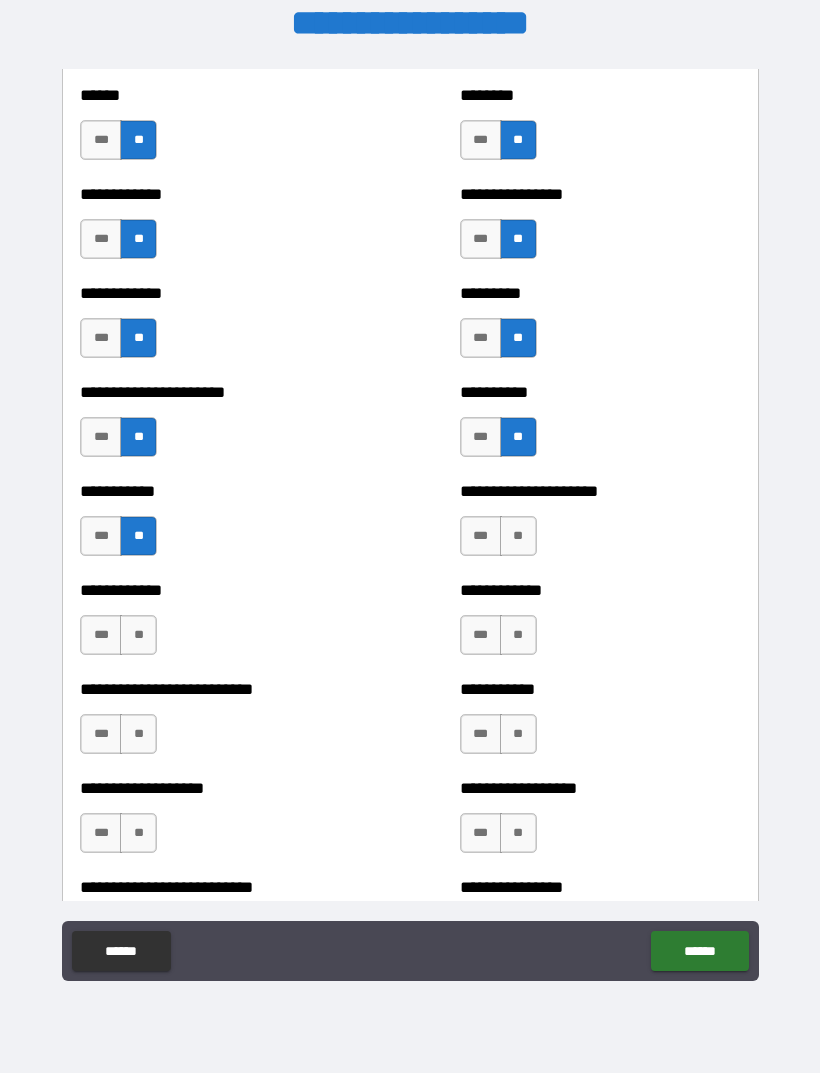 click on "**" at bounding box center [518, 536] 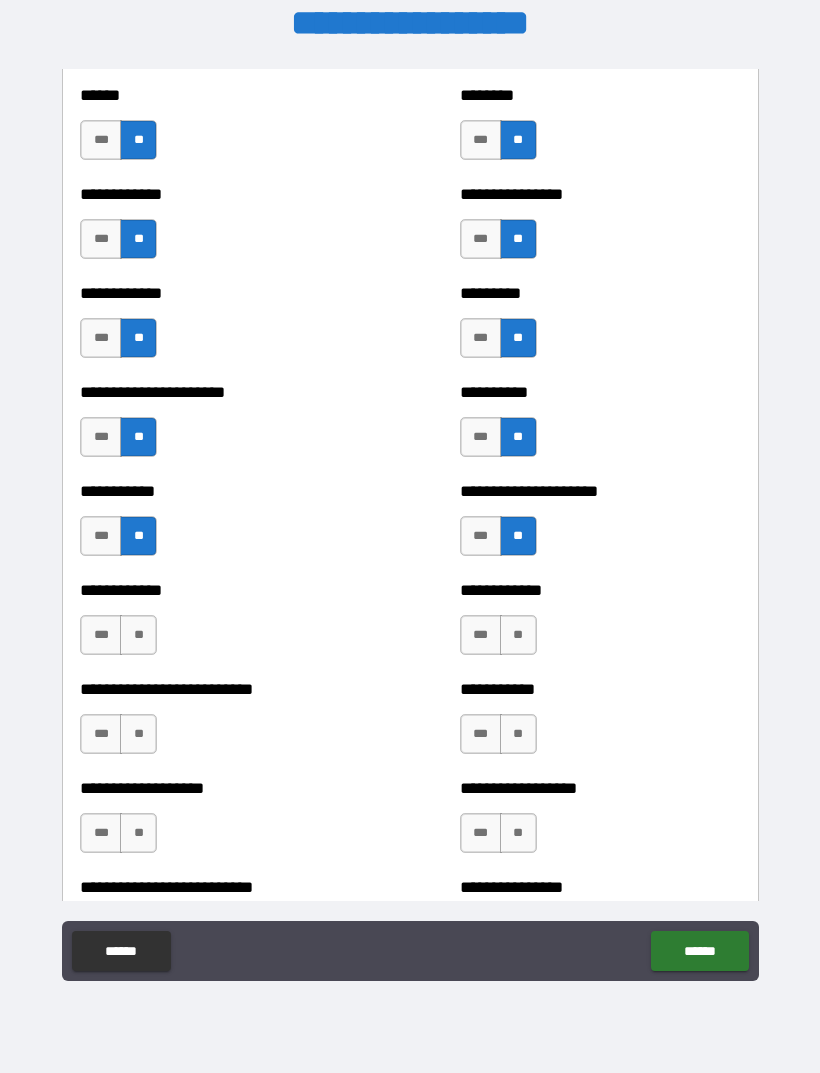 click on "**" at bounding box center [138, 635] 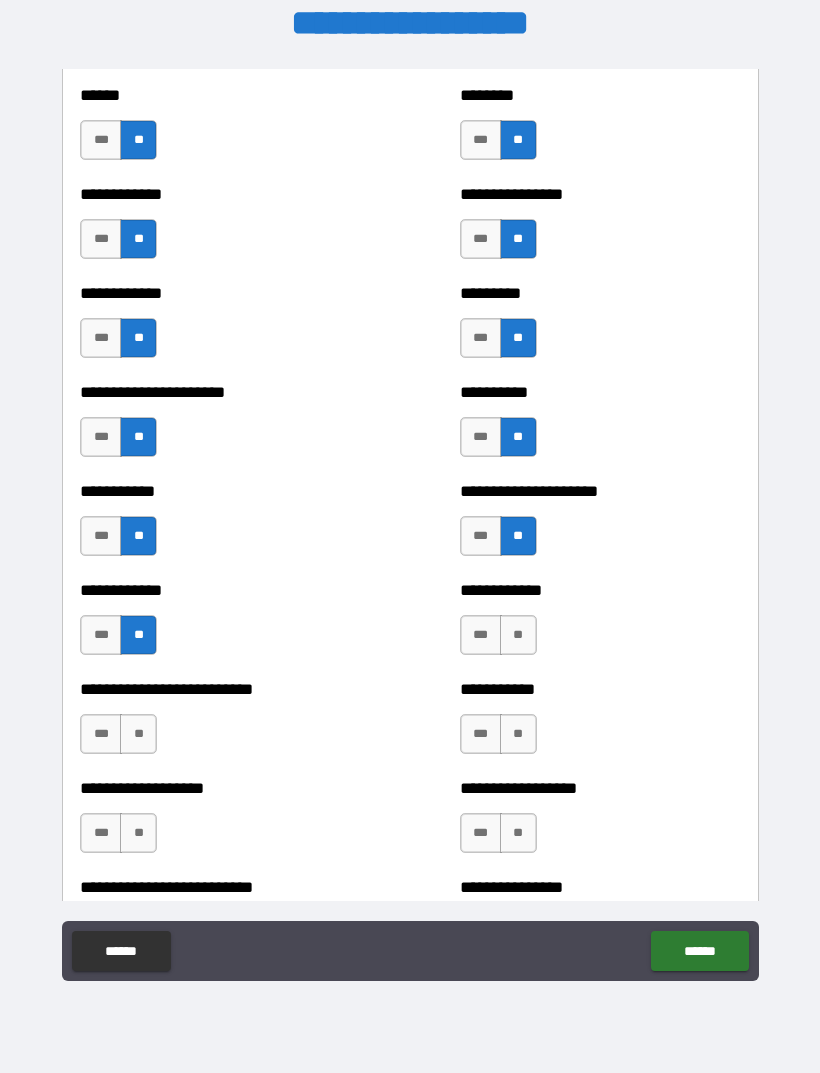 click on "**" at bounding box center (518, 635) 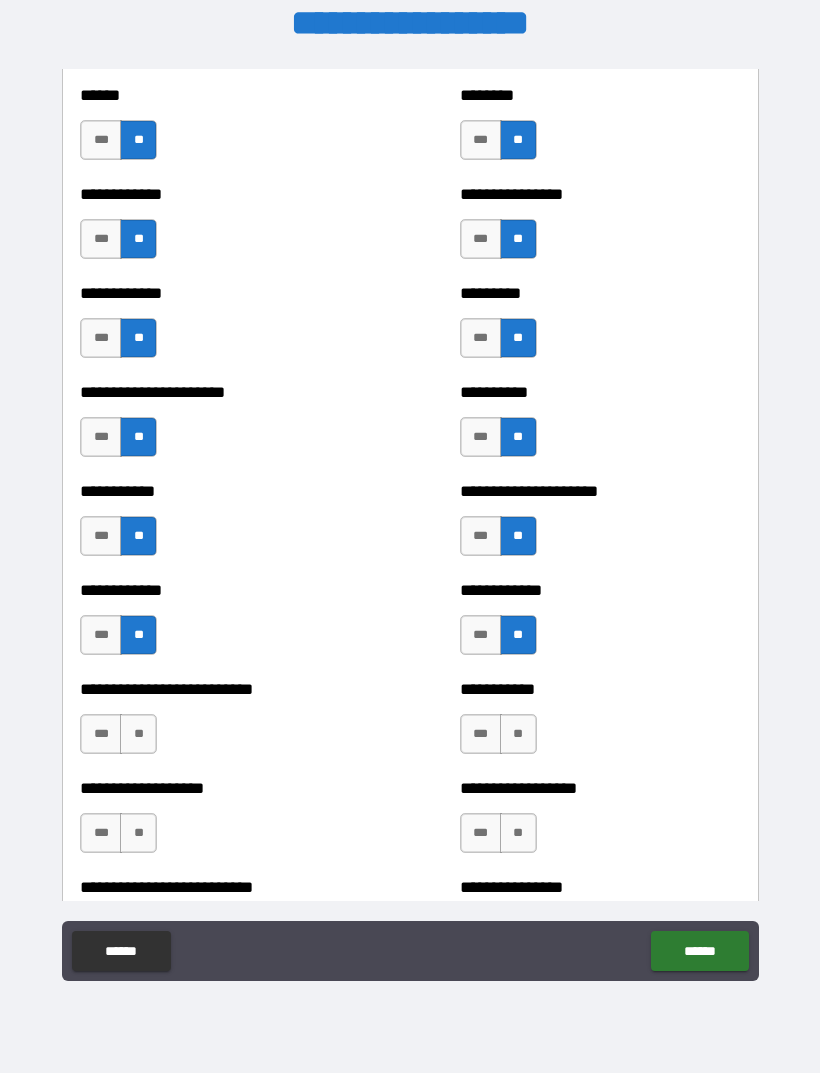 click on "**" at bounding box center [138, 734] 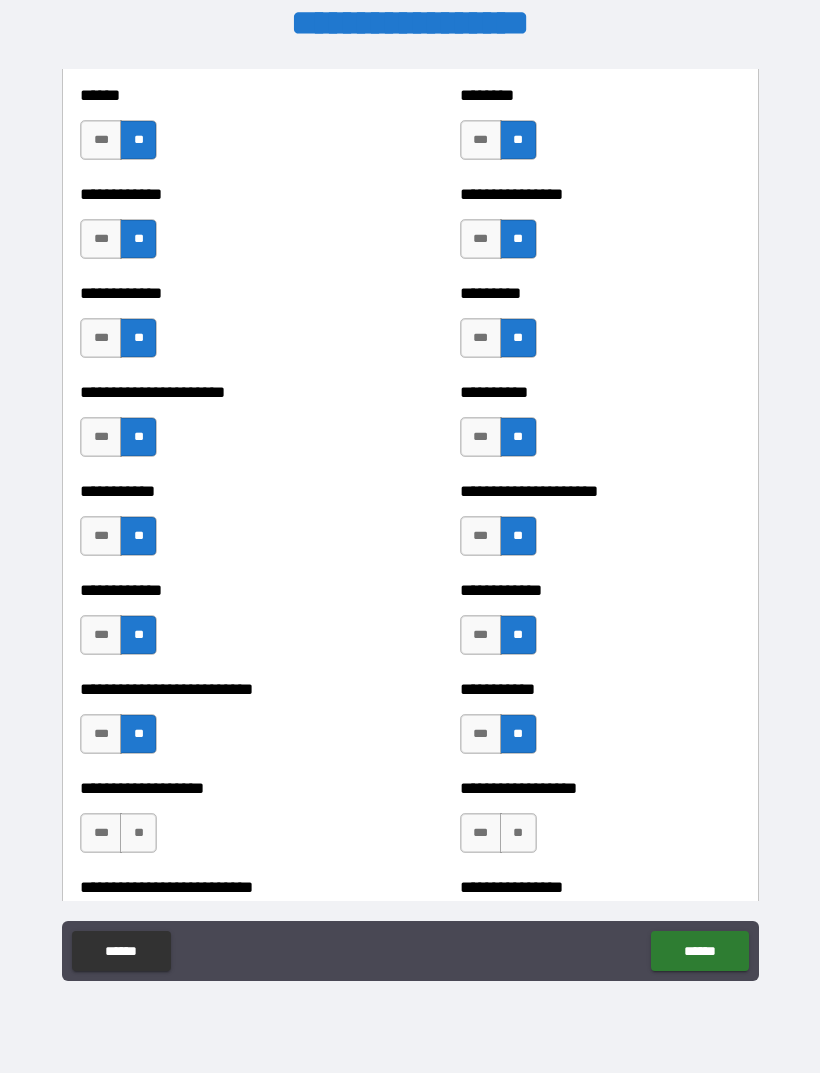 click on "**" at bounding box center (138, 833) 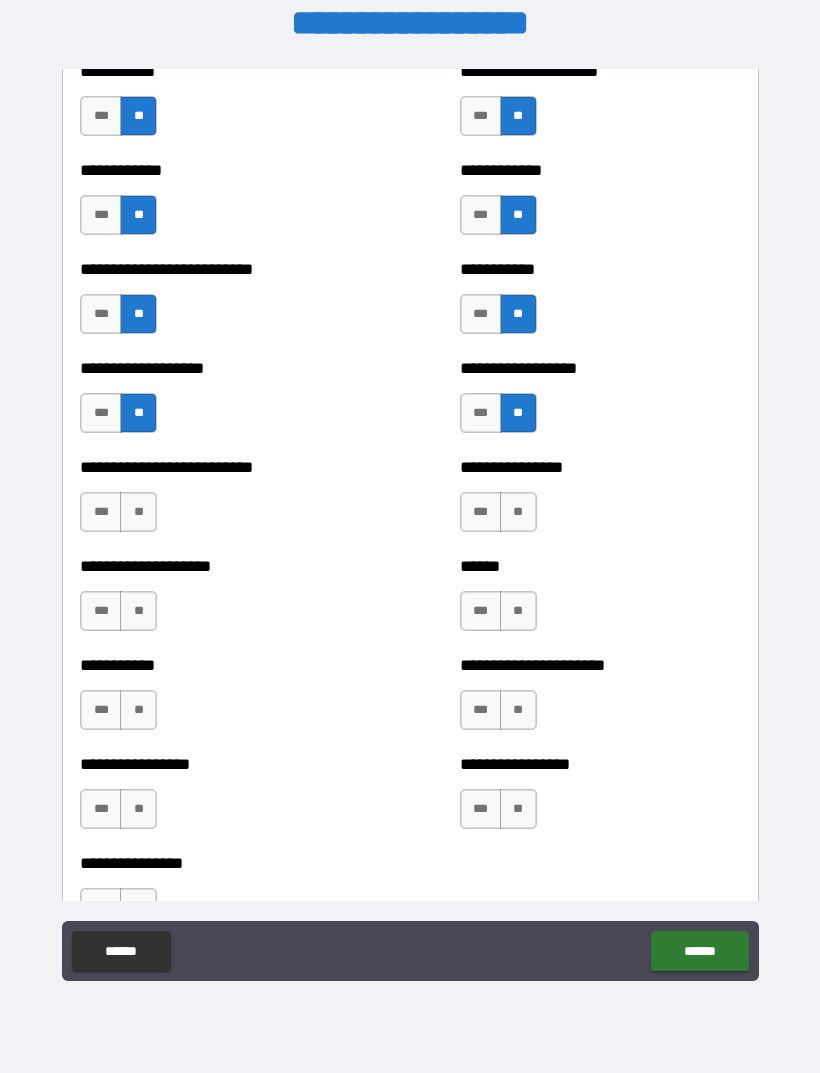 scroll, scrollTop: 5546, scrollLeft: 0, axis: vertical 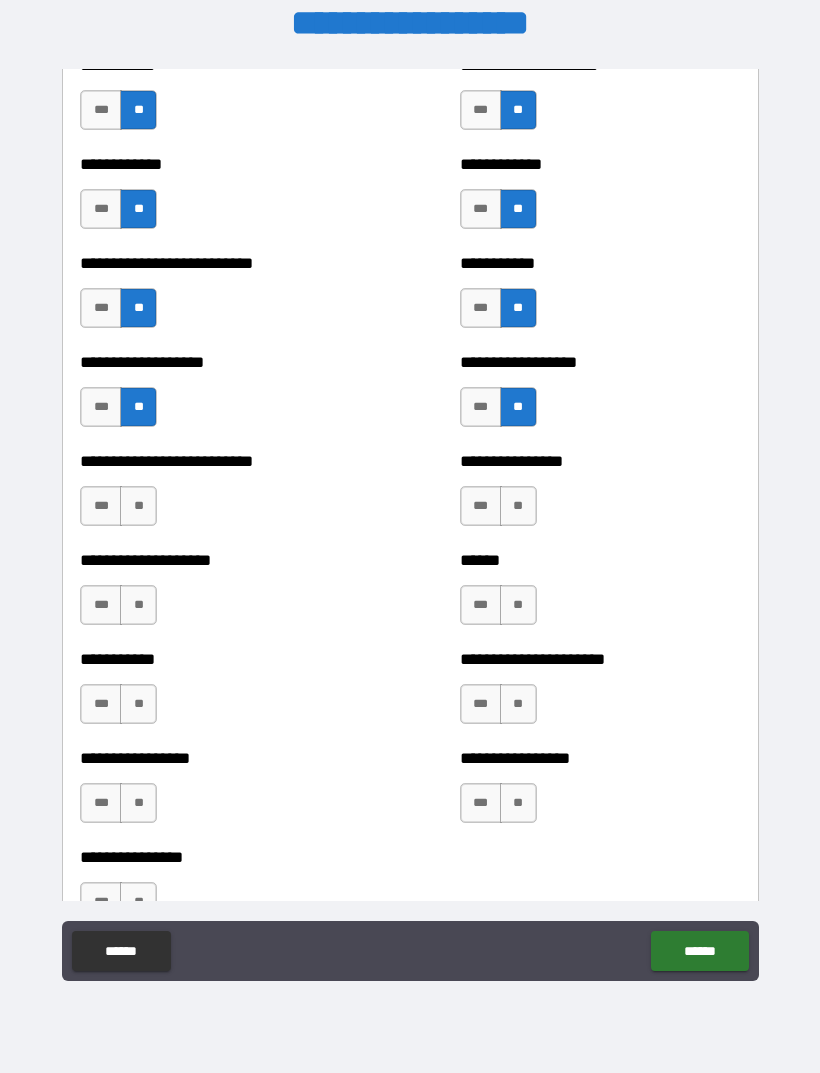 click on "**" at bounding box center (138, 506) 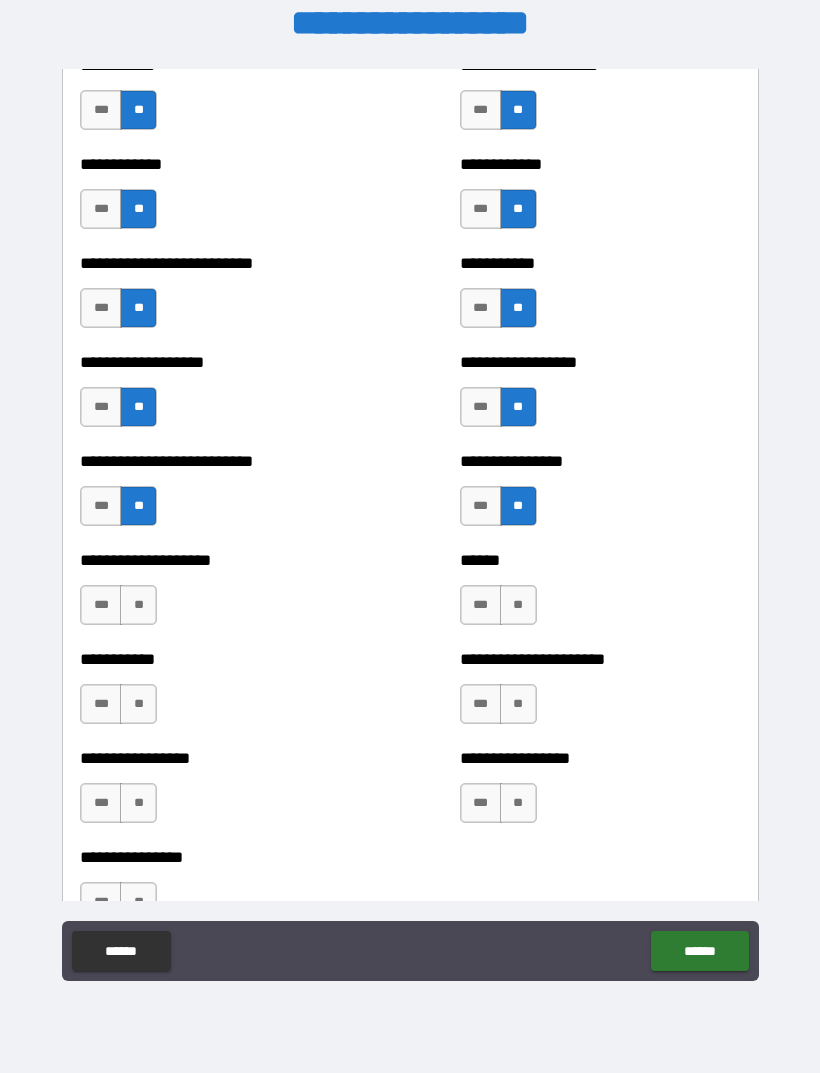 click on "**" at bounding box center (138, 605) 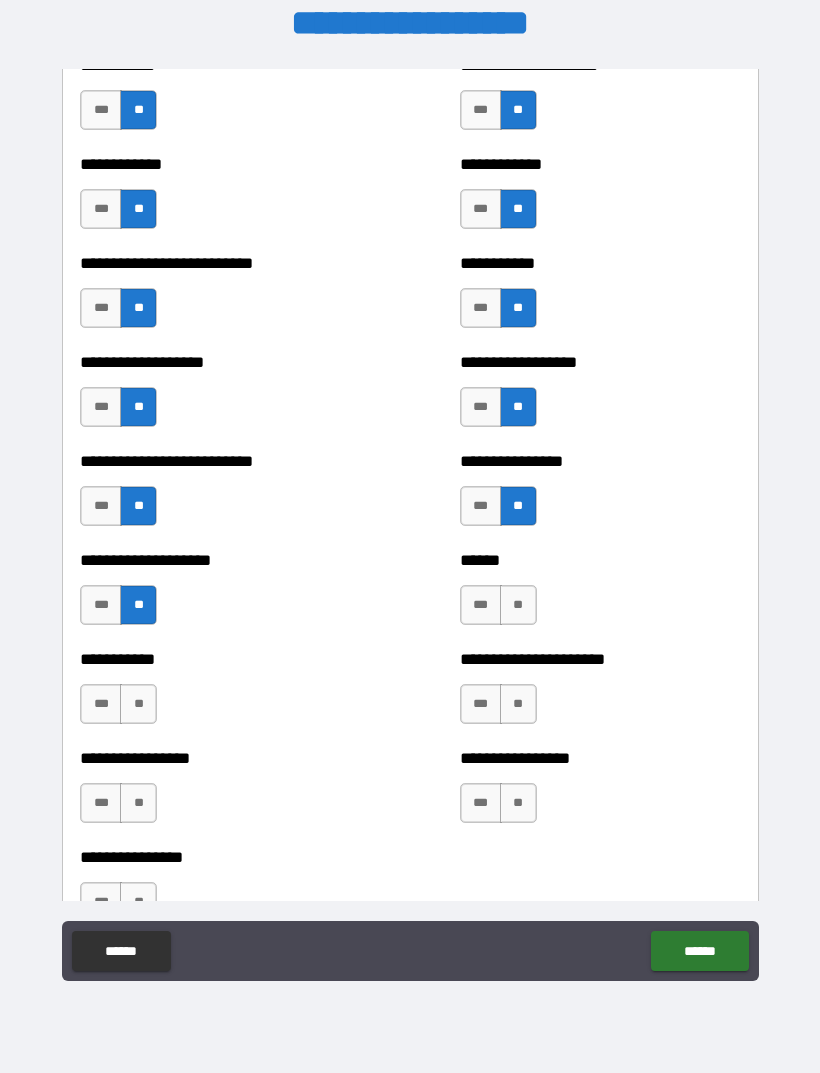 click on "**" at bounding box center [518, 605] 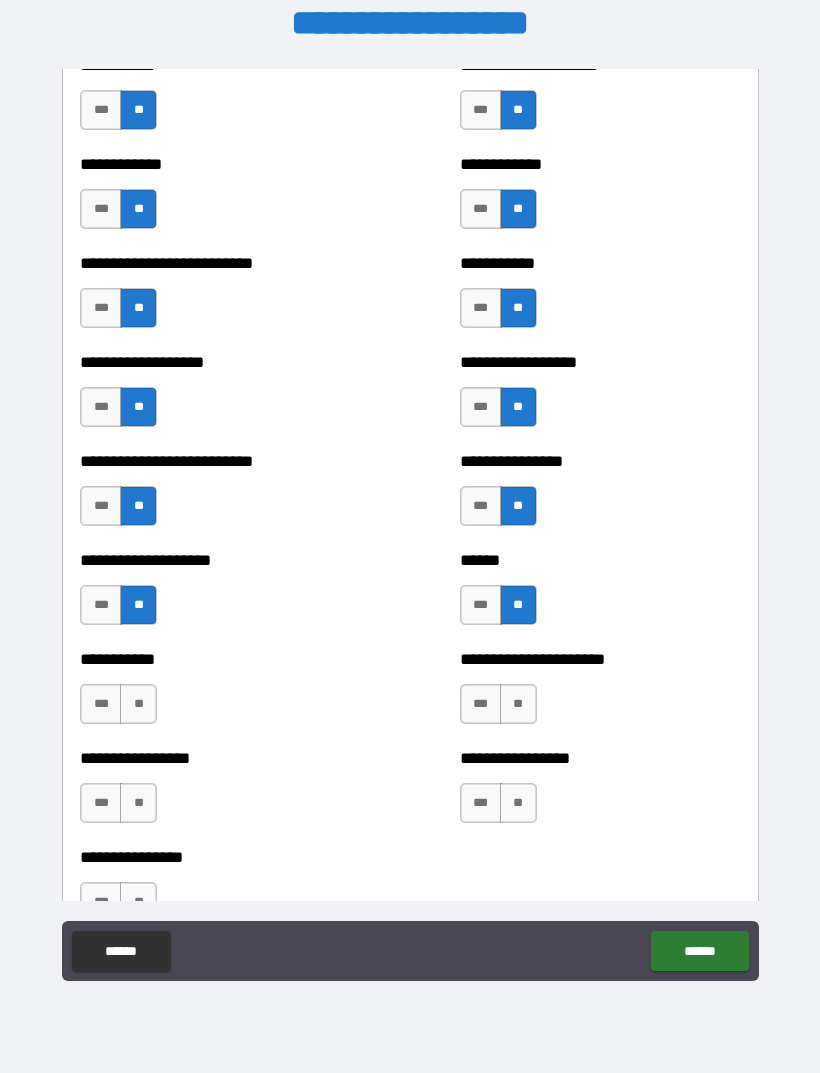 click on "**" at bounding box center [138, 704] 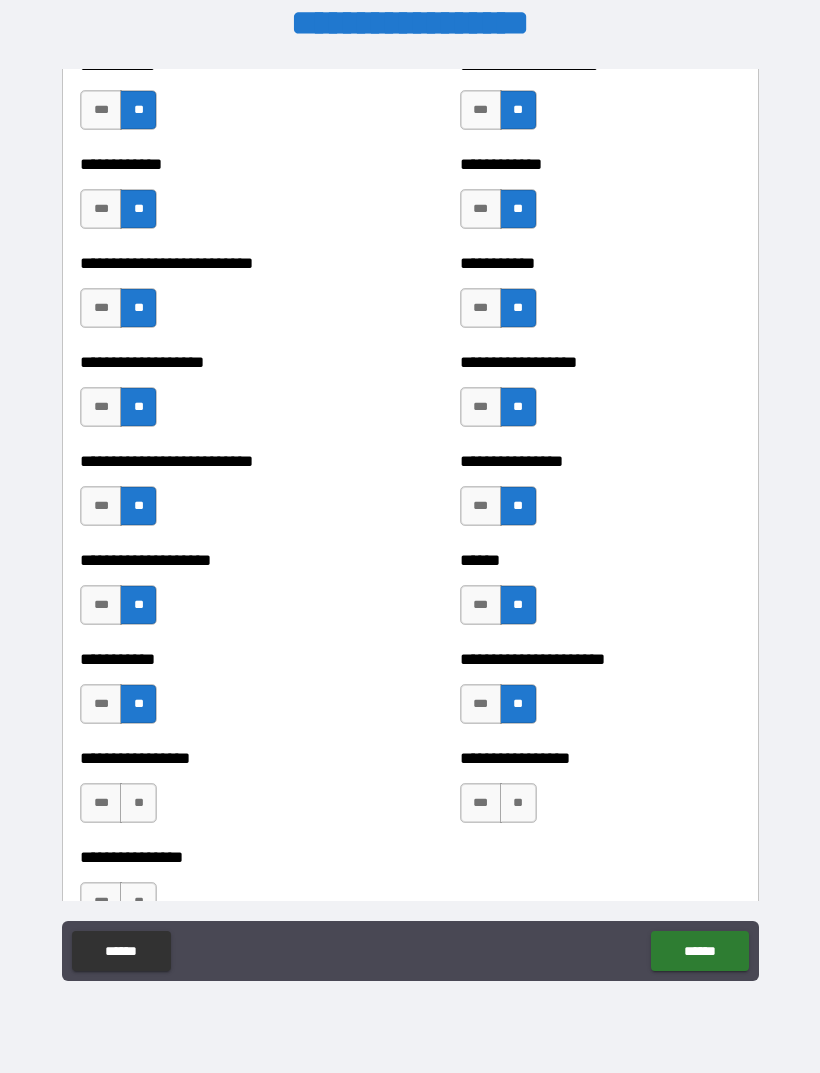 click on "**" at bounding box center [138, 803] 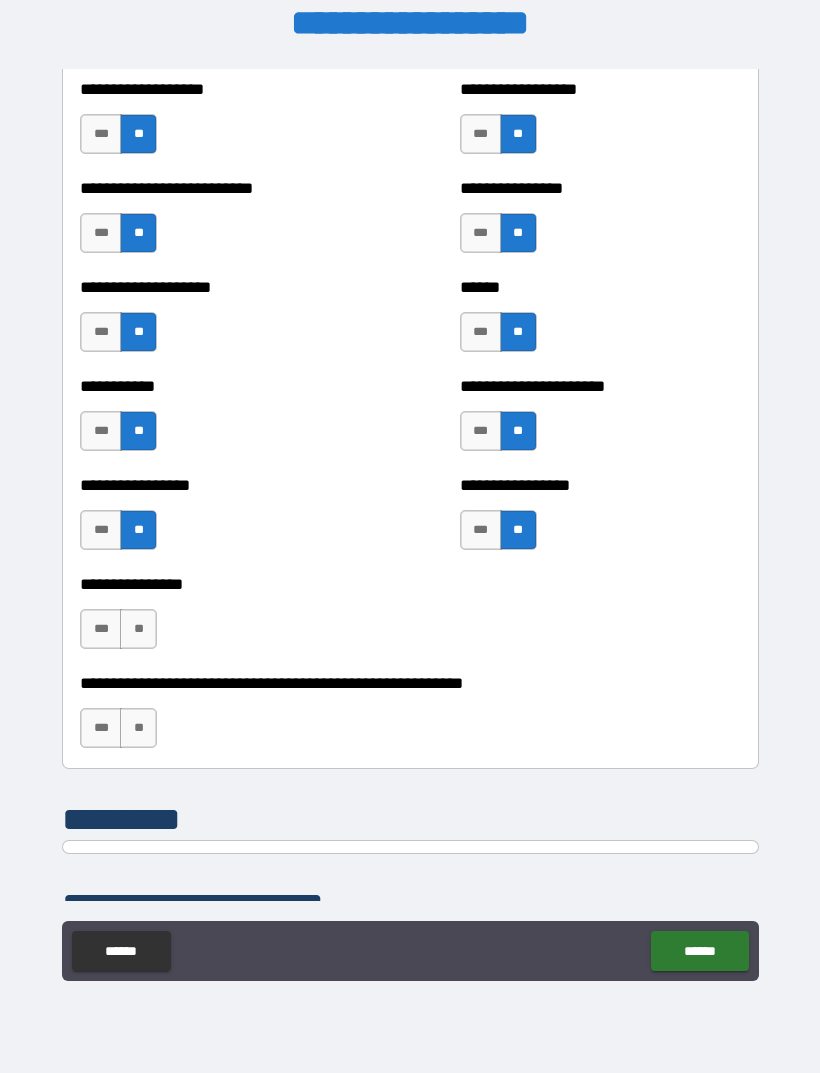 scroll, scrollTop: 5823, scrollLeft: 0, axis: vertical 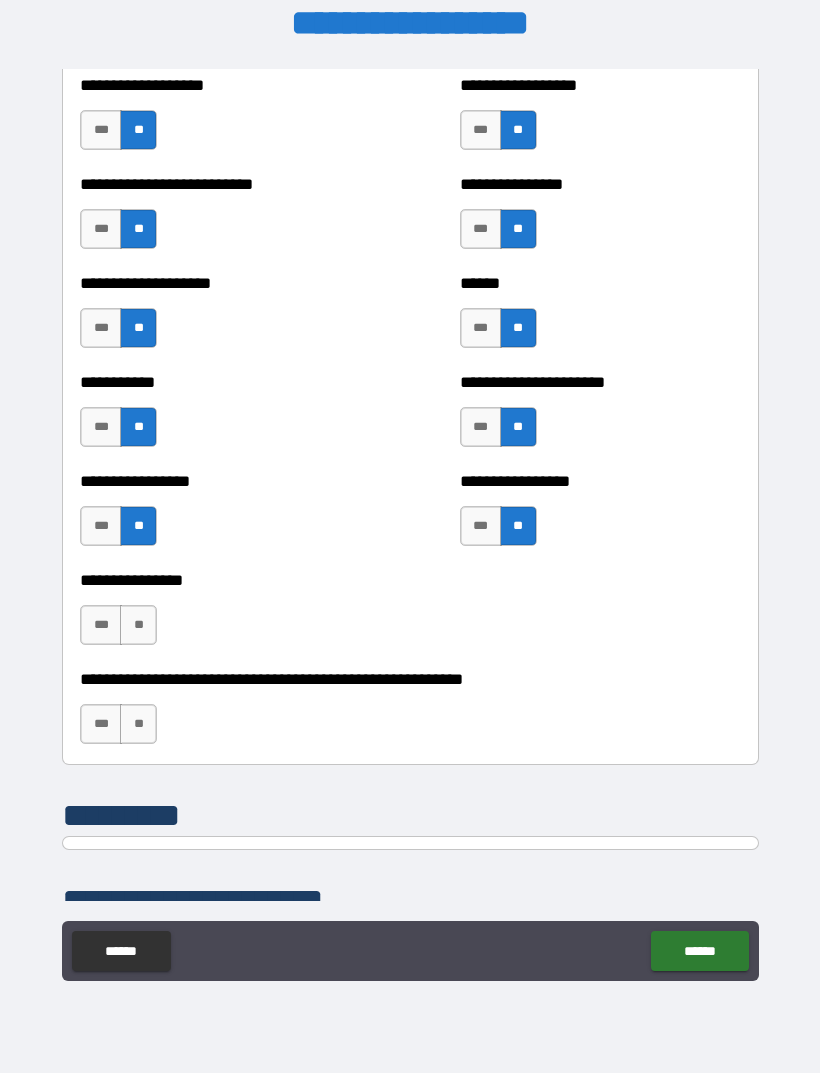 click on "**" at bounding box center (138, 625) 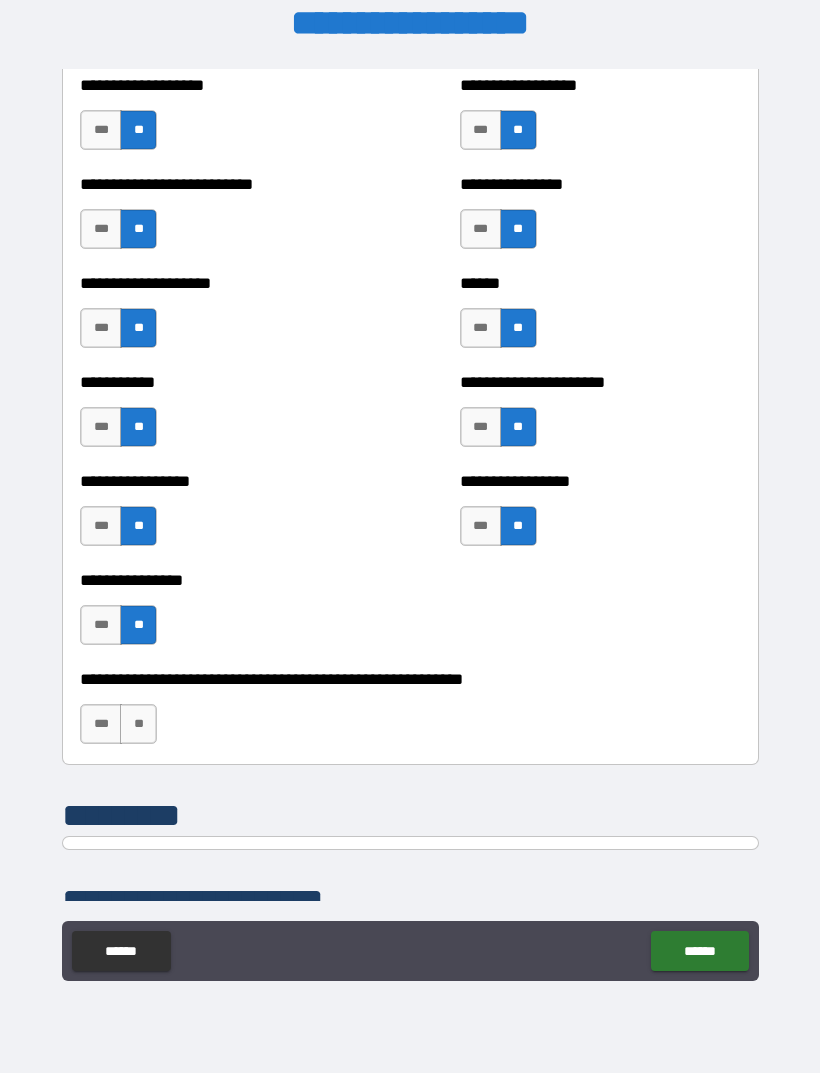 click on "**" at bounding box center [138, 724] 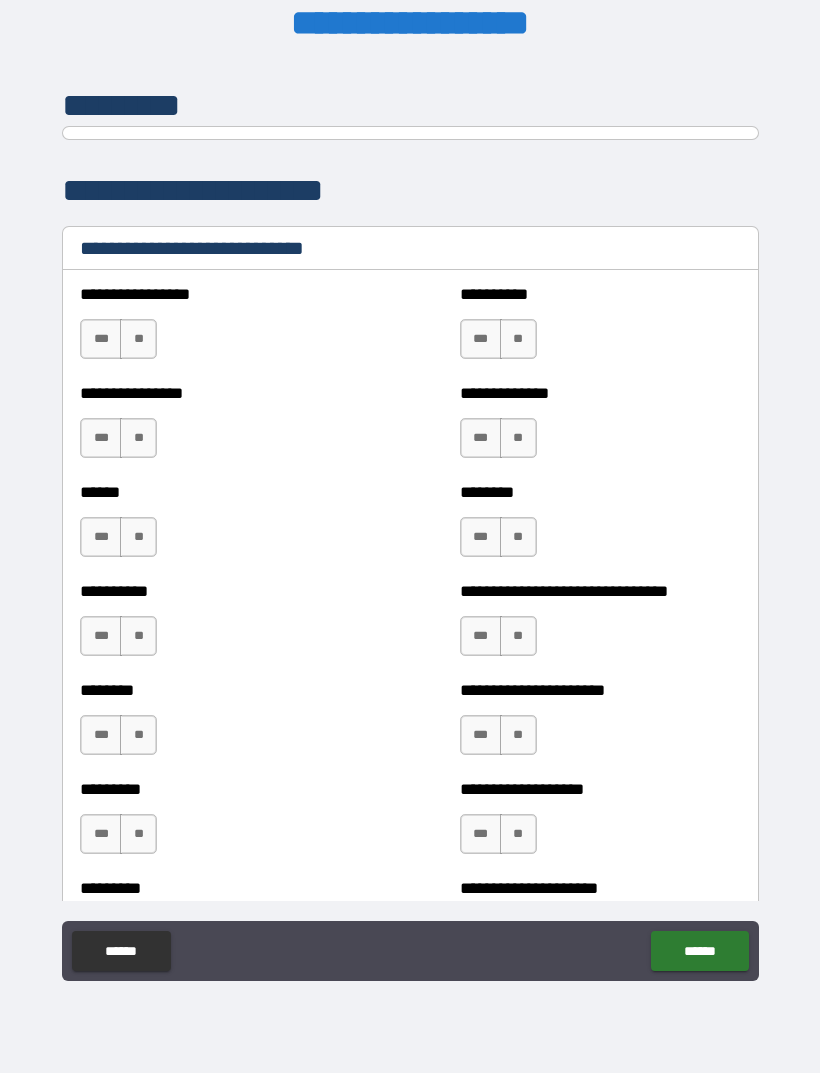 scroll, scrollTop: 6535, scrollLeft: 0, axis: vertical 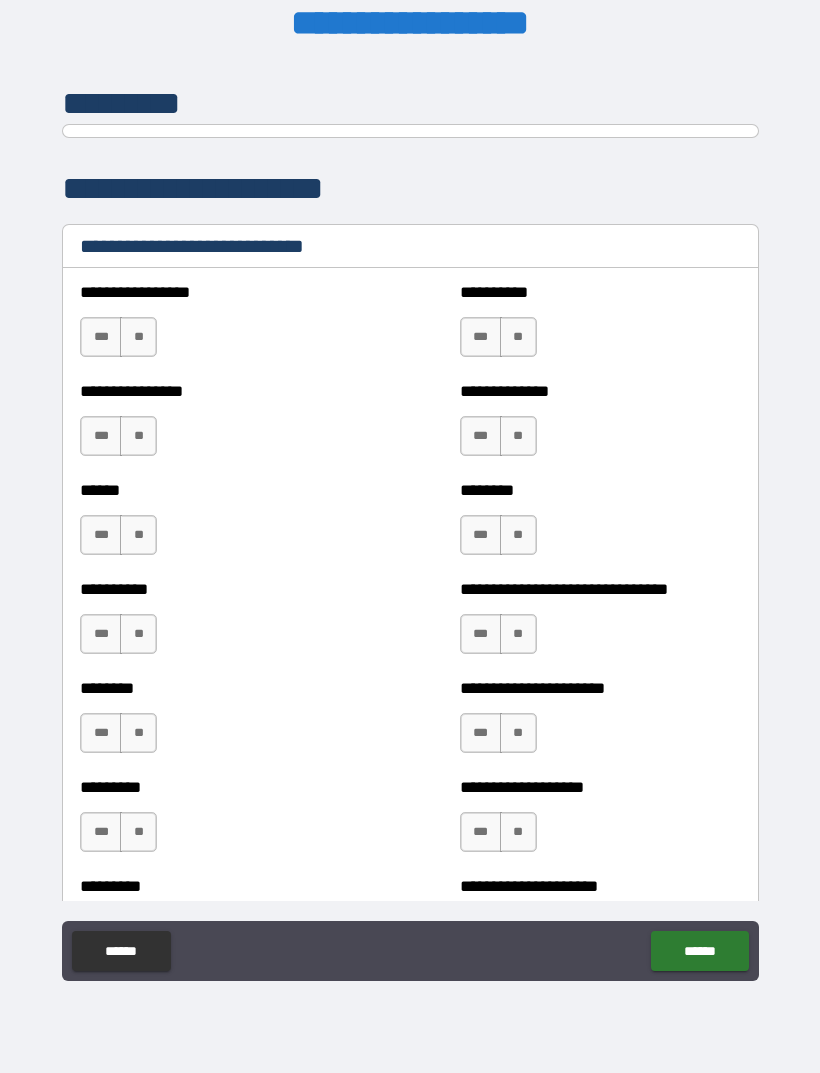 click on "***" at bounding box center [101, 535] 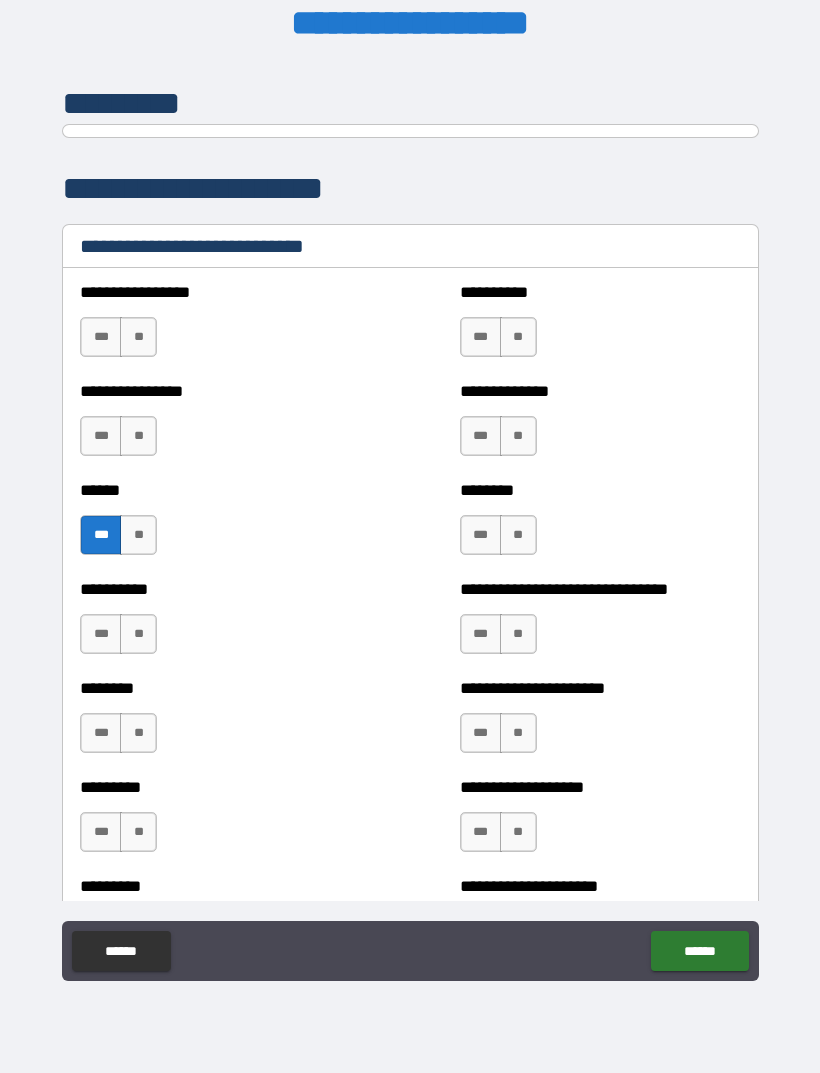 click on "***" at bounding box center [101, 535] 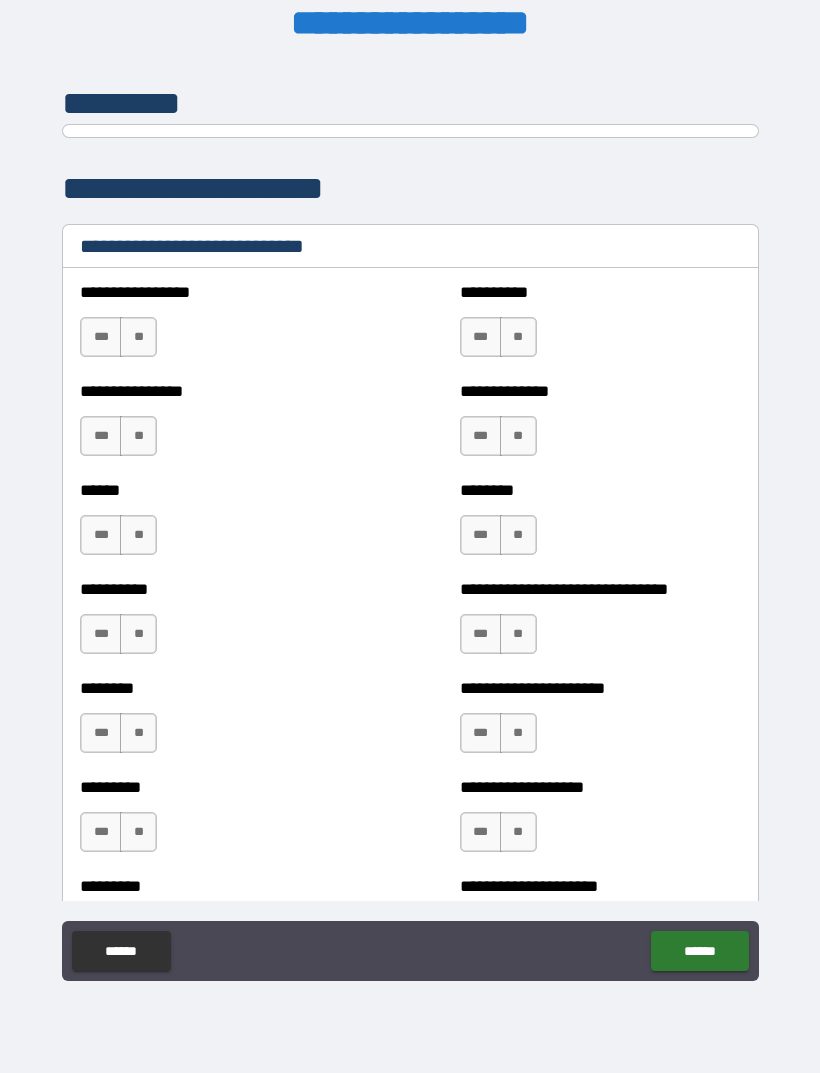 click on "***" at bounding box center (101, 535) 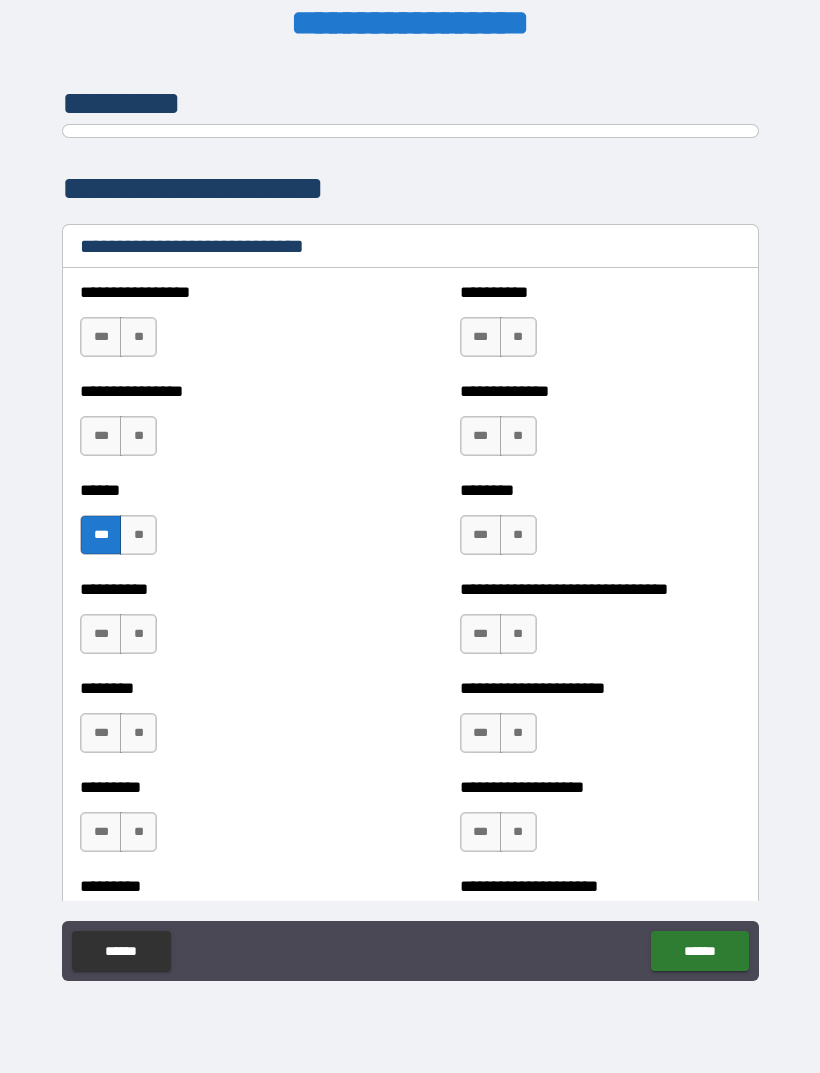 click on "**" at bounding box center (138, 535) 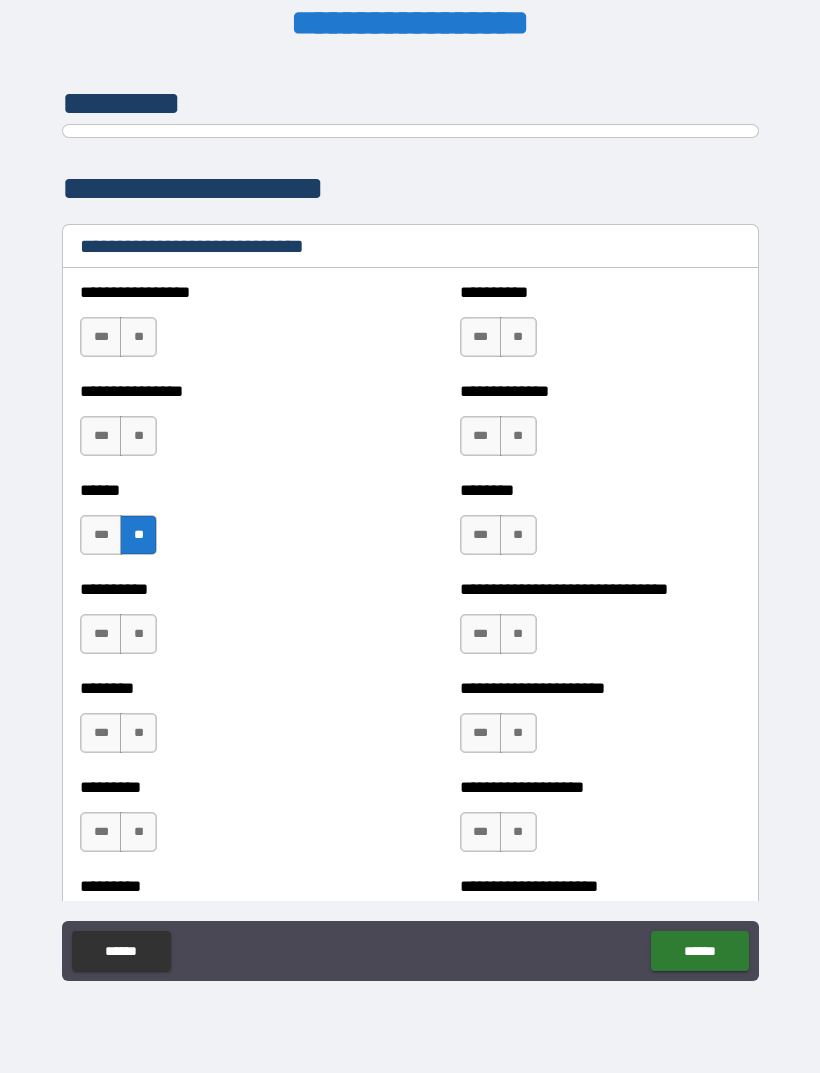 click on "***" at bounding box center [101, 535] 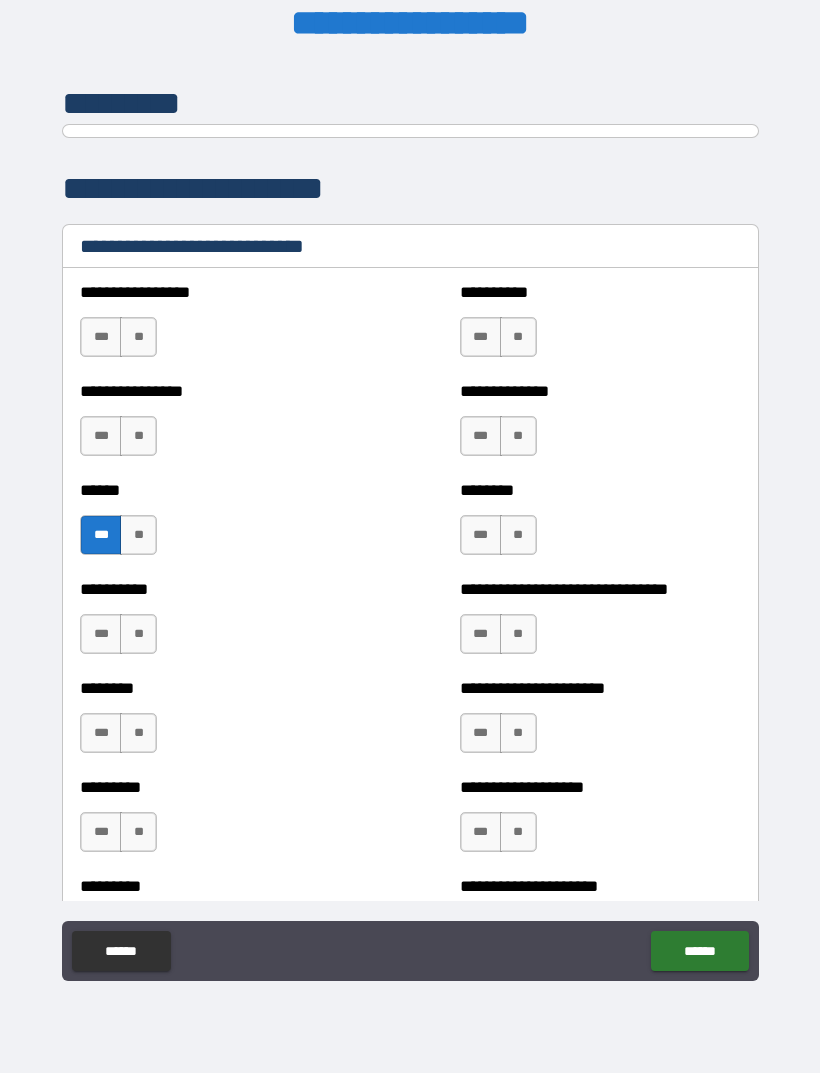 click on "***" at bounding box center (481, 634) 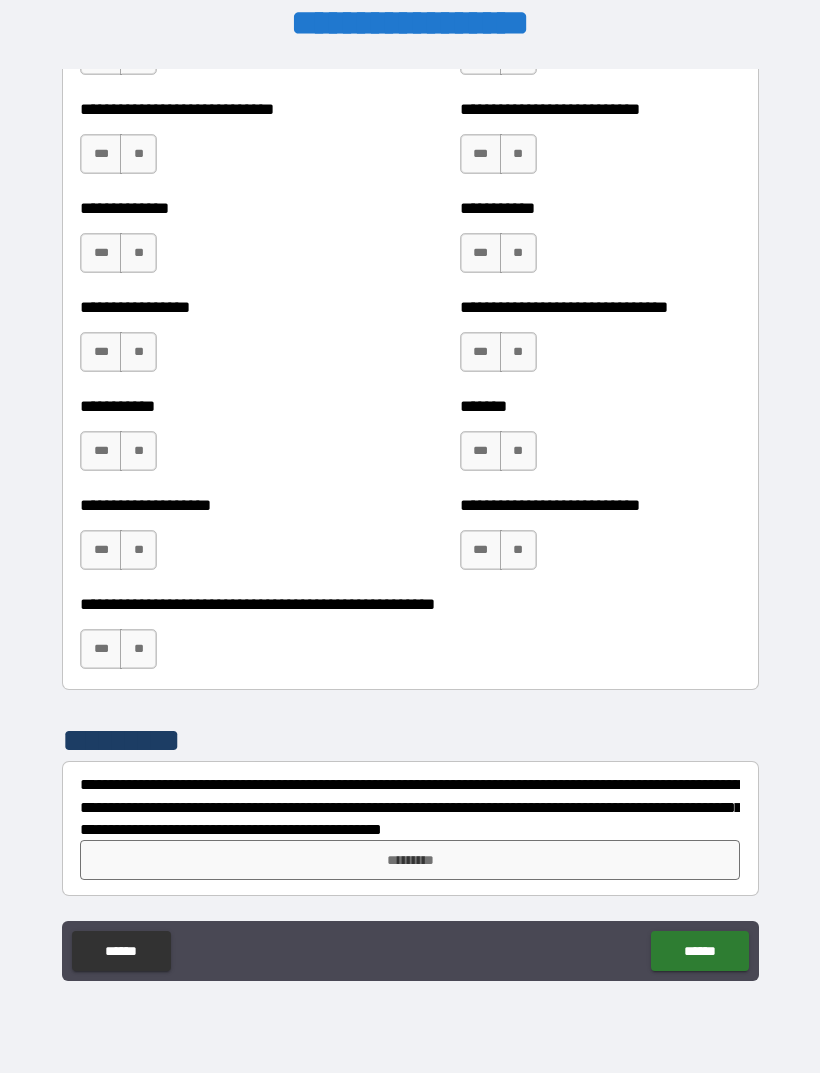 scroll, scrollTop: 7708, scrollLeft: 0, axis: vertical 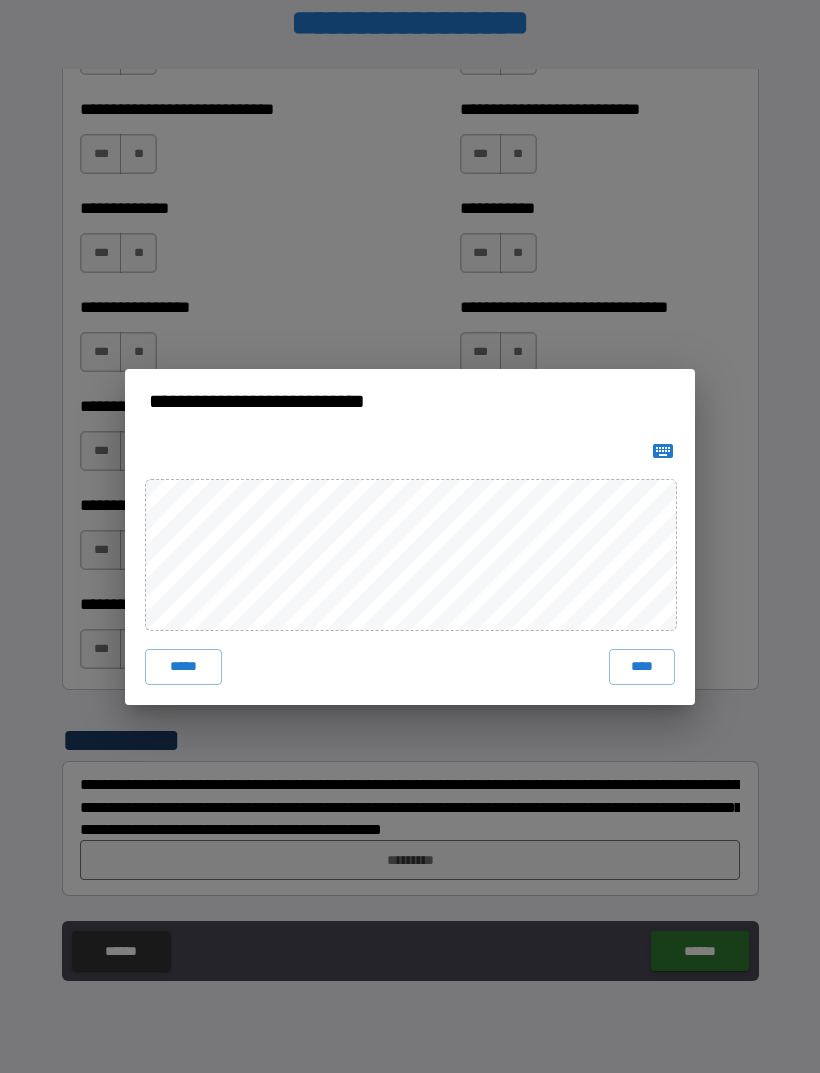 click on "****" at bounding box center [642, 667] 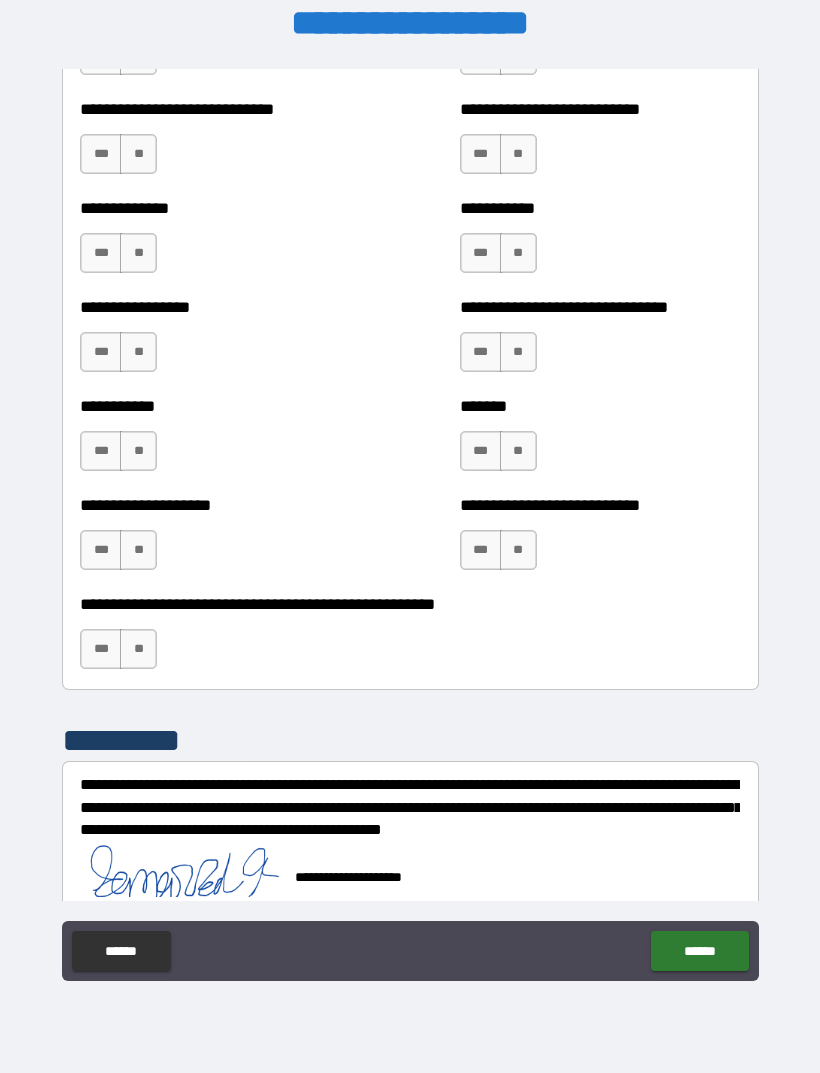 click on "******" at bounding box center (699, 951) 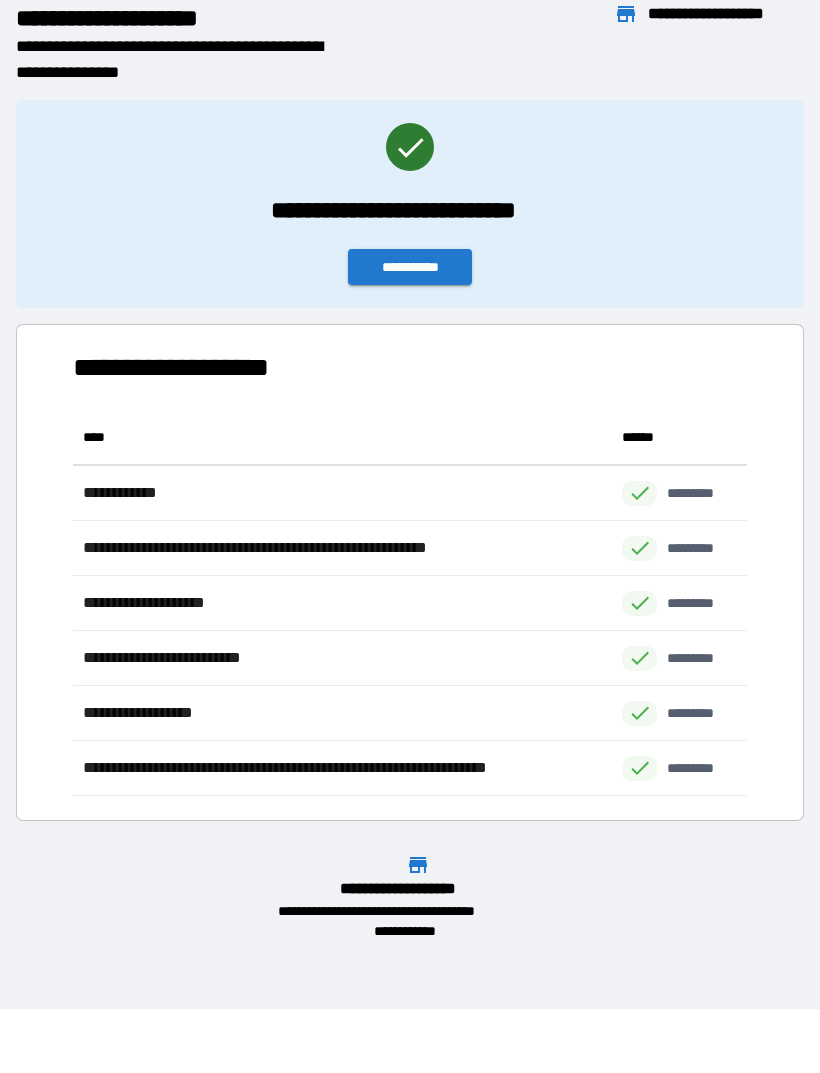 scroll, scrollTop: 1, scrollLeft: 1, axis: both 